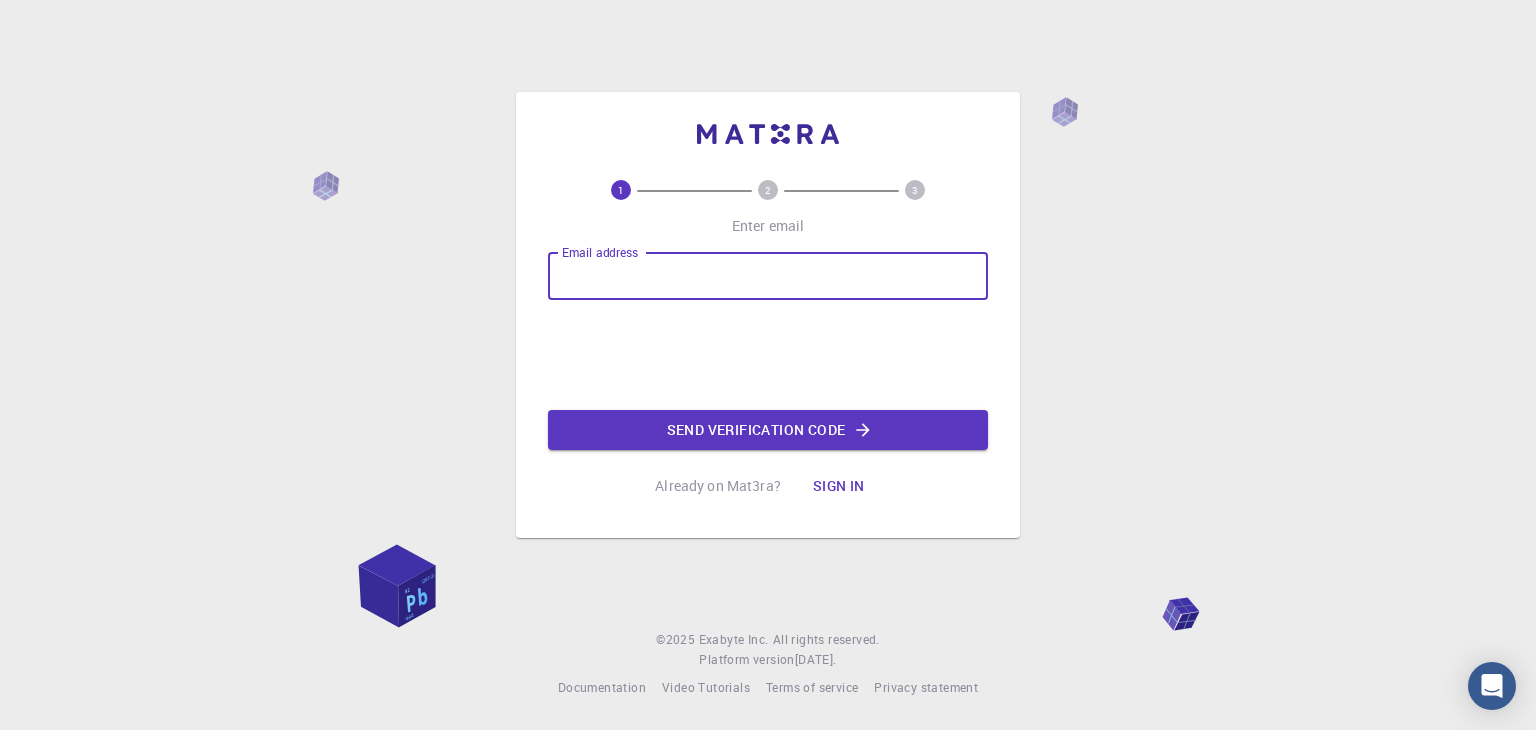 scroll, scrollTop: 0, scrollLeft: 0, axis: both 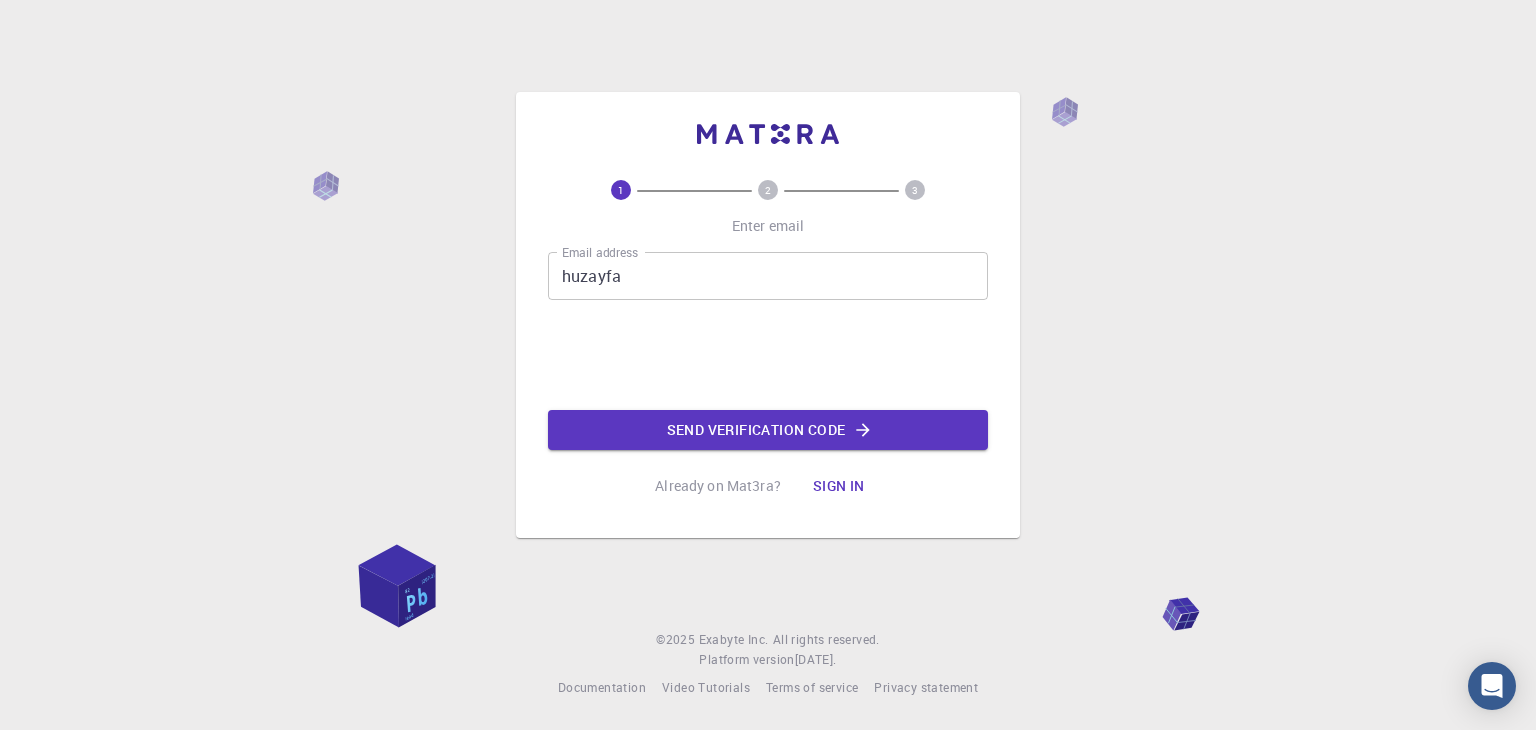 click on "2" 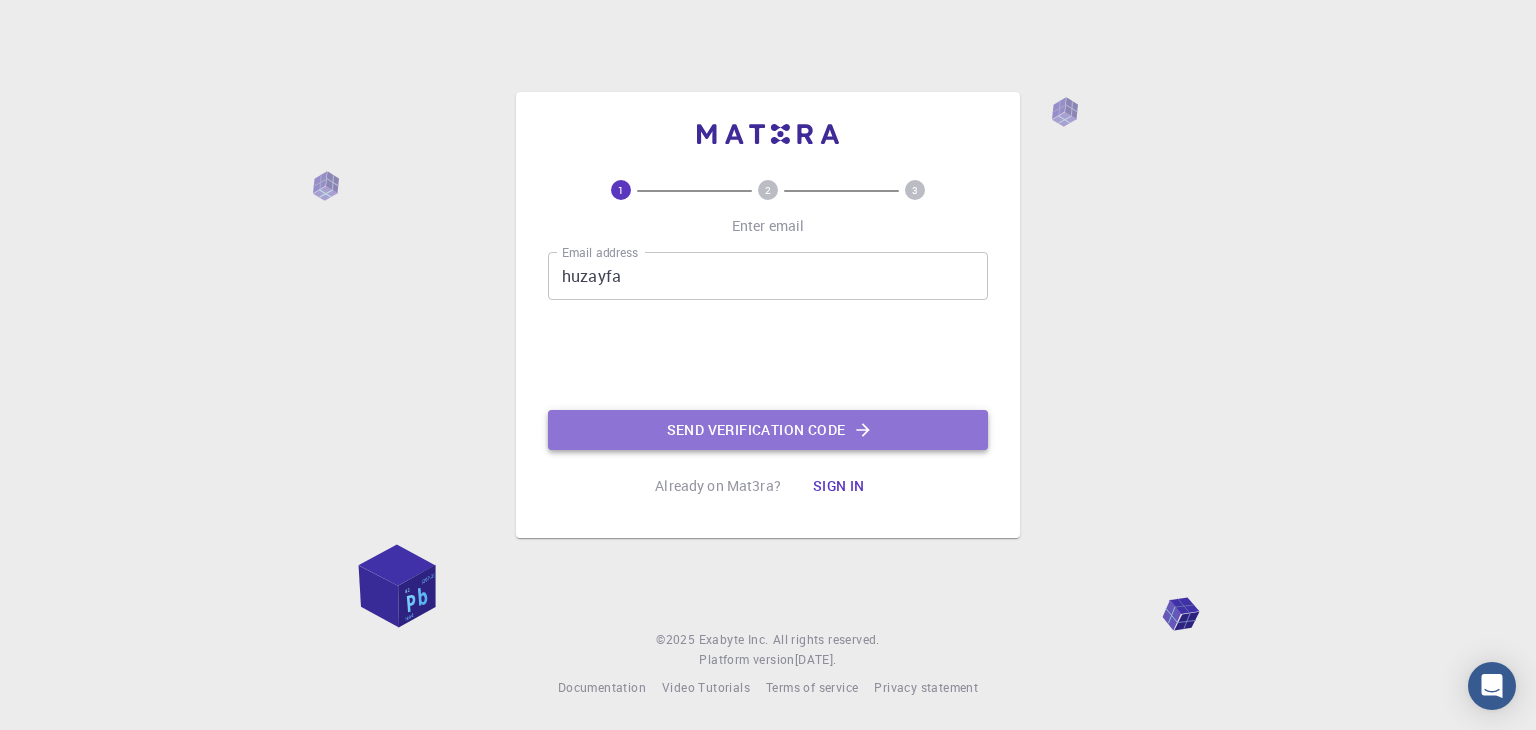 click on "Send verification code" 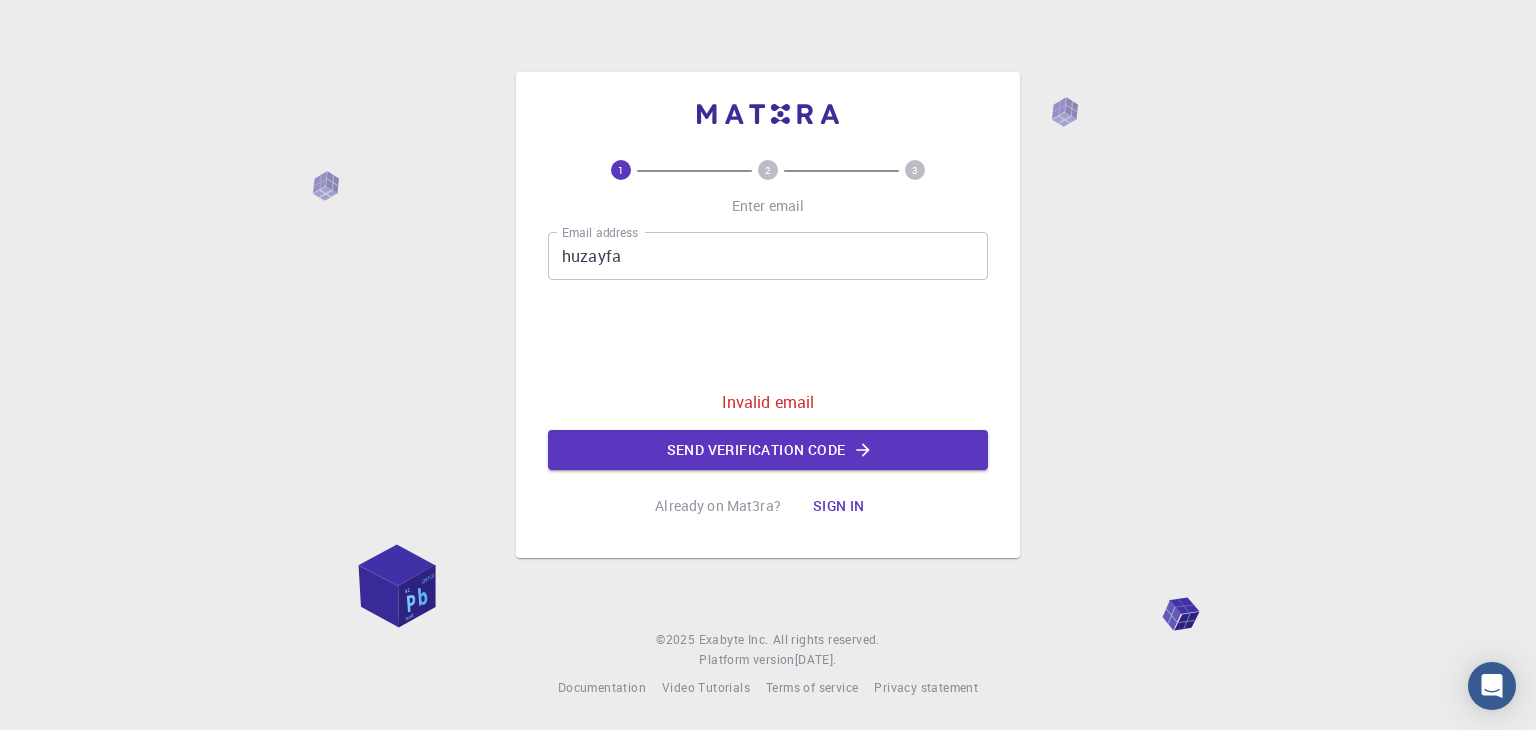 click on "huzayfa" at bounding box center (768, 256) 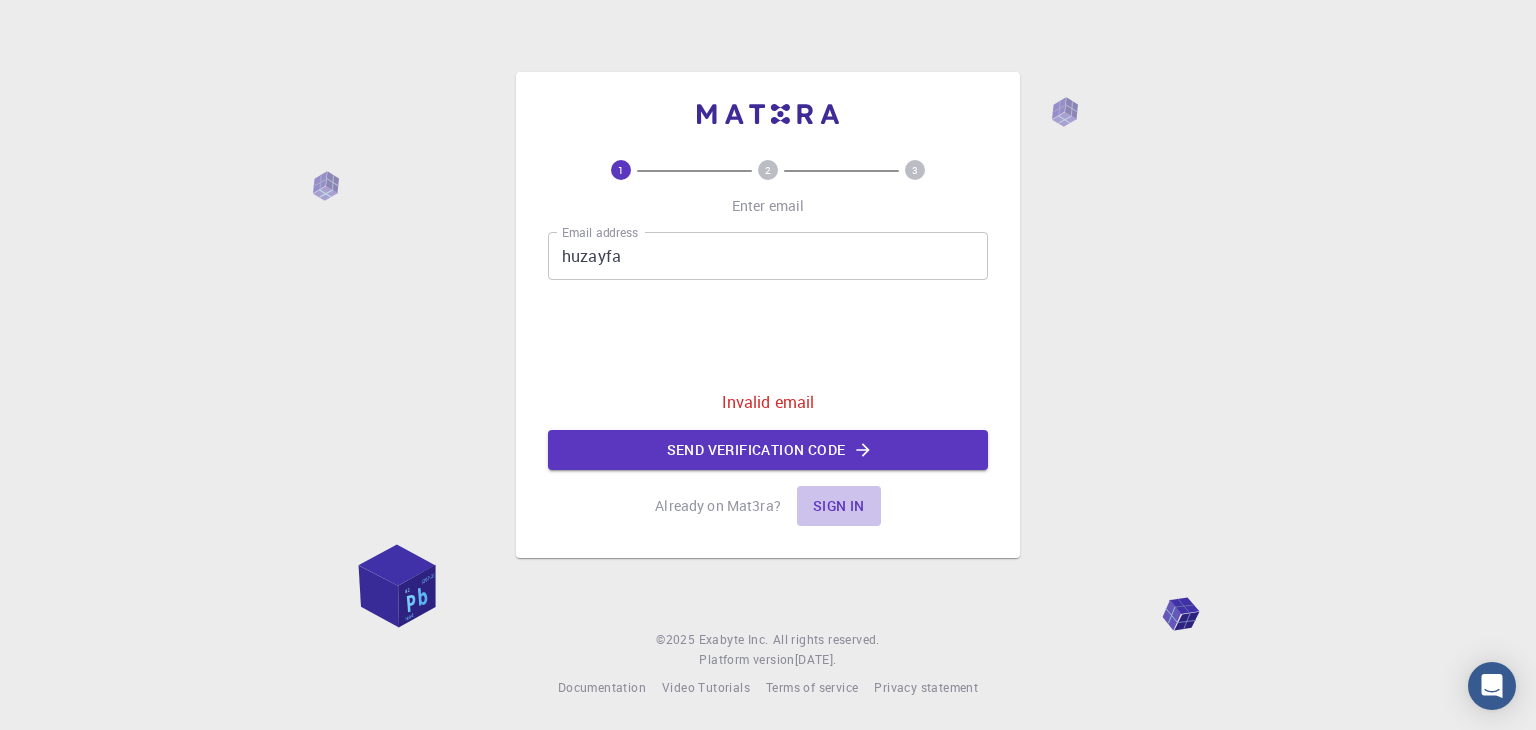 click on "Sign in" at bounding box center (839, 506) 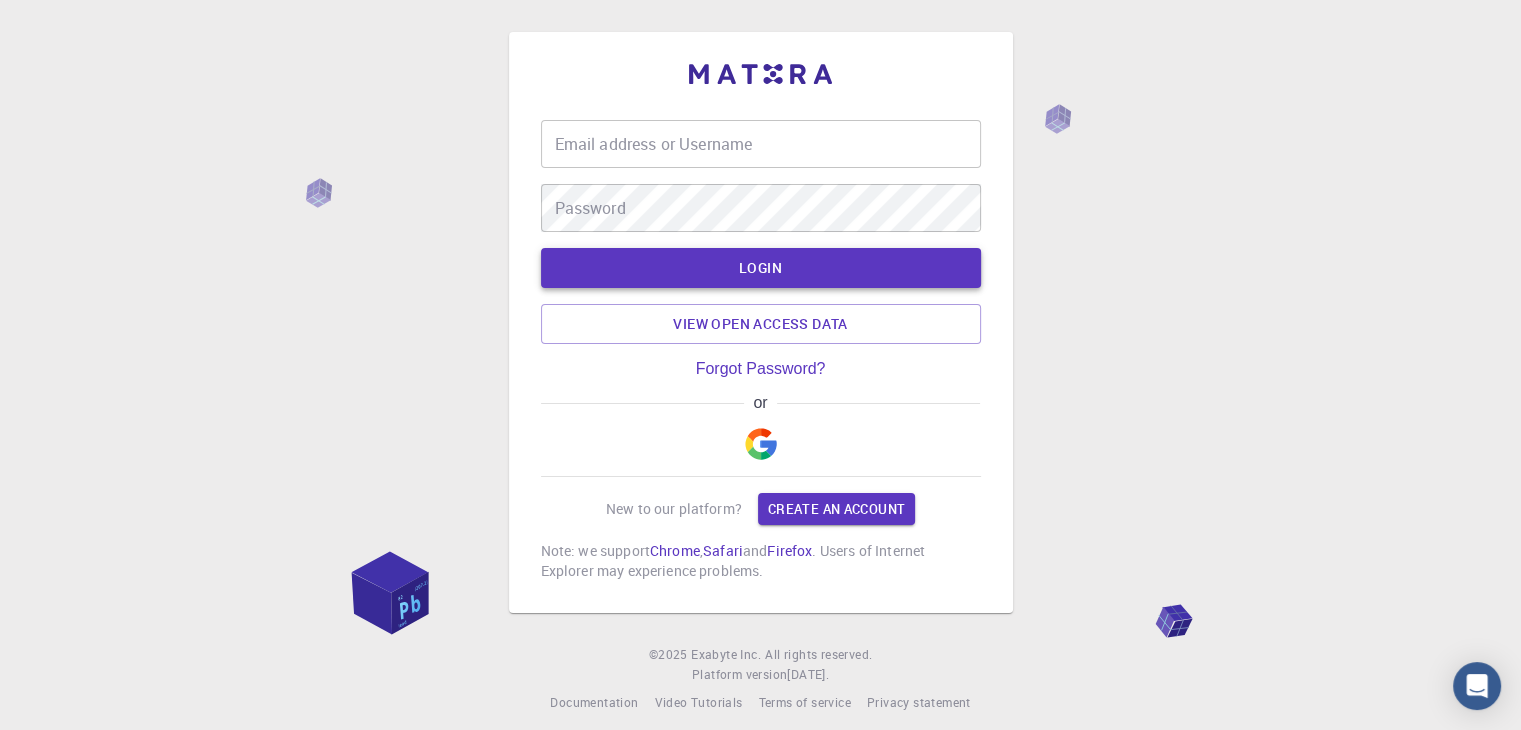 type on "huzayfa" 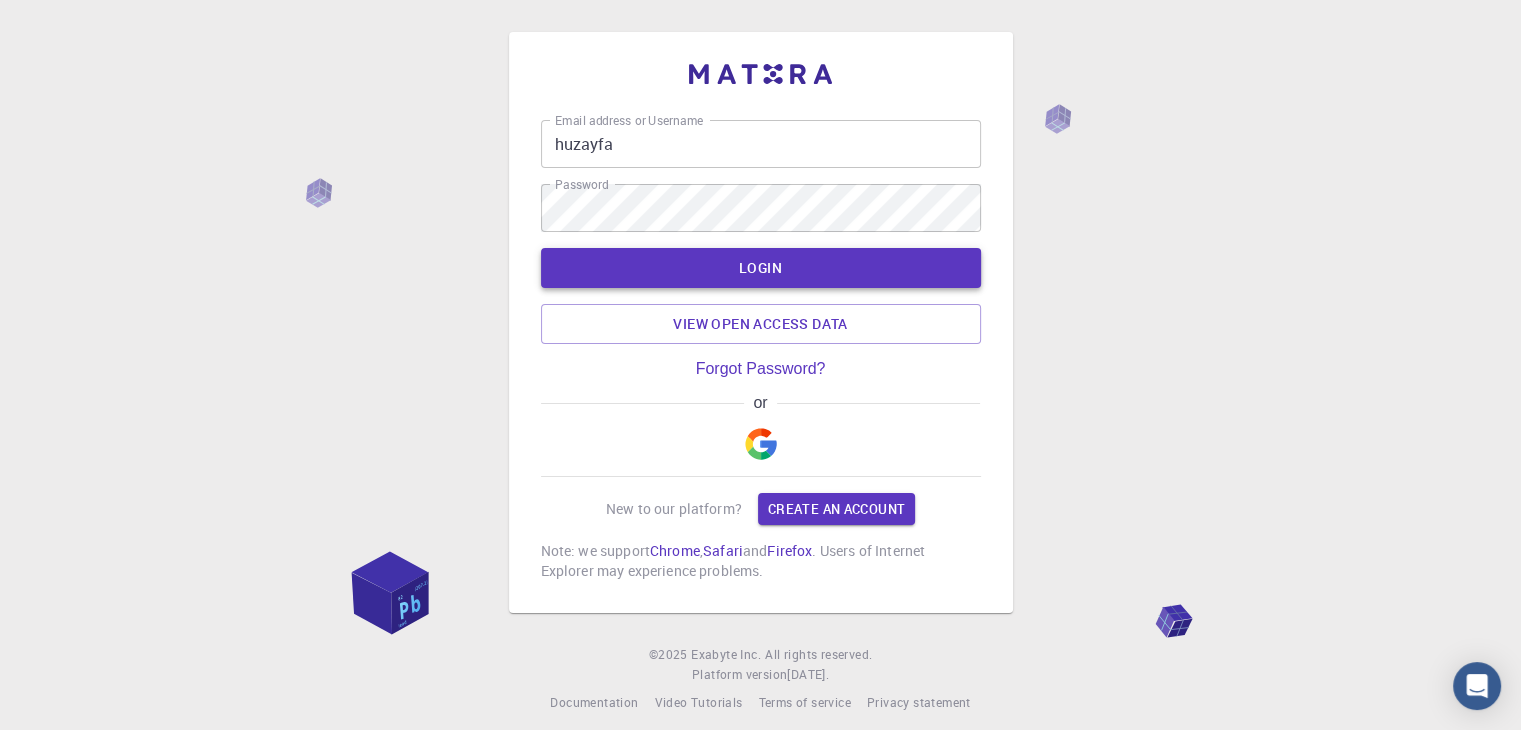click on "LOGIN" at bounding box center (761, 268) 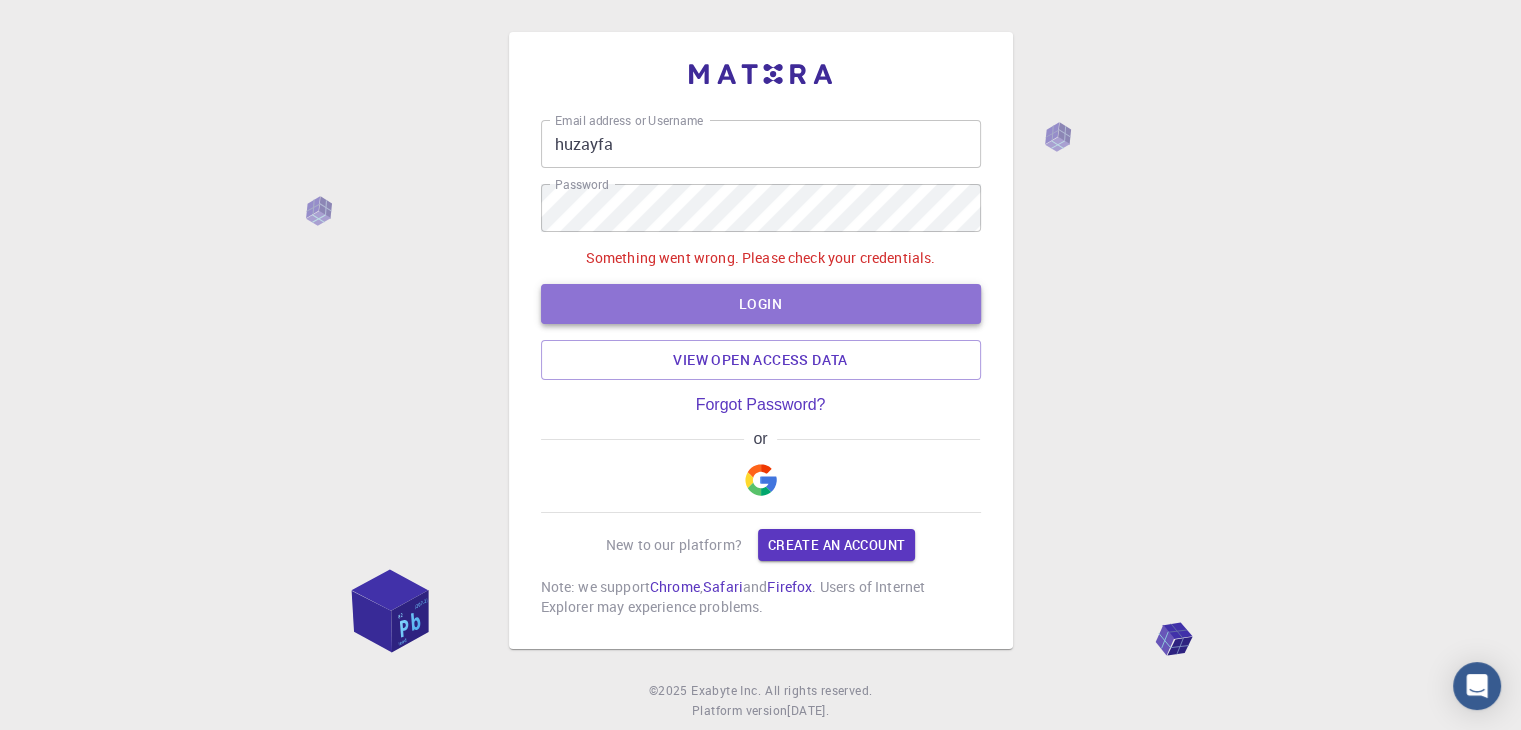click on "LOGIN" at bounding box center (761, 304) 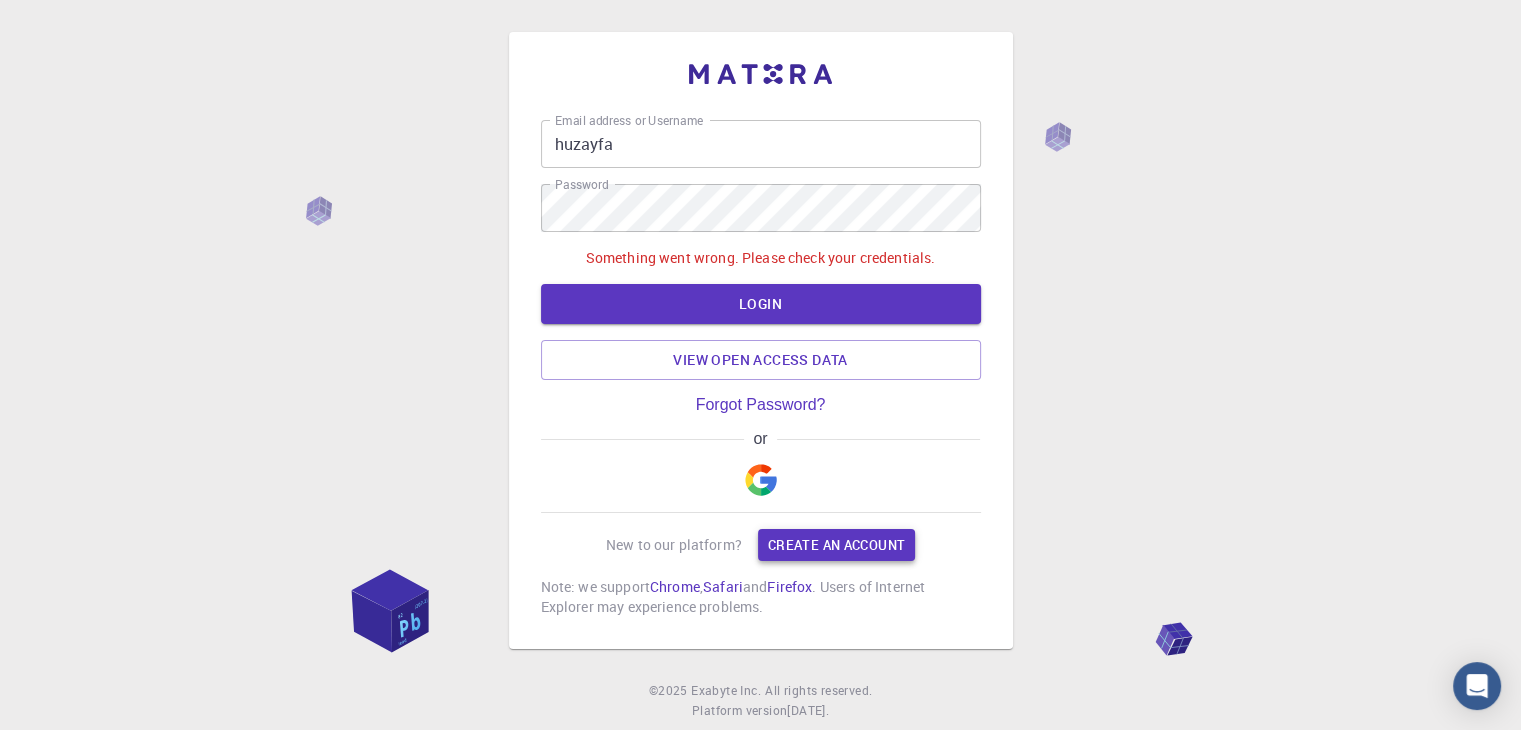 click on "Create an account" at bounding box center [836, 545] 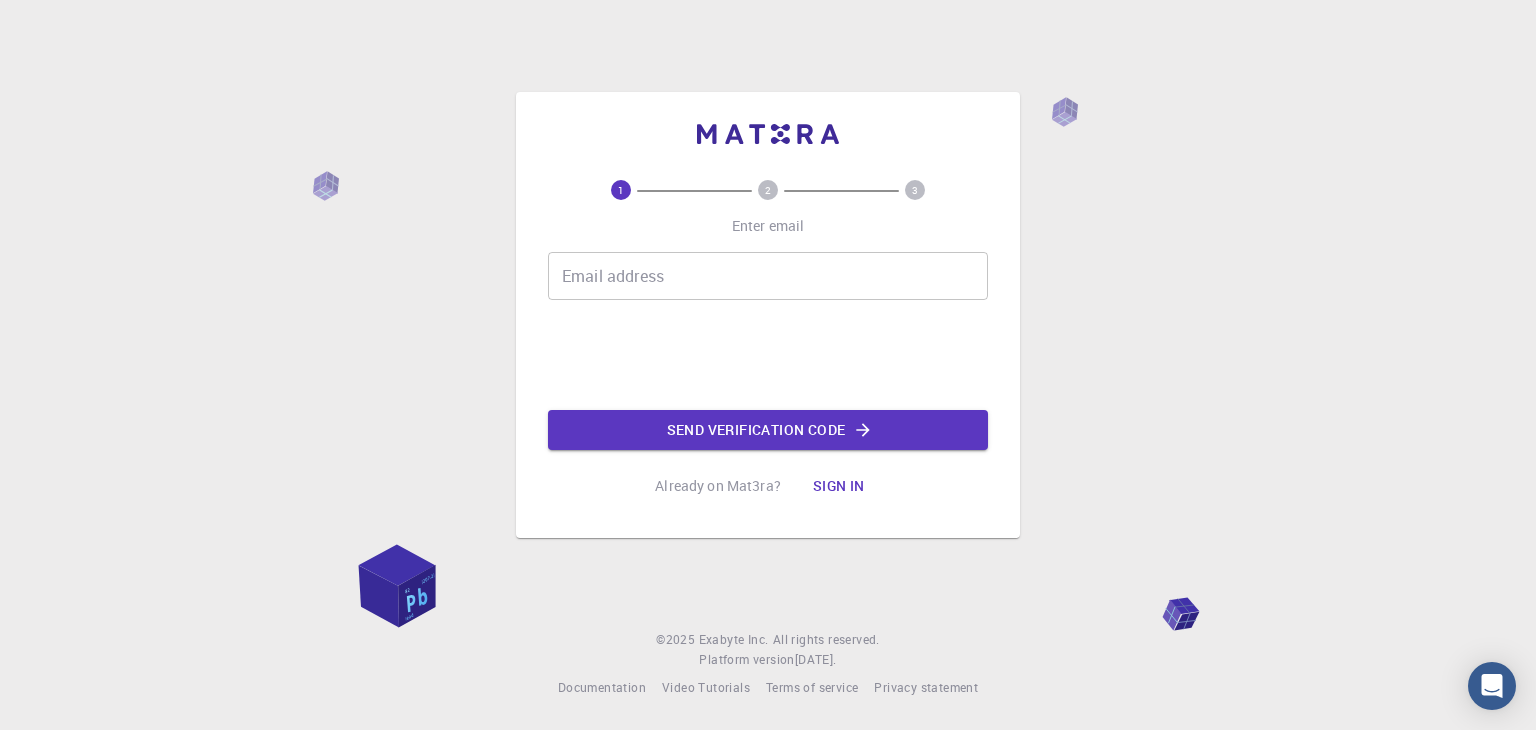 click on "Email address" at bounding box center [768, 276] 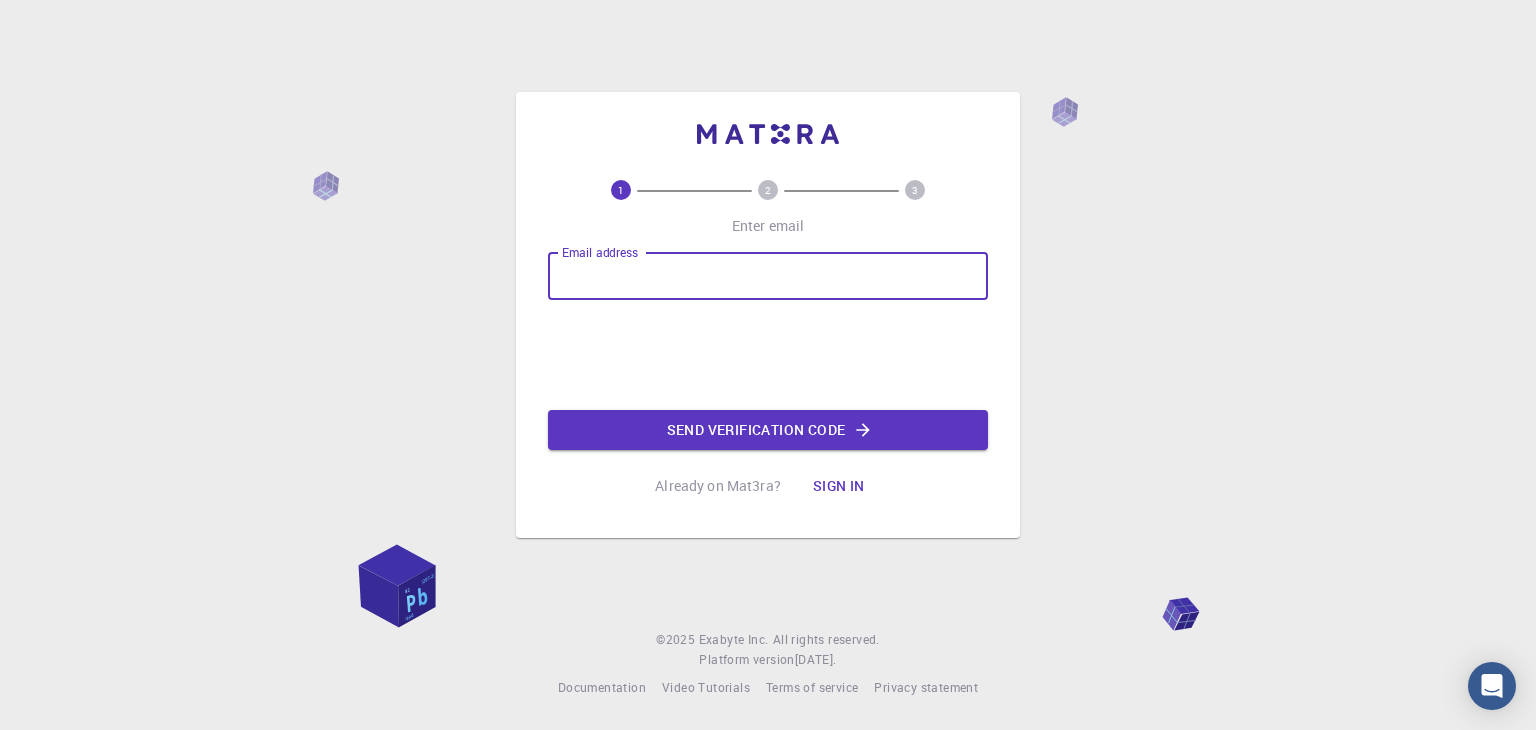 drag, startPoint x: 639, startPoint y: 266, endPoint x: 600, endPoint y: 277, distance: 40.5216 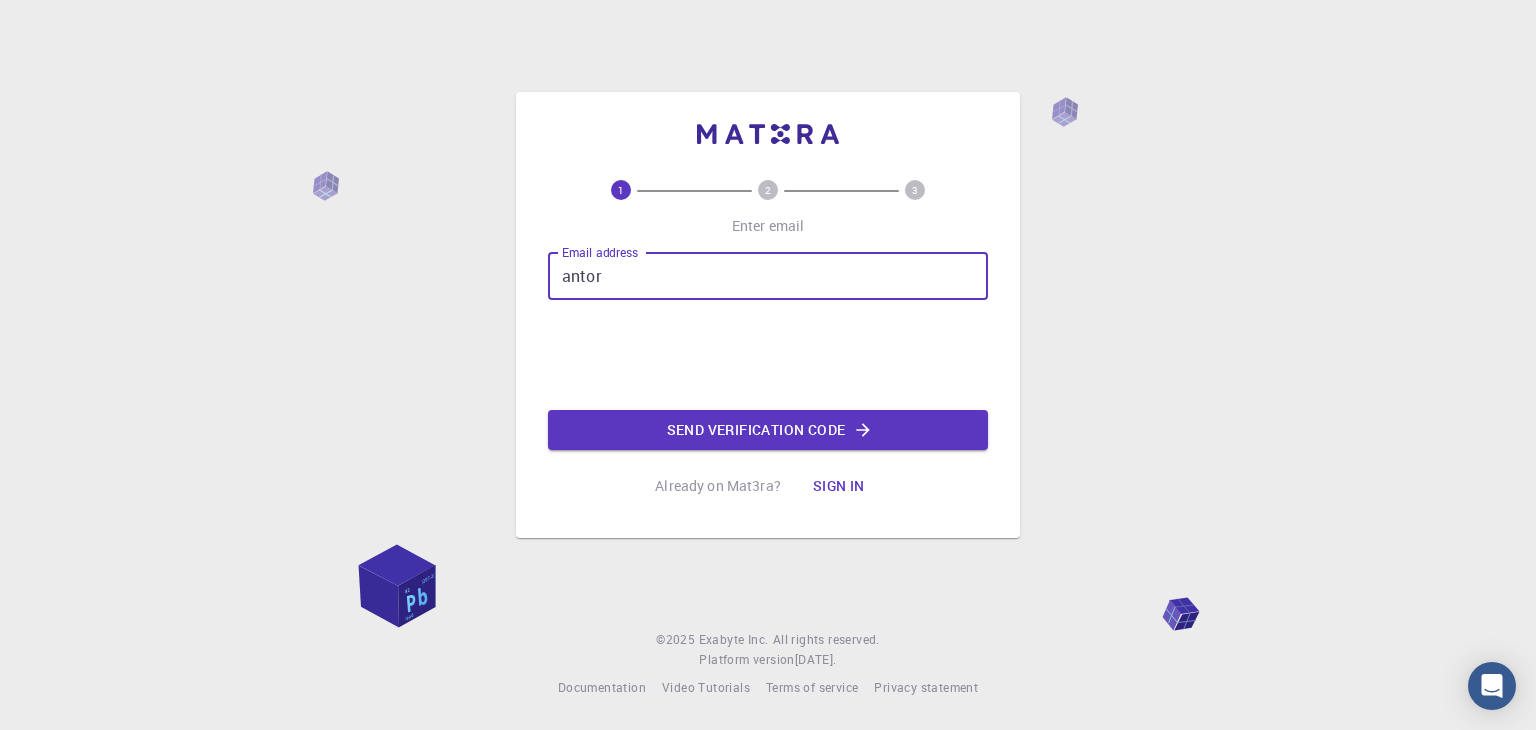 type on "[EMAIL_ADDRESS][DOMAIN_NAME]" 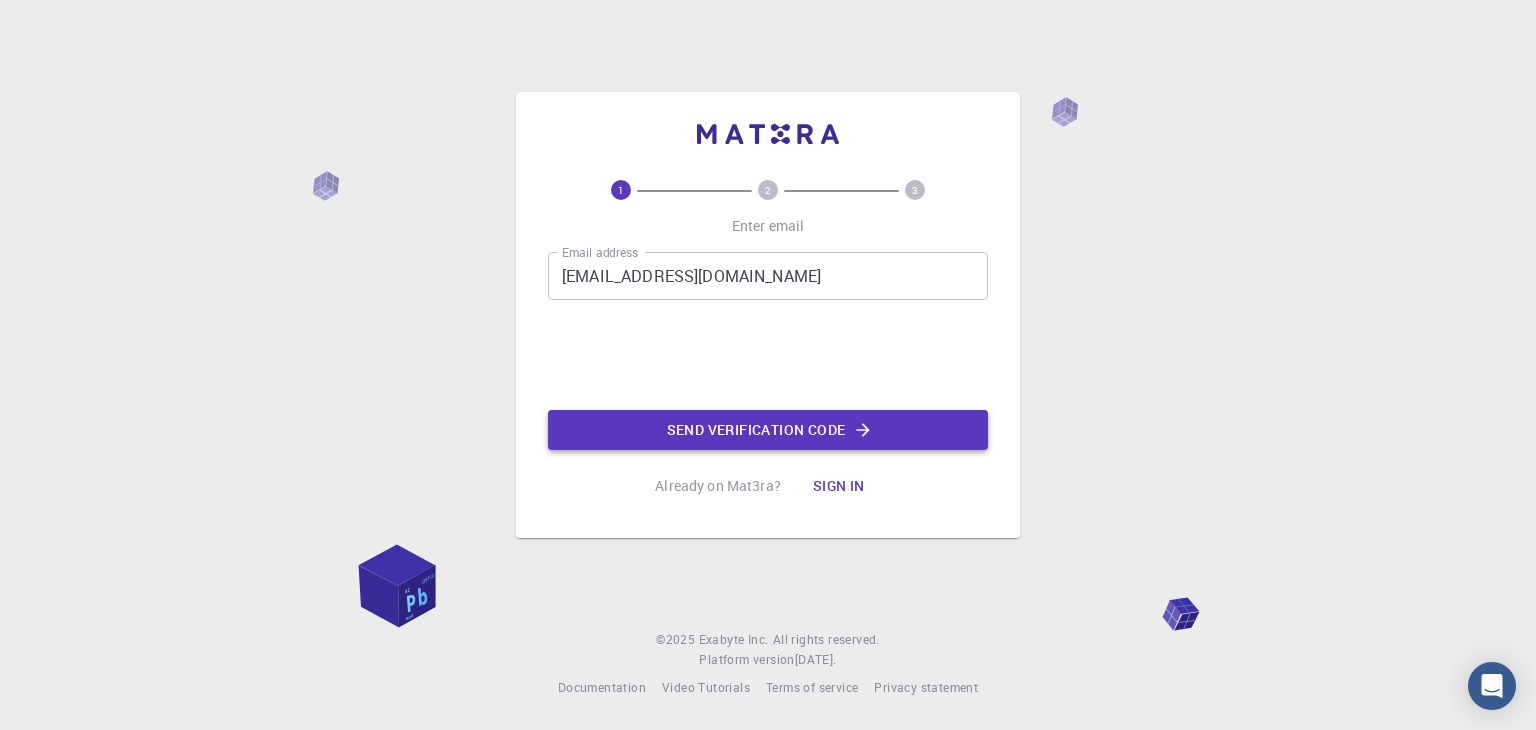 click on "Send verification code" 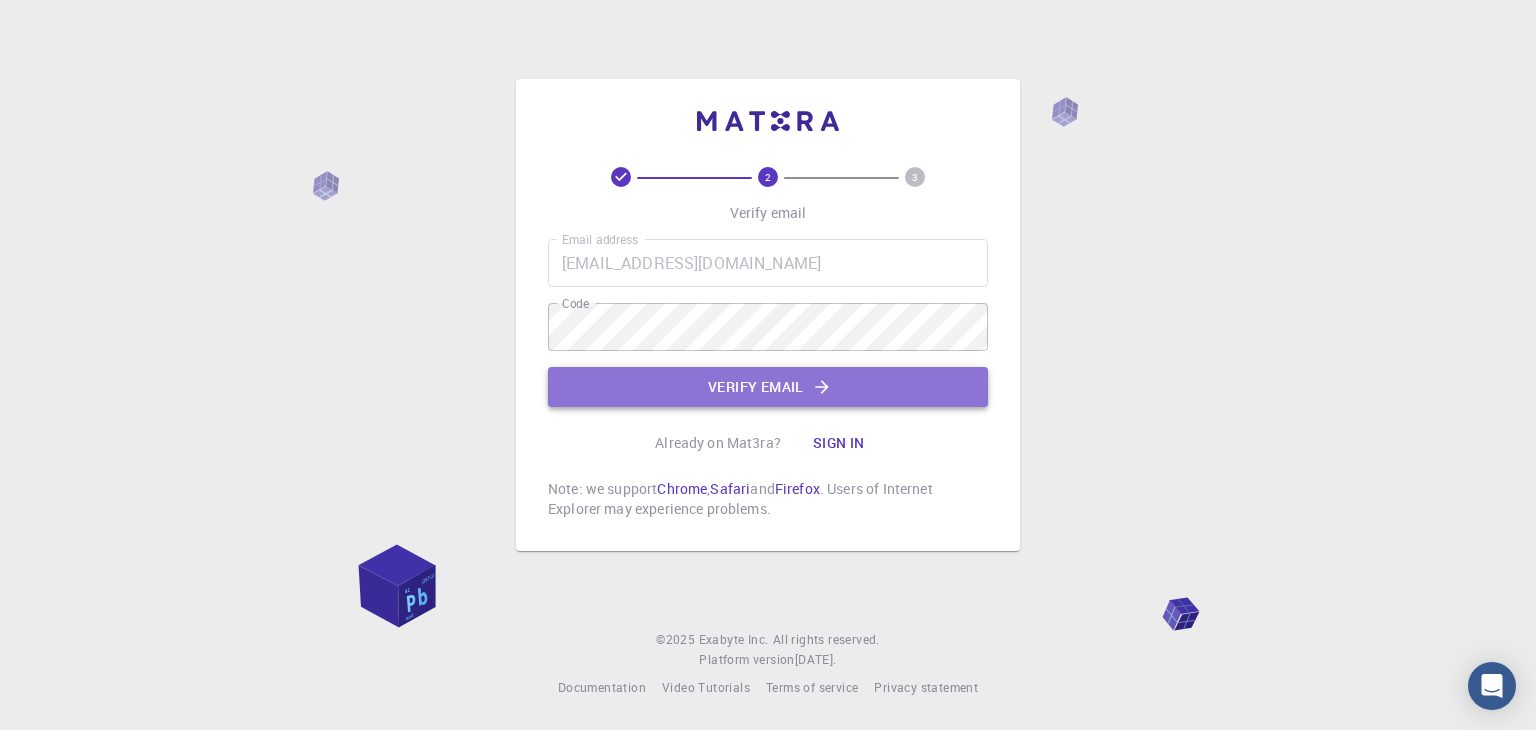 click on "Verify email" 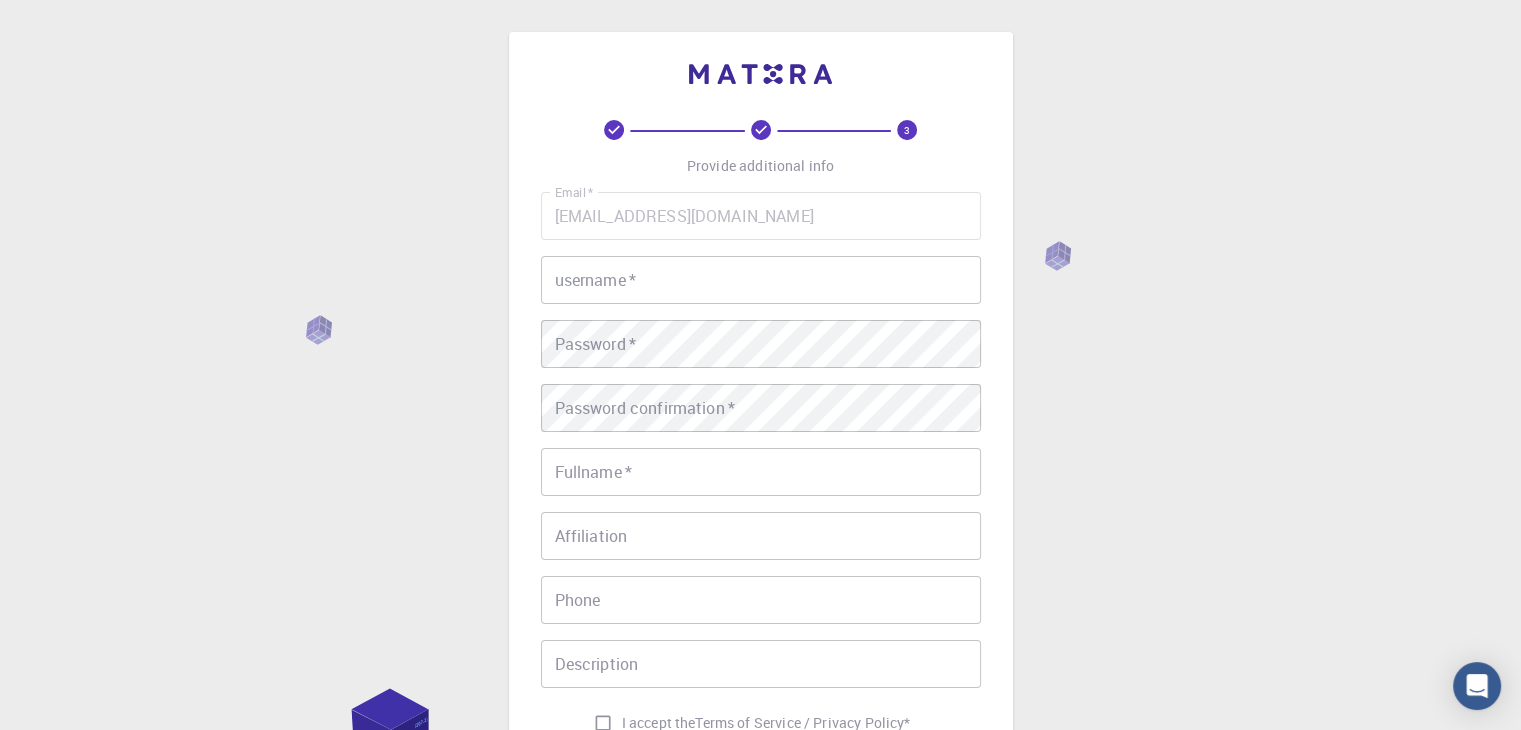 click on "username   *" at bounding box center [761, 280] 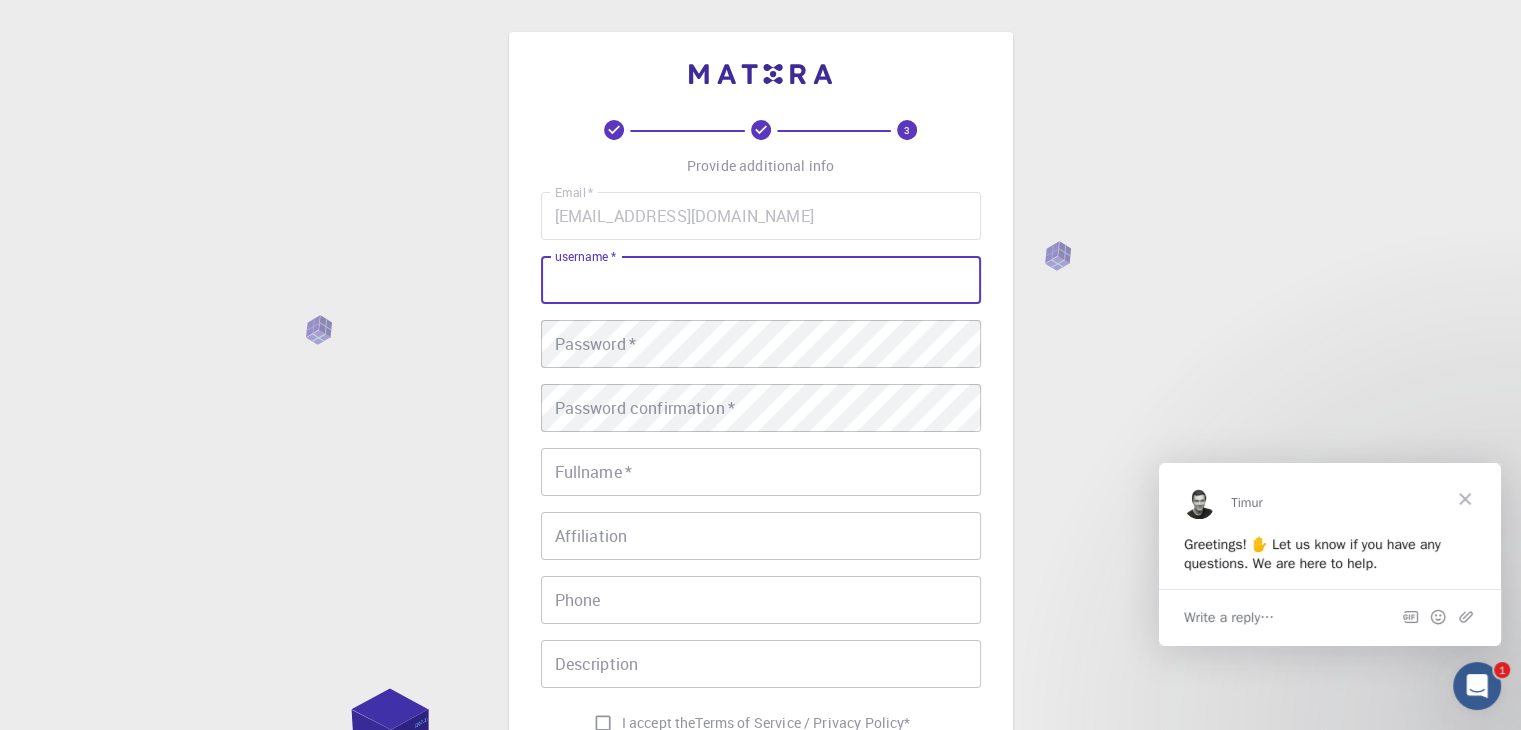 scroll, scrollTop: 0, scrollLeft: 0, axis: both 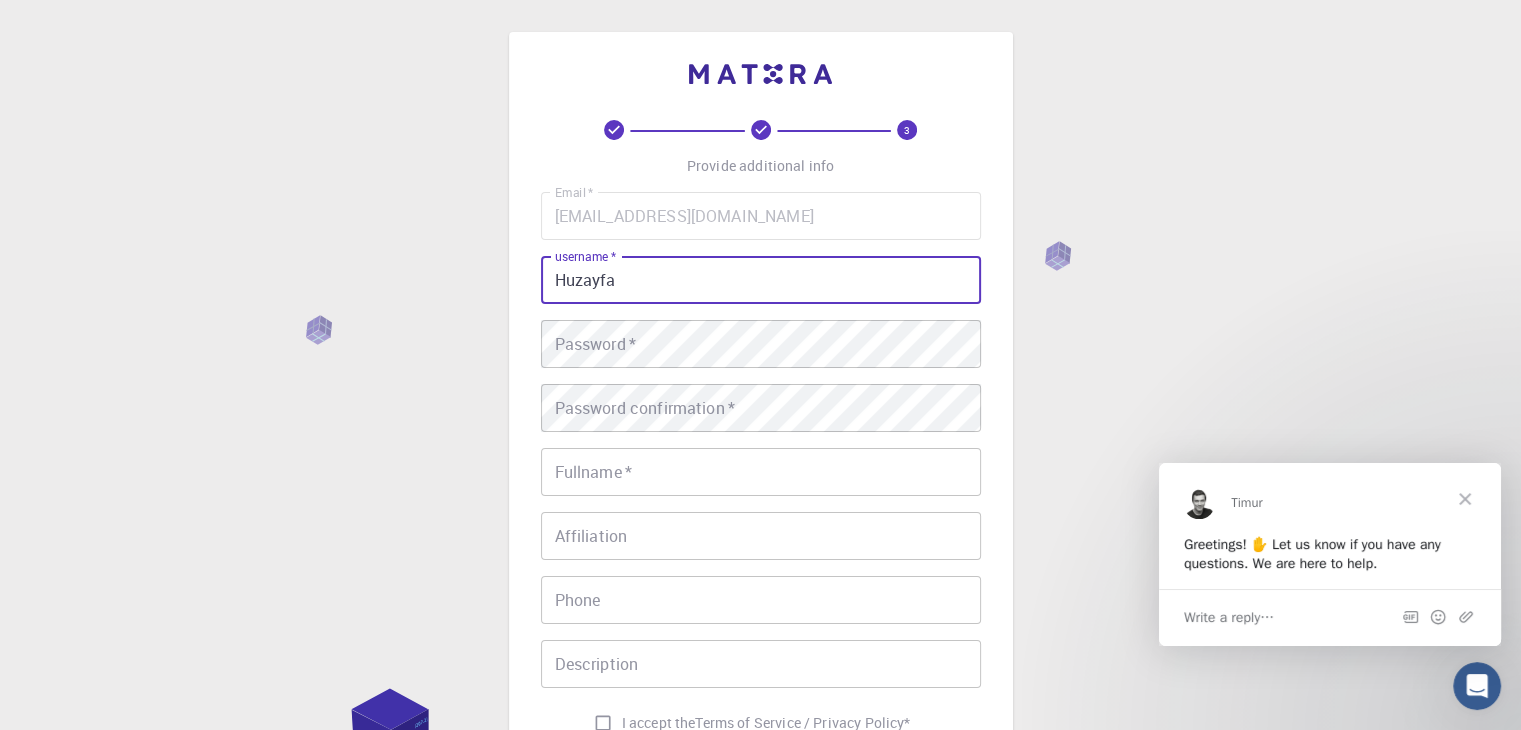 click on "Huzayfa" at bounding box center [761, 280] 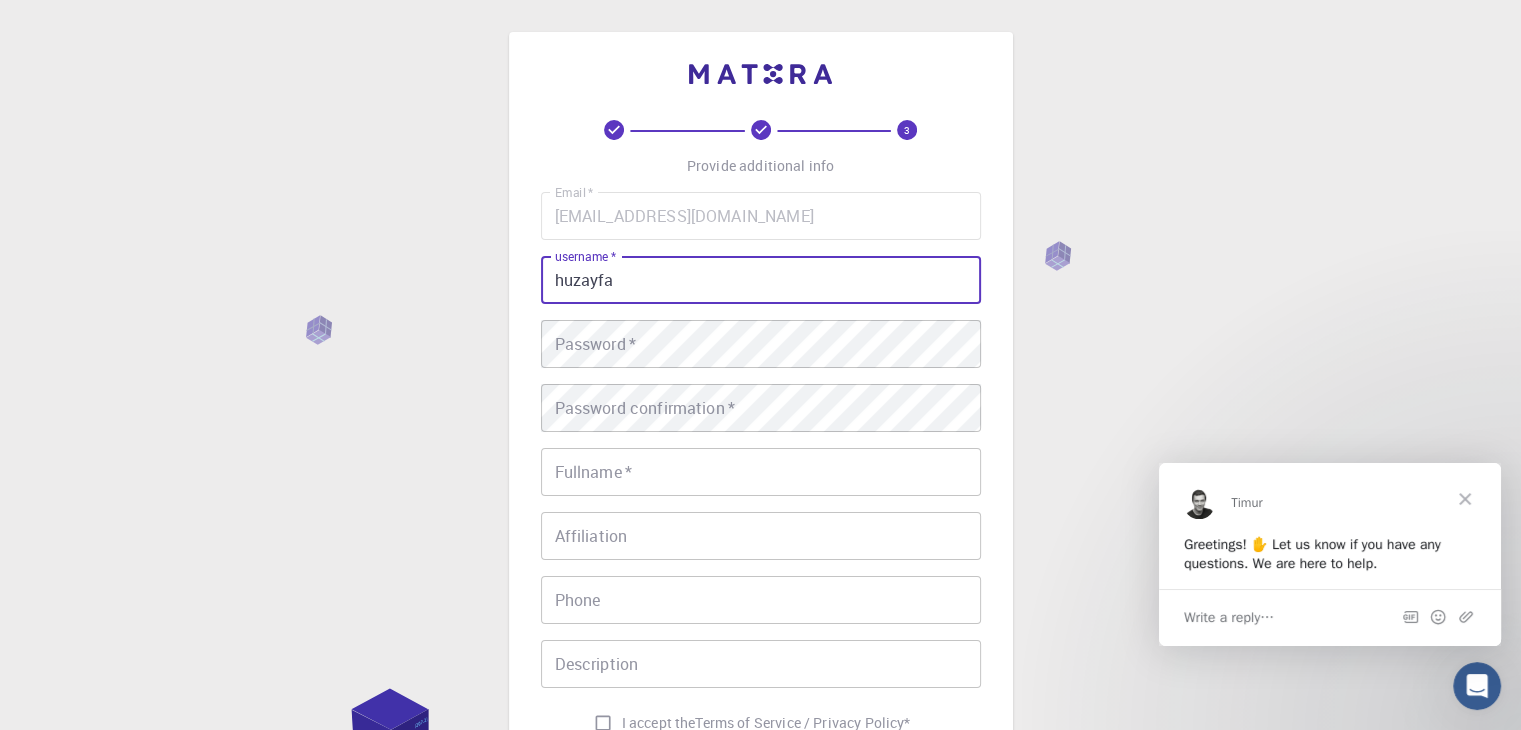 type on "huzayfa" 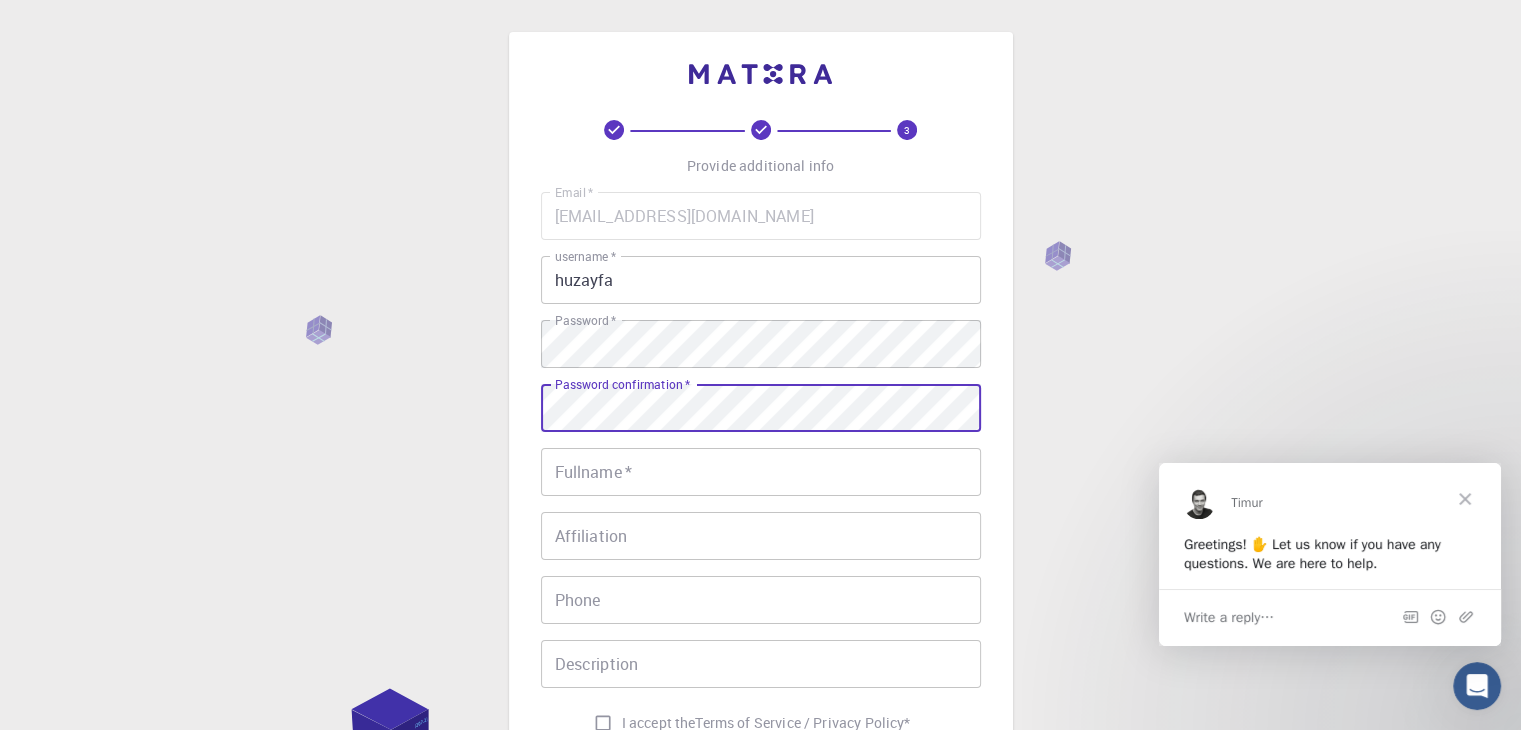 click on "Fullname   *" at bounding box center (761, 472) 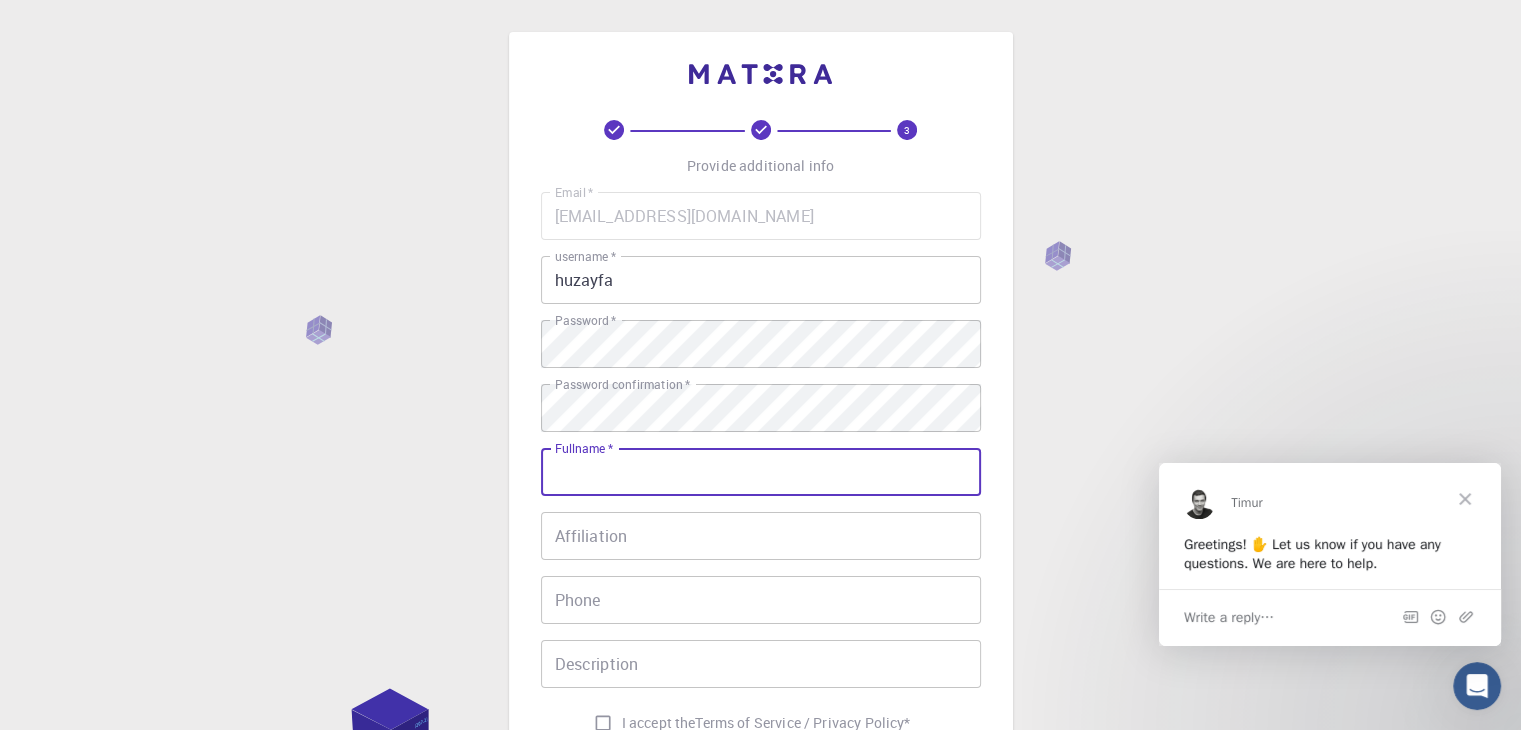 type on "[PERSON_NAME]" 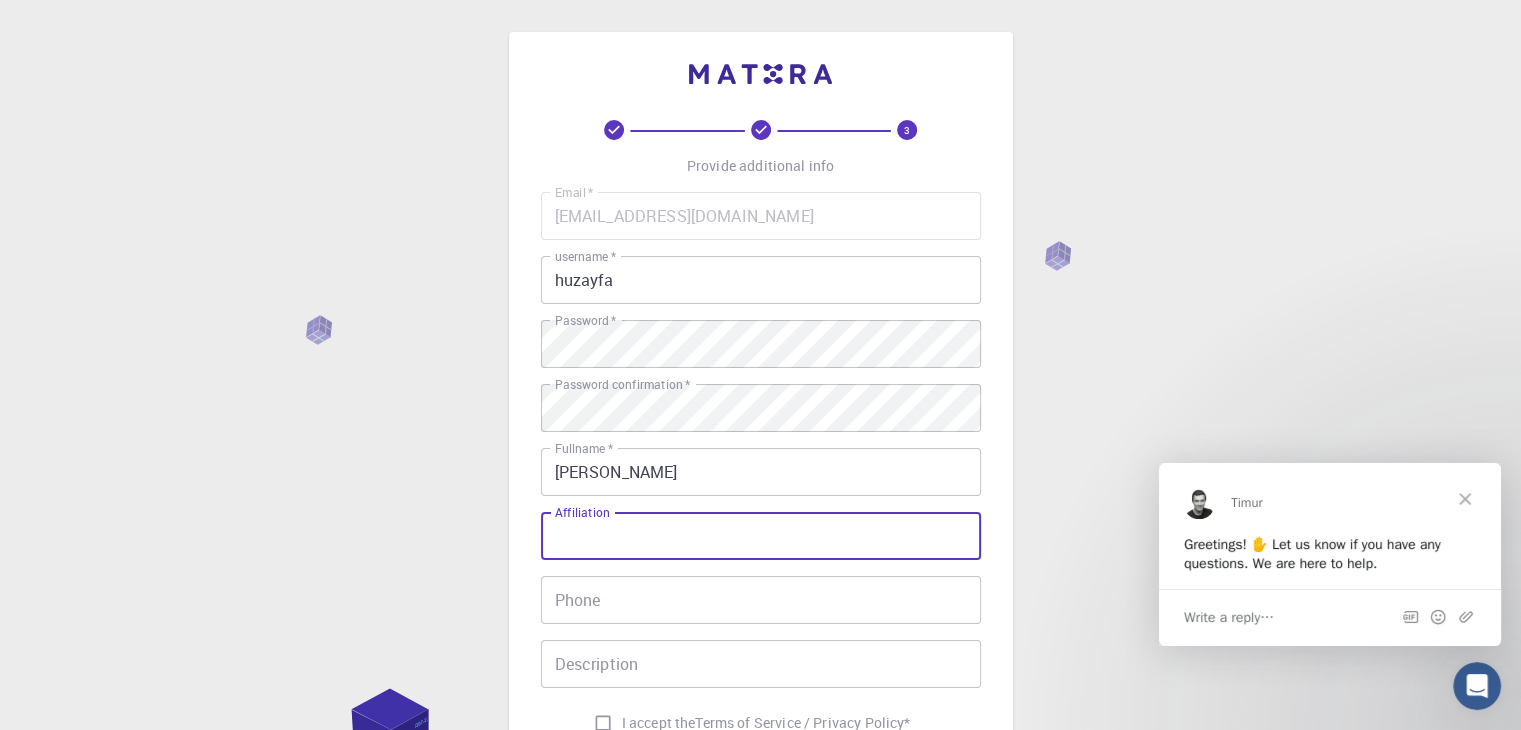 click on "Affiliation" at bounding box center [761, 536] 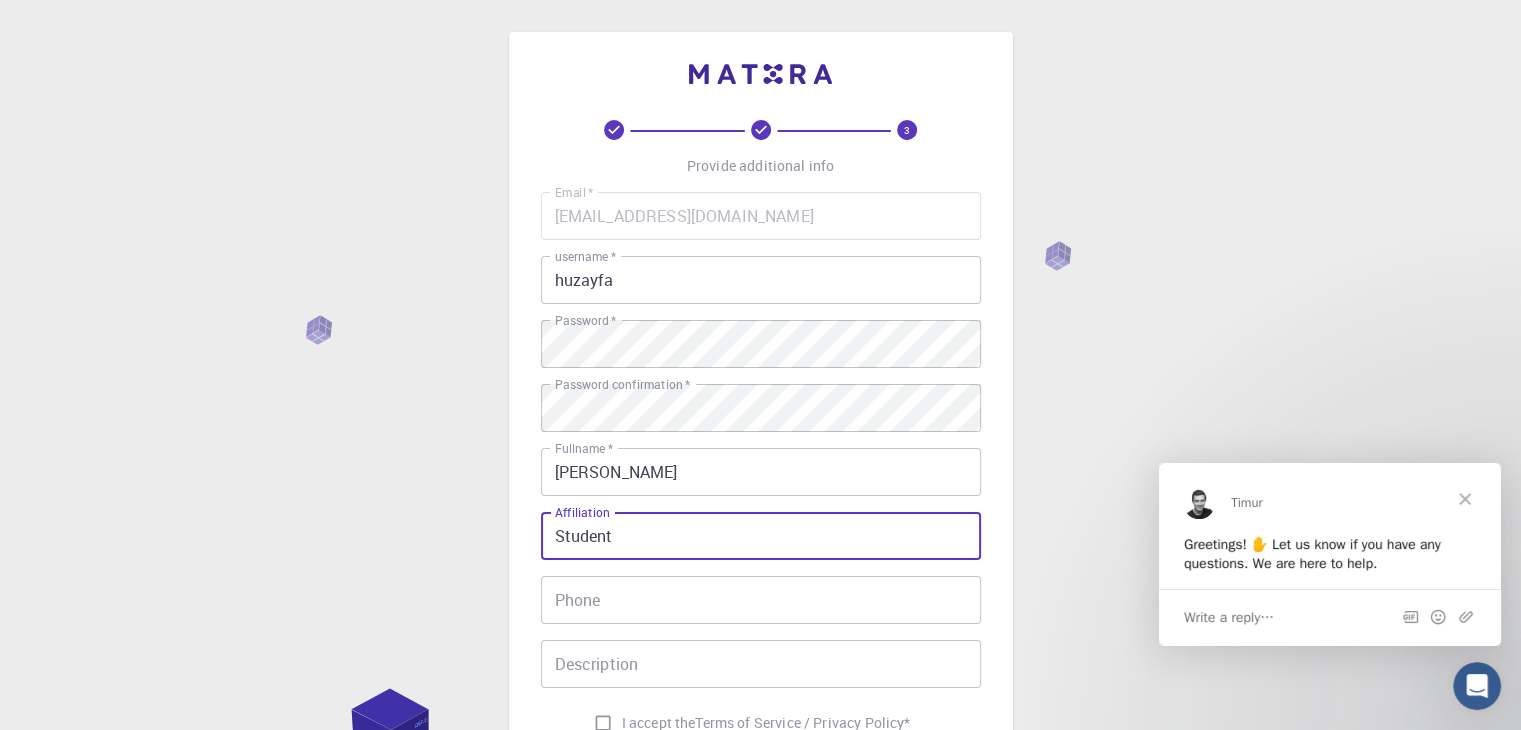 click on "Phone" at bounding box center [761, 600] 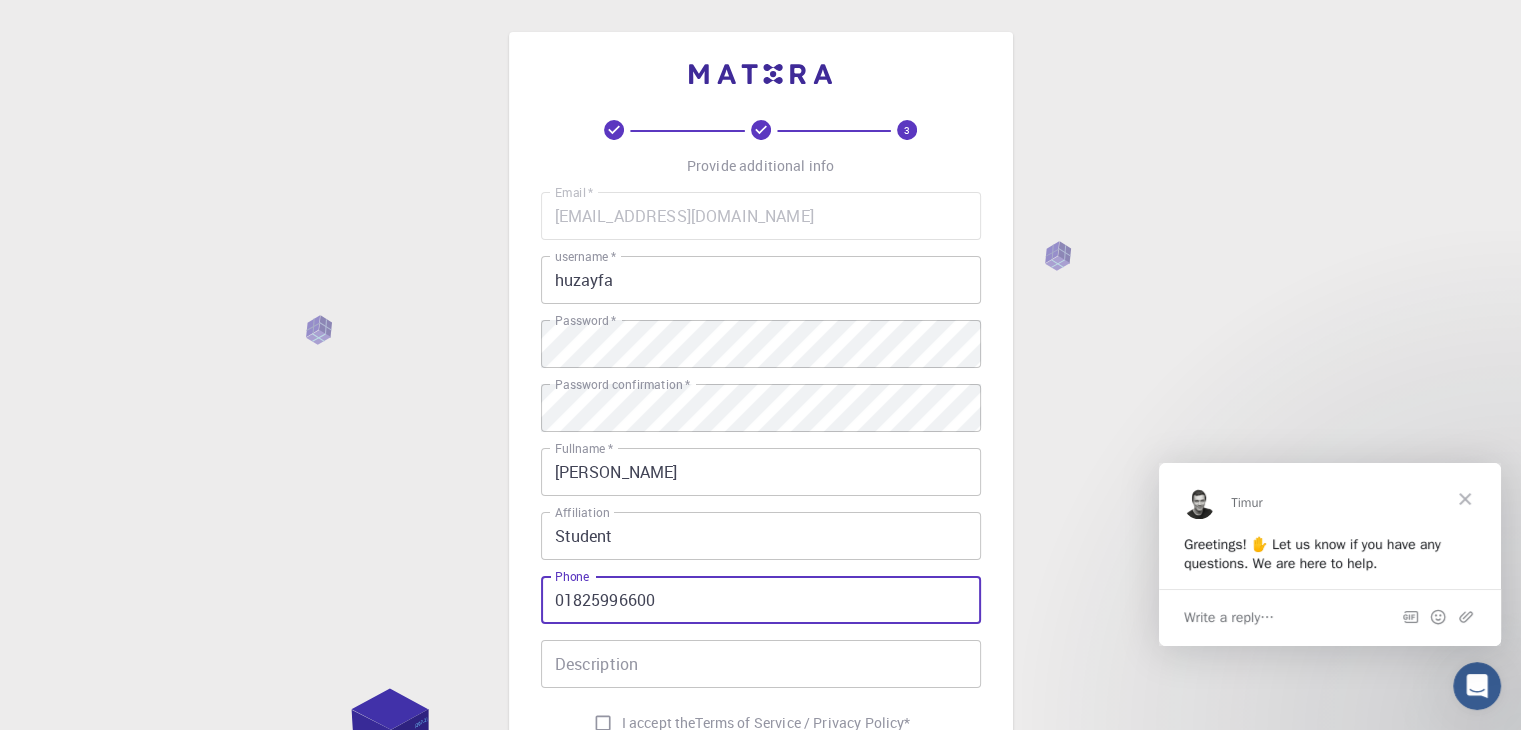 click on "01825996600" at bounding box center (761, 600) 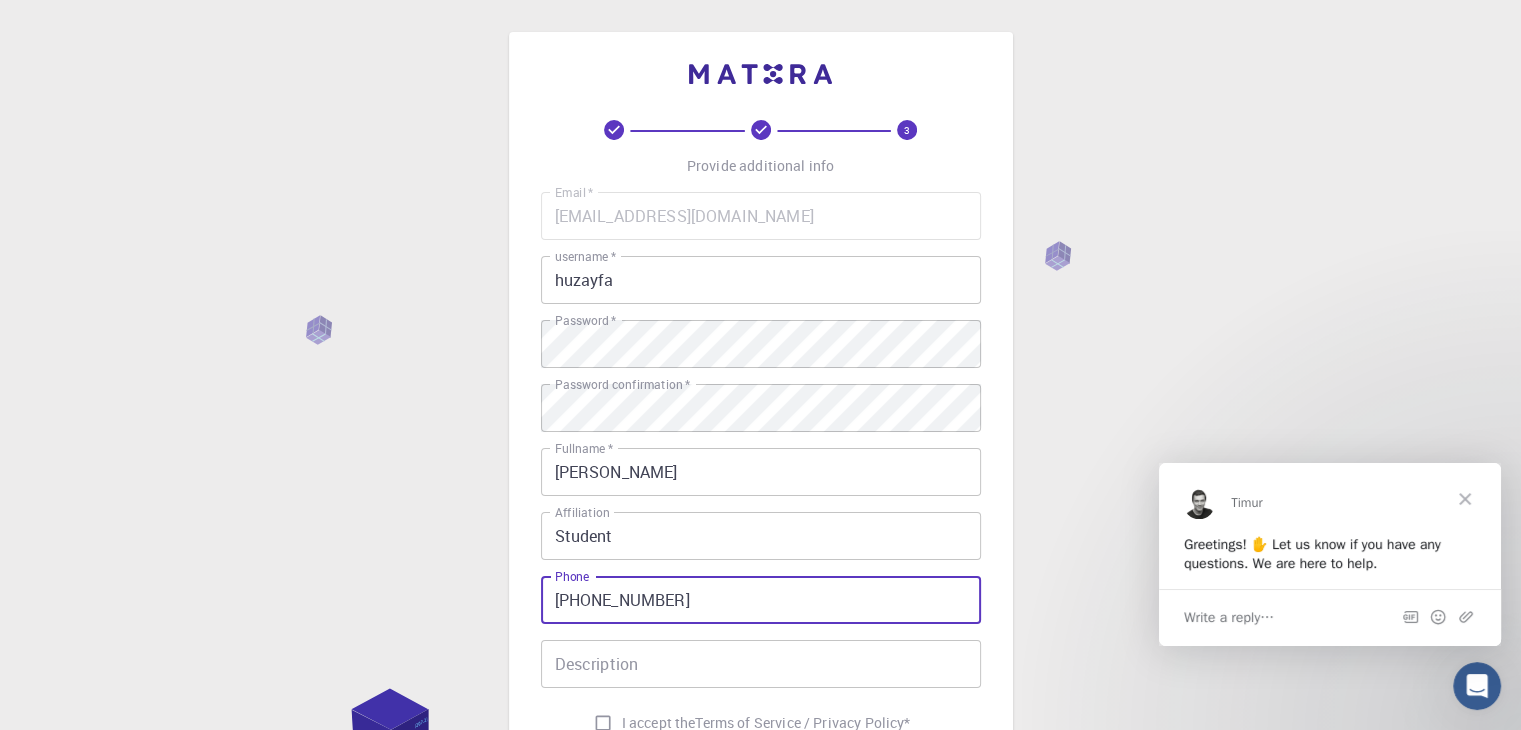 type on "+8801825996600" 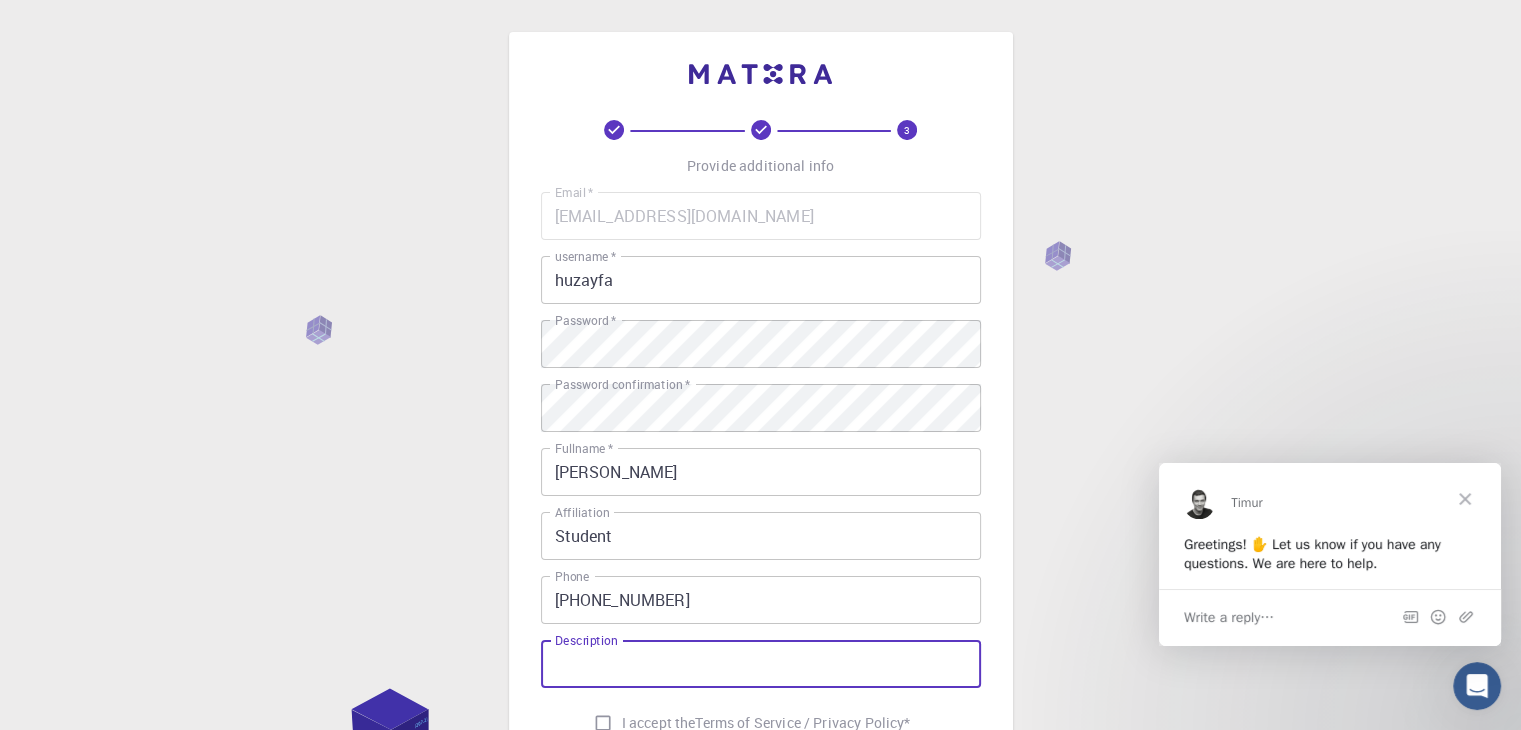 type on "I'm using this for my research purpose." 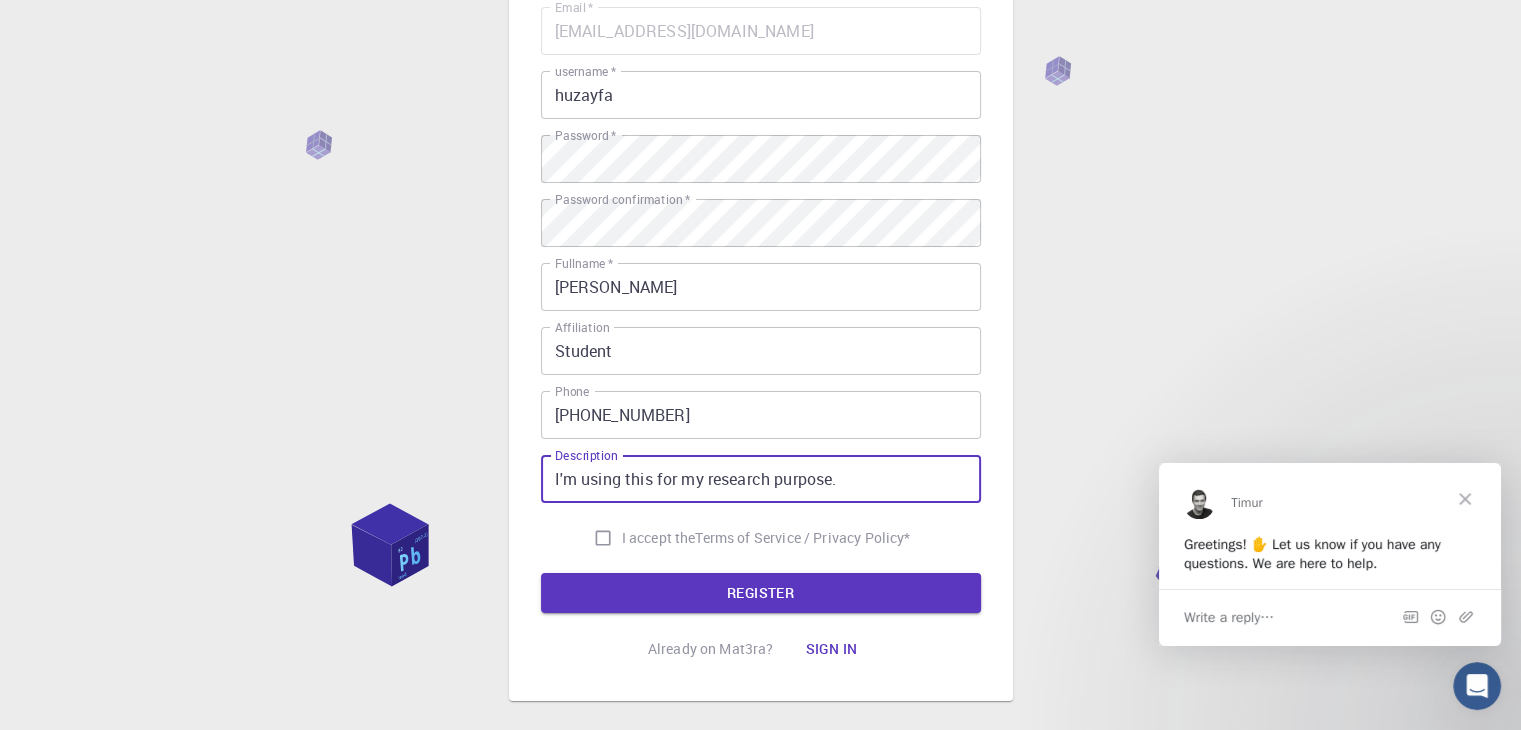 scroll, scrollTop: 200, scrollLeft: 0, axis: vertical 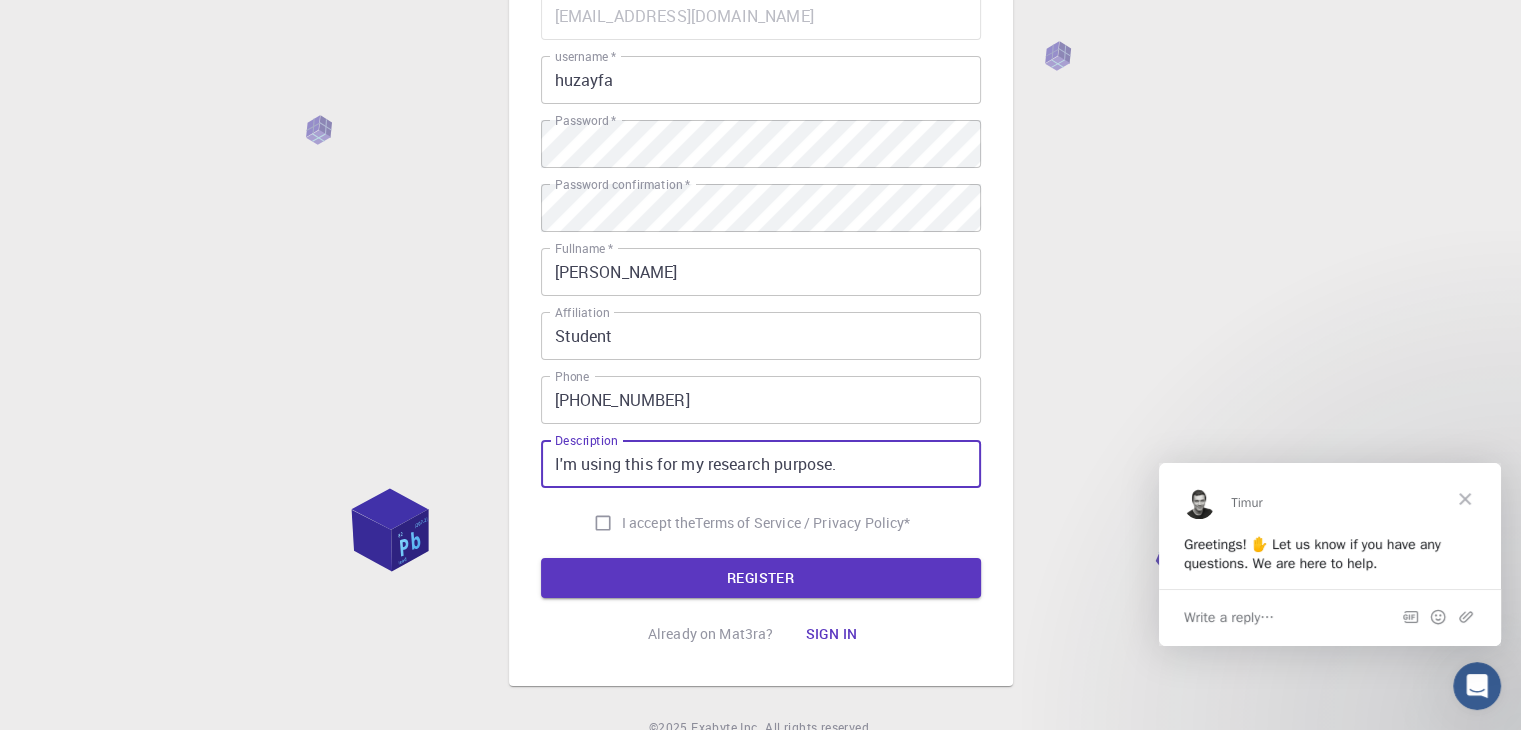 click on "I accept the  Terms of Service / Privacy Policy  *" at bounding box center (603, 523) 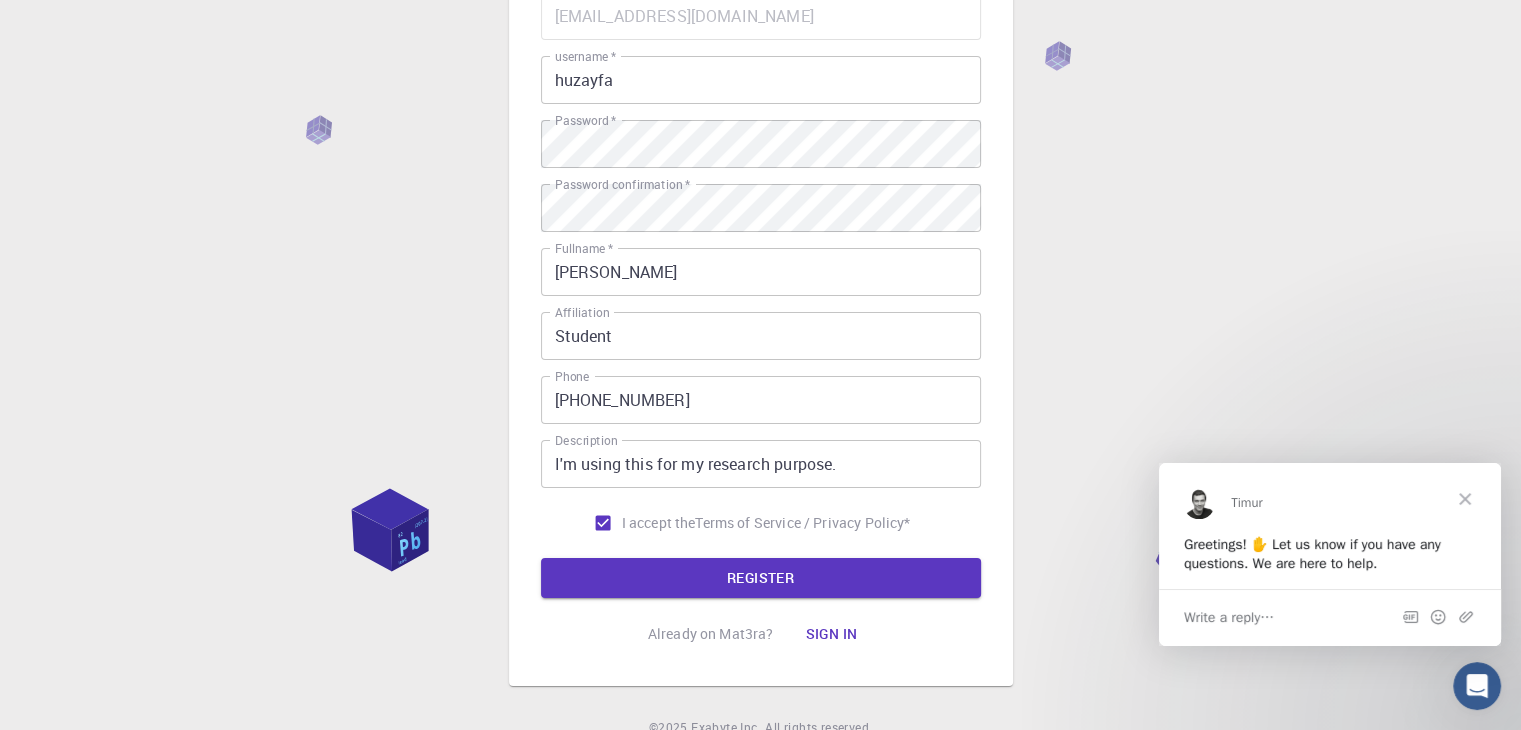 click on "Email   * antor24638@gmail.com Email   * username   * huzayfa username   * Password   * Password   * Password confirmation   * Password confirmation   * Fullname   * Hasan Huzayfa Rahaman Fullname   * Affiliation Student Affiliation Phone +8801825996600 Phone Description I'm using this for my research purpose. Description I accept the  Terms of Service / Privacy Policy  * REGISTER" at bounding box center (761, 295) 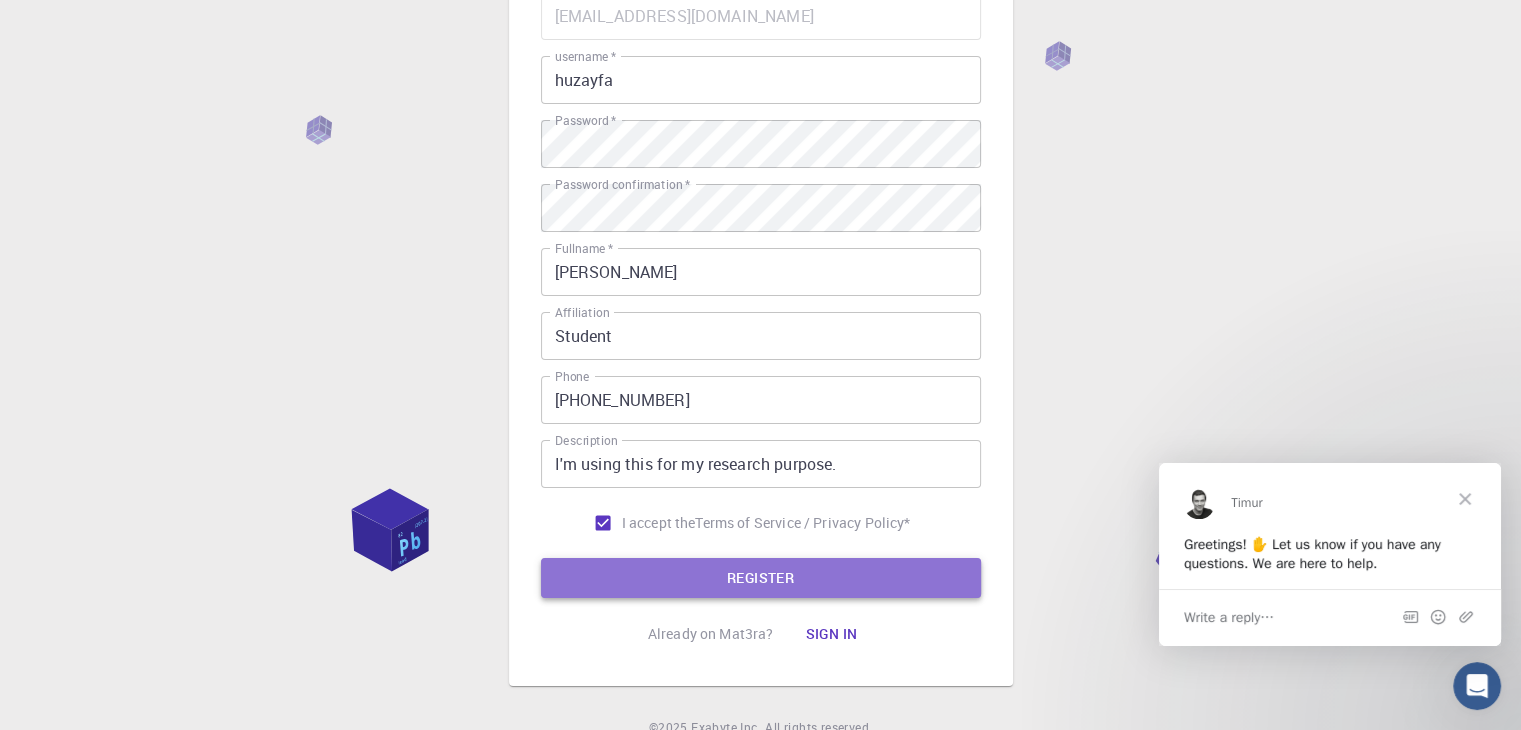 click on "REGISTER" at bounding box center (761, 578) 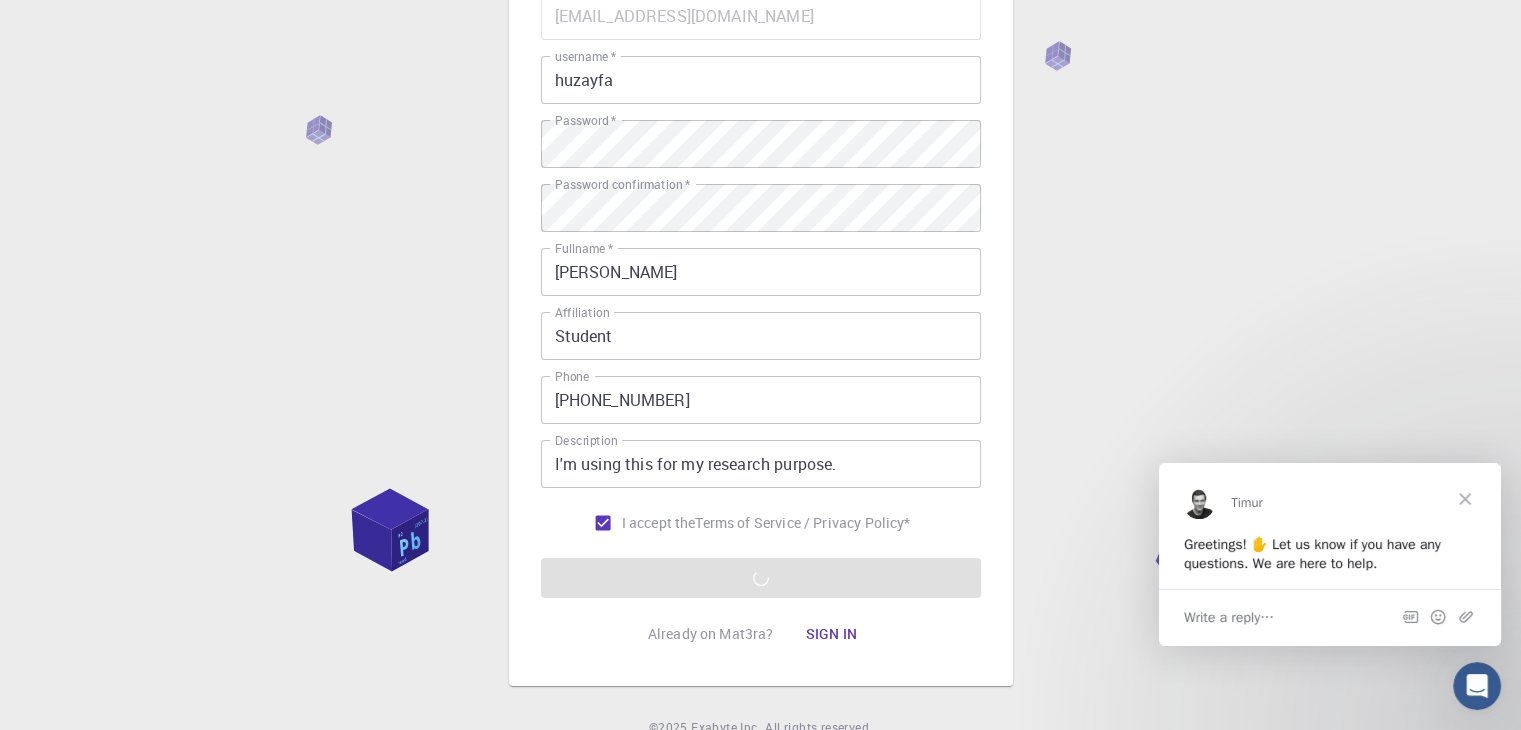 click at bounding box center [1465, 498] 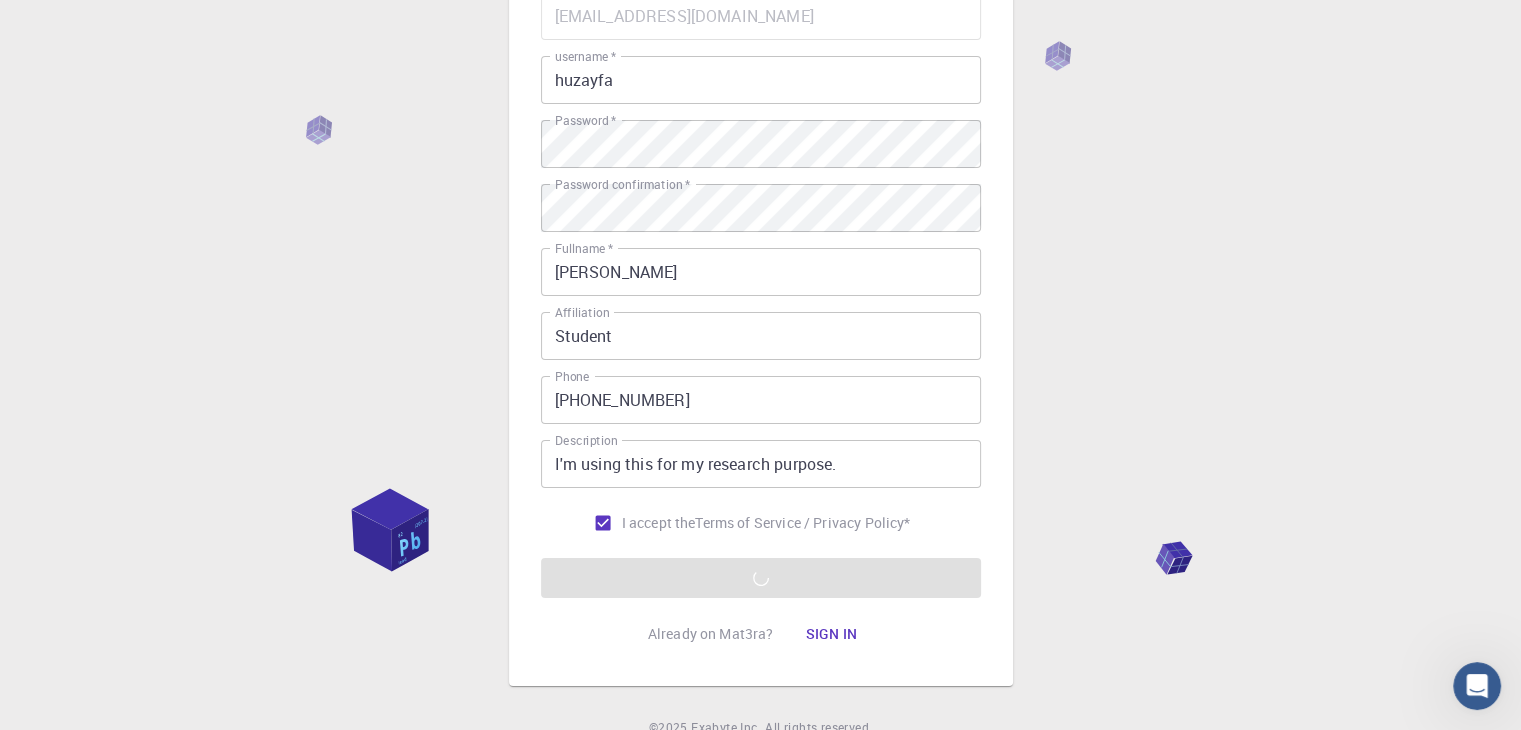 click 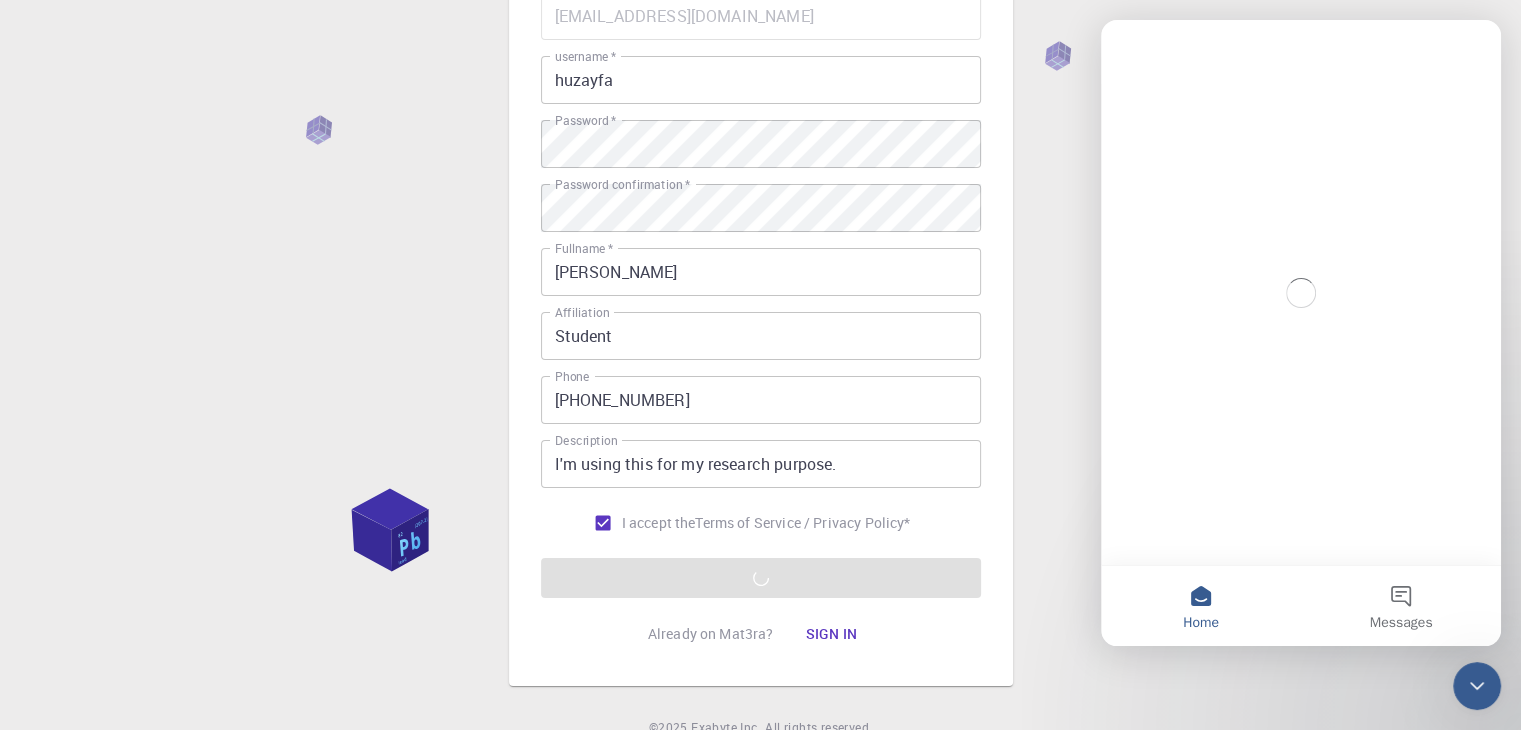 scroll, scrollTop: 0, scrollLeft: 0, axis: both 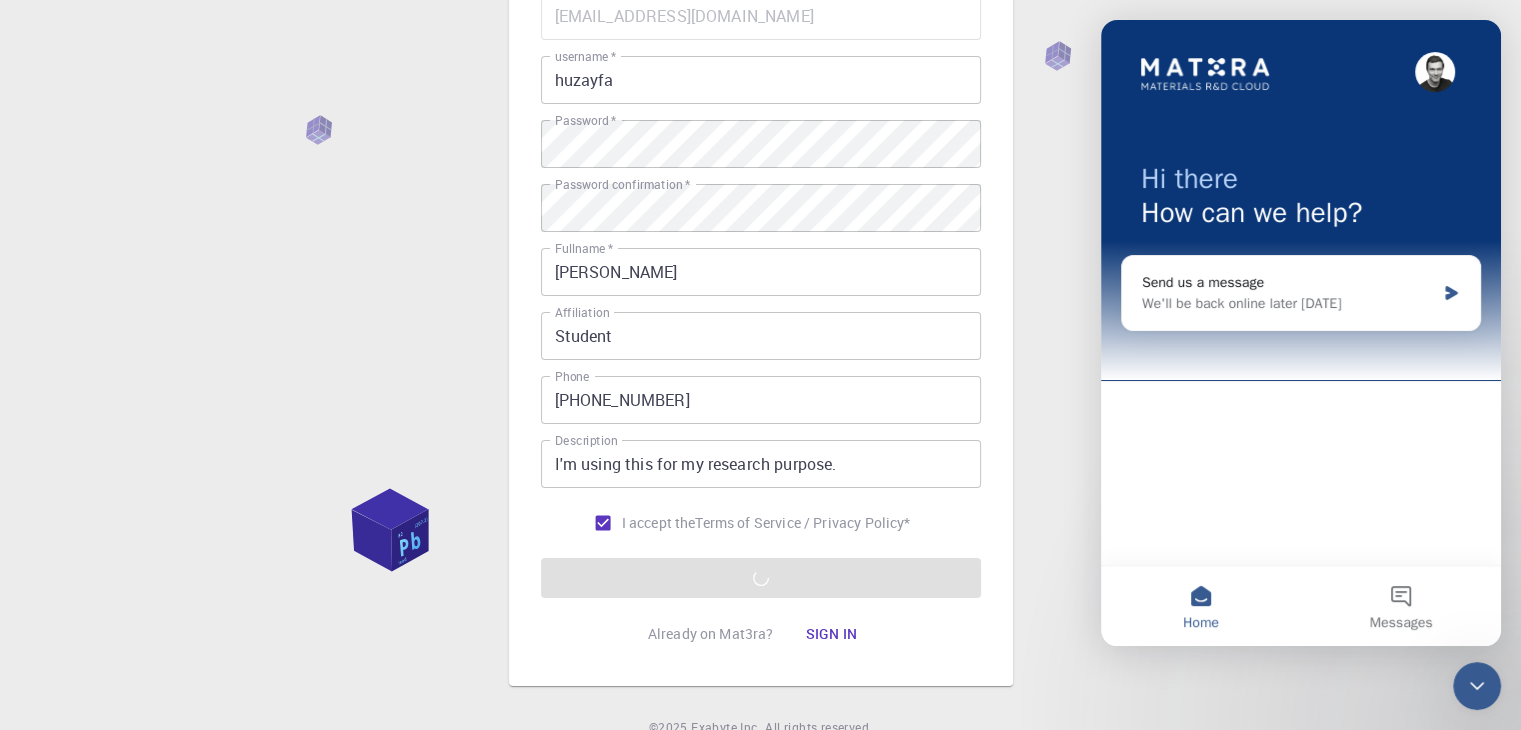 click 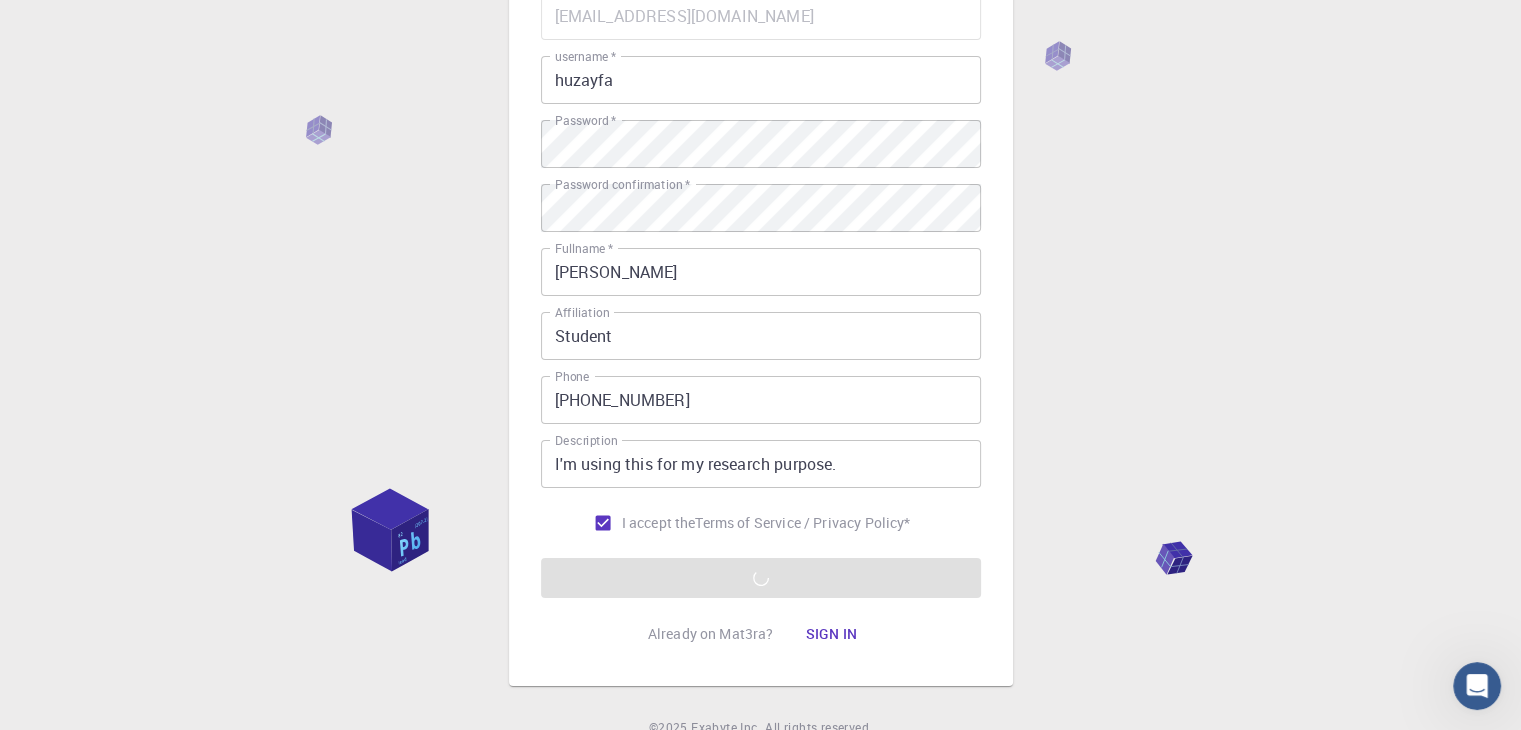 scroll, scrollTop: 0, scrollLeft: 0, axis: both 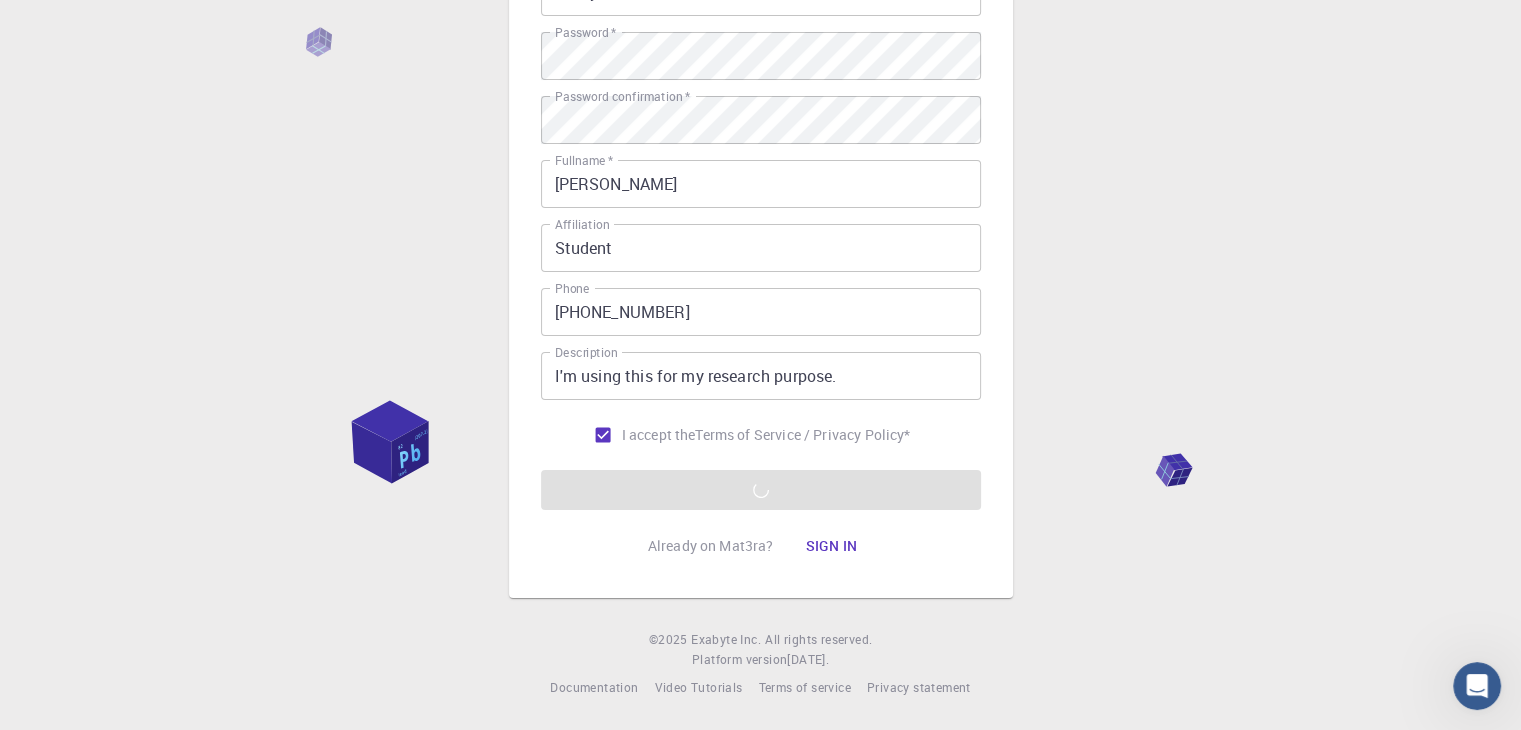 click on "Email   * antor24638@gmail.com Email   * username   * huzayfa username   * Password   * Password   * Password confirmation   * Password confirmation   * Fullname   * Hasan Huzayfa Rahaman Fullname   * Affiliation Student Affiliation Phone +8801825996600 Phone Description I'm using this for my research purpose. Description I accept the  Terms of Service / Privacy Policy  * REGISTER" at bounding box center [761, 207] 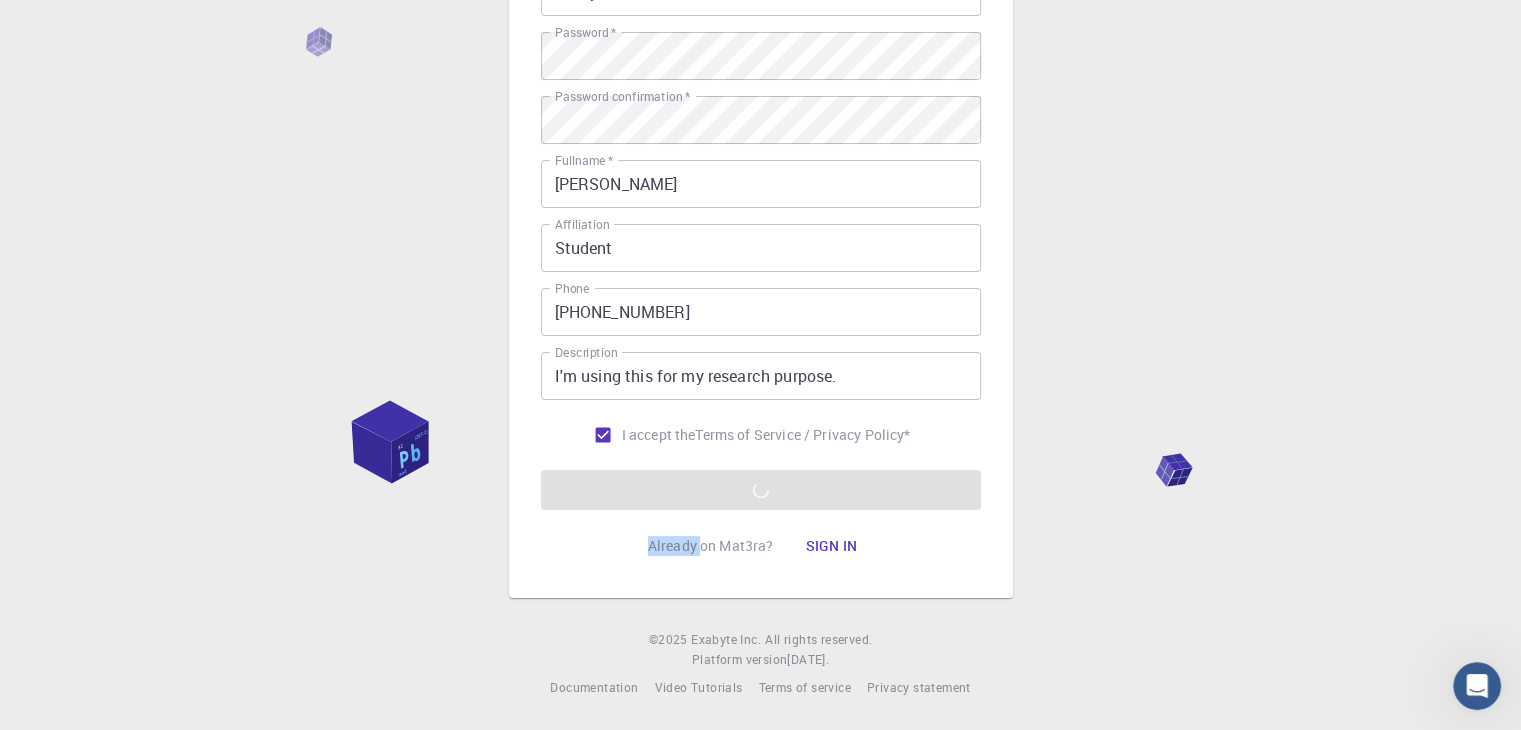 click on "Email   * antor24638@gmail.com Email   * username   * huzayfa username   * Password   * Password   * Password confirmation   * Password confirmation   * Fullname   * Hasan Huzayfa Rahaman Fullname   * Affiliation Student Affiliation Phone +8801825996600 Phone Description I'm using this for my research purpose. Description I accept the  Terms of Service / Privacy Policy  * REGISTER" at bounding box center [761, 207] 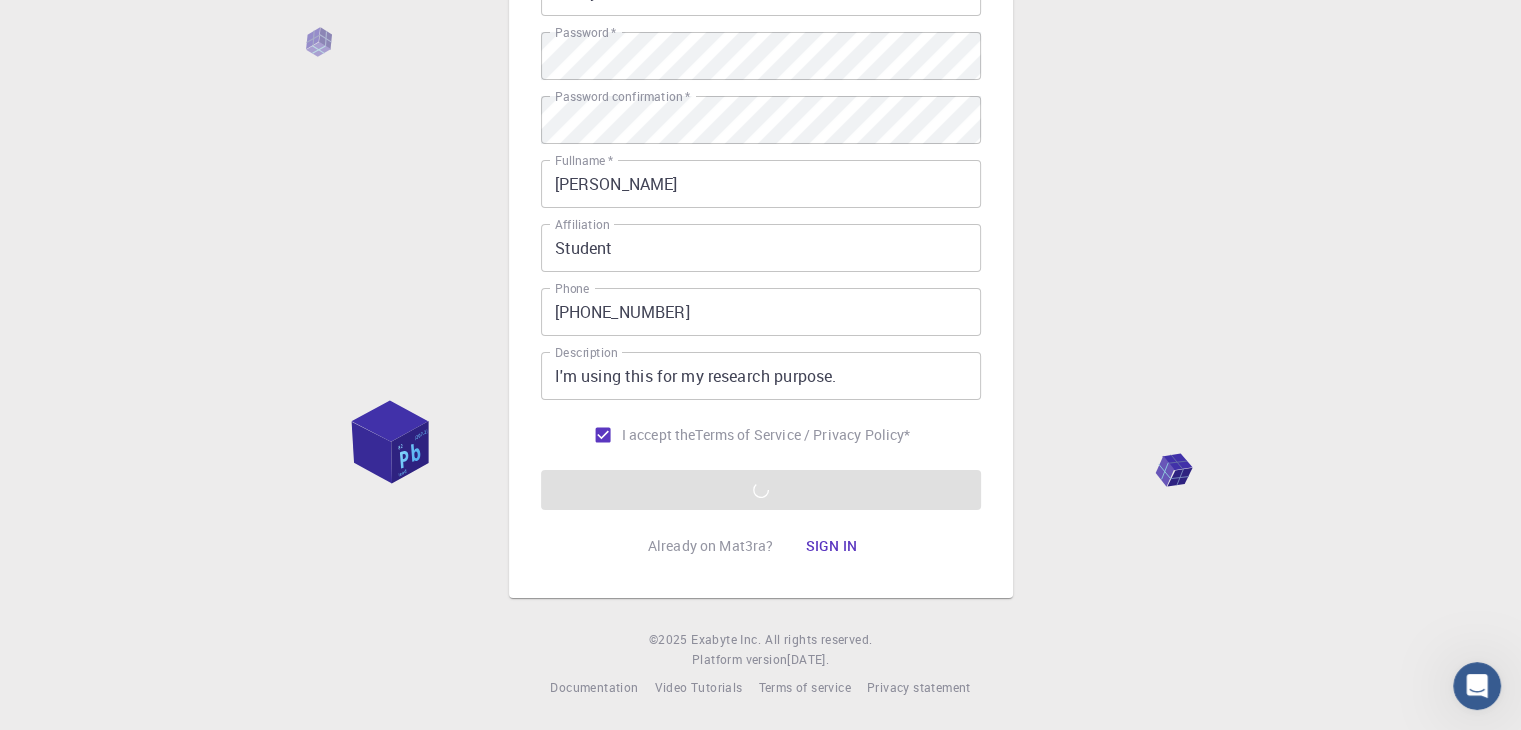 click on "Email   * antor24638@gmail.com Email   * username   * huzayfa username   * Password   * Password   * Password confirmation   * Password confirmation   * Fullname   * Hasan Huzayfa Rahaman Fullname   * Affiliation Student Affiliation Phone +8801825996600 Phone Description I'm using this for my research purpose. Description I accept the  Terms of Service / Privacy Policy  * REGISTER" at bounding box center (761, 207) 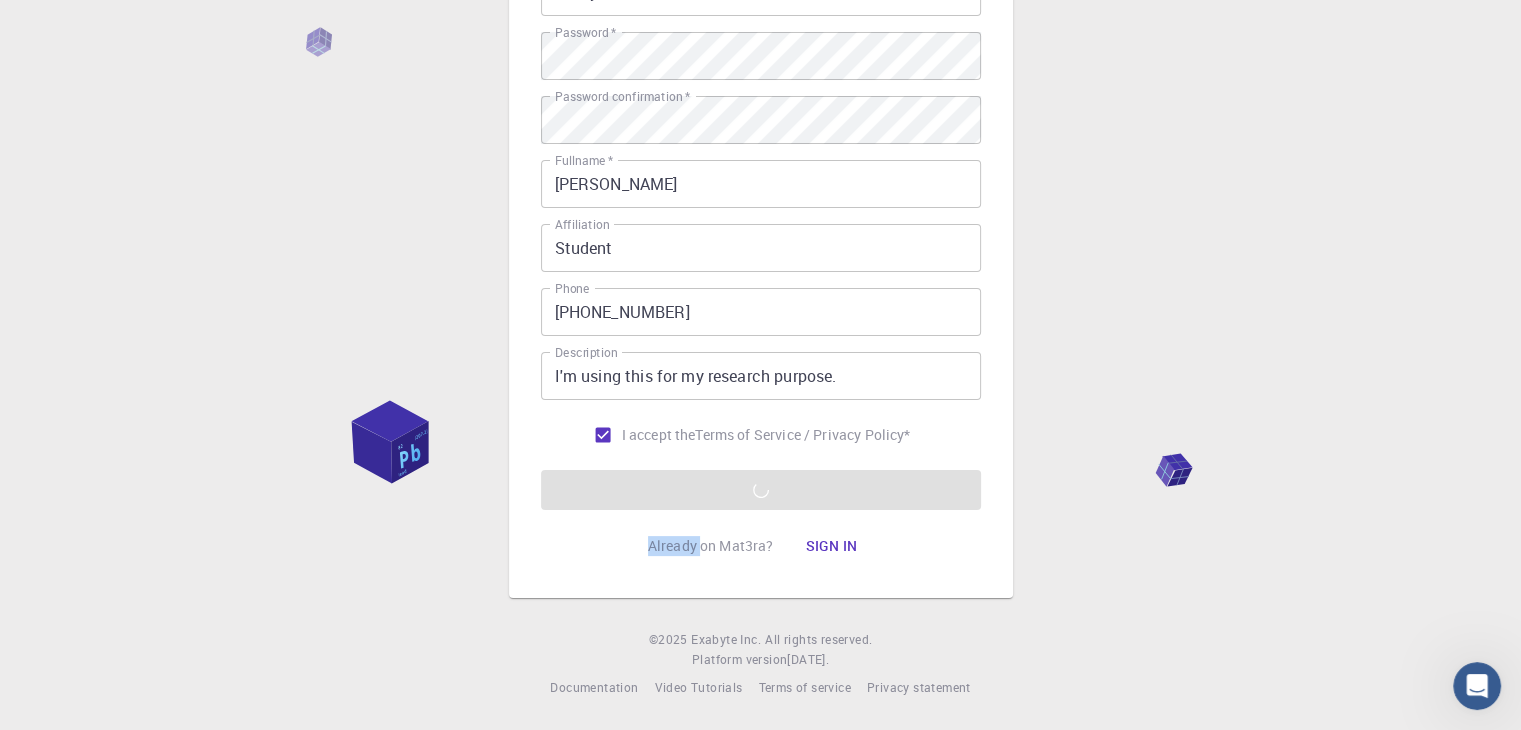 click on "Email   * antor24638@gmail.com Email   * username   * huzayfa username   * Password   * Password   * Password confirmation   * Password confirmation   * Fullname   * Hasan Huzayfa Rahaman Fullname   * Affiliation Student Affiliation Phone +8801825996600 Phone Description I'm using this for my research purpose. Description I accept the  Terms of Service / Privacy Policy  * REGISTER" at bounding box center (761, 207) 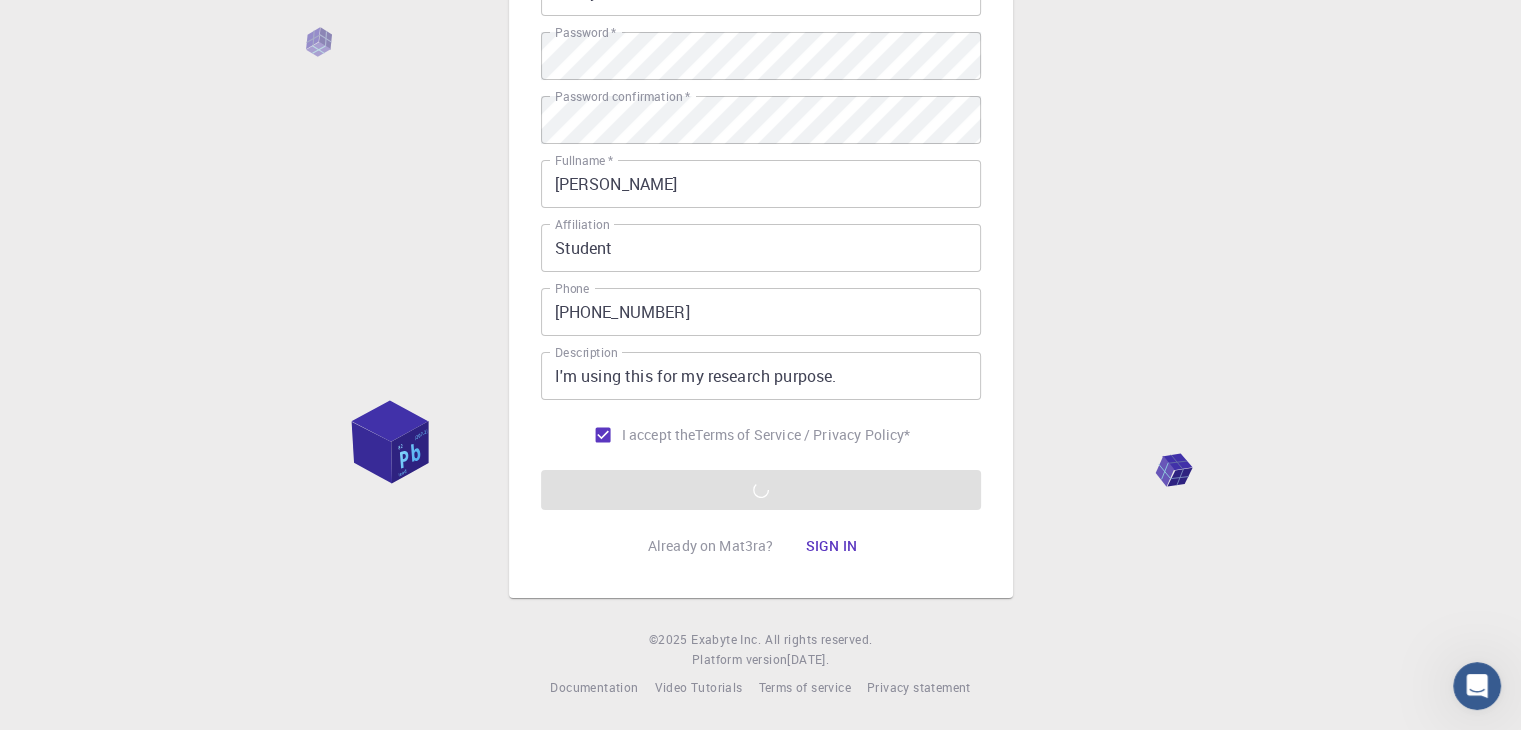 click on "Email   * antor24638@gmail.com Email   * username   * huzayfa username   * Password   * Password   * Password confirmation   * Password confirmation   * Fullname   * Hasan Huzayfa Rahaman Fullname   * Affiliation Student Affiliation Phone +8801825996600 Phone Description I'm using this for my research purpose. Description I accept the  Terms of Service / Privacy Policy  * REGISTER" at bounding box center [761, 207] 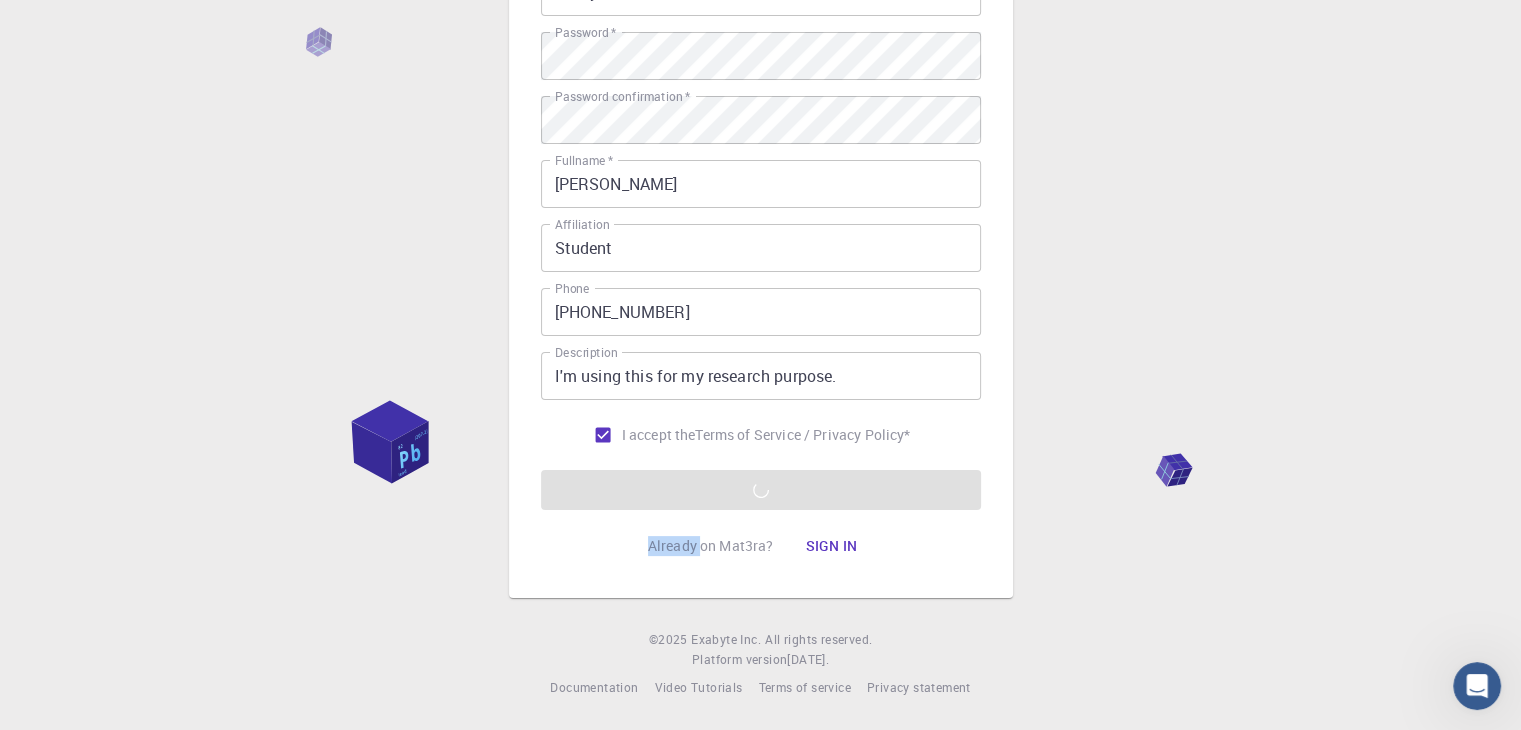 click on "Email   * antor24638@gmail.com Email   * username   * huzayfa username   * Password   * Password   * Password confirmation   * Password confirmation   * Fullname   * Hasan Huzayfa Rahaman Fullname   * Affiliation Student Affiliation Phone +8801825996600 Phone Description I'm using this for my research purpose. Description I accept the  Terms of Service / Privacy Policy  * REGISTER" at bounding box center [761, 207] 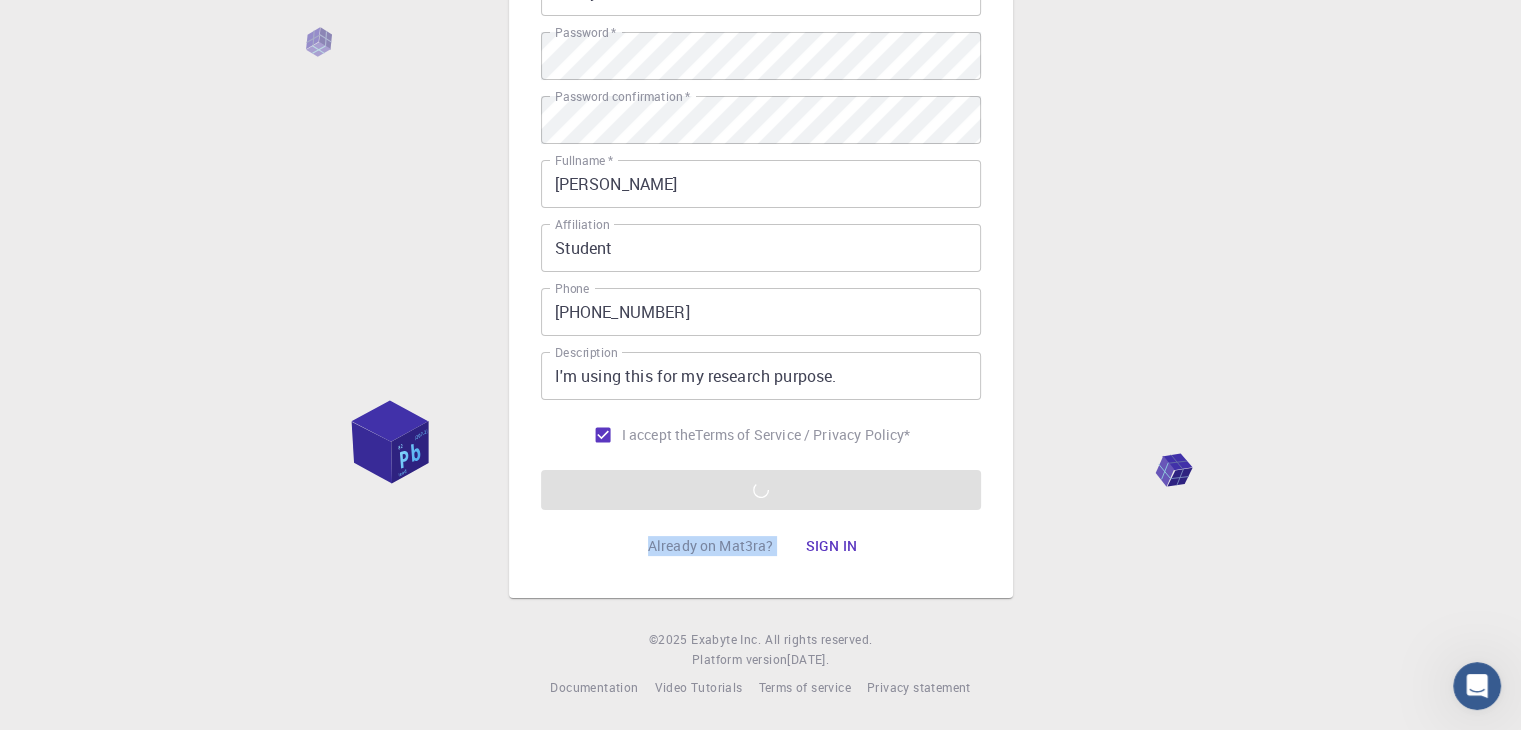 click on "Email   * antor24638@gmail.com Email   * username   * huzayfa username   * Password   * Password   * Password confirmation   * Password confirmation   * Fullname   * Hasan Huzayfa Rahaman Fullname   * Affiliation Student Affiliation Phone +8801825996600 Phone Description I'm using this for my research purpose. Description I accept the  Terms of Service / Privacy Policy  * REGISTER" at bounding box center [761, 207] 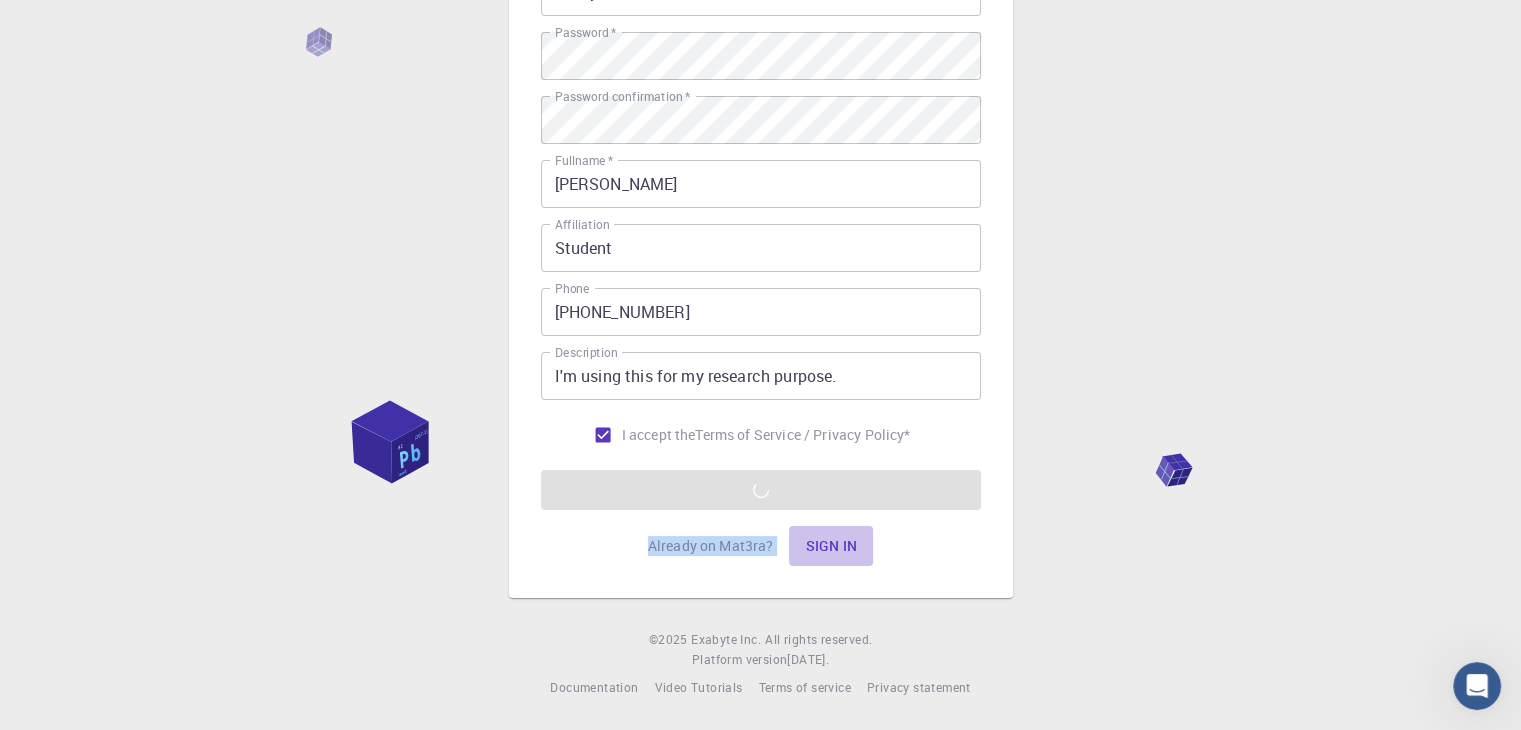 click on "Sign in" at bounding box center [831, 546] 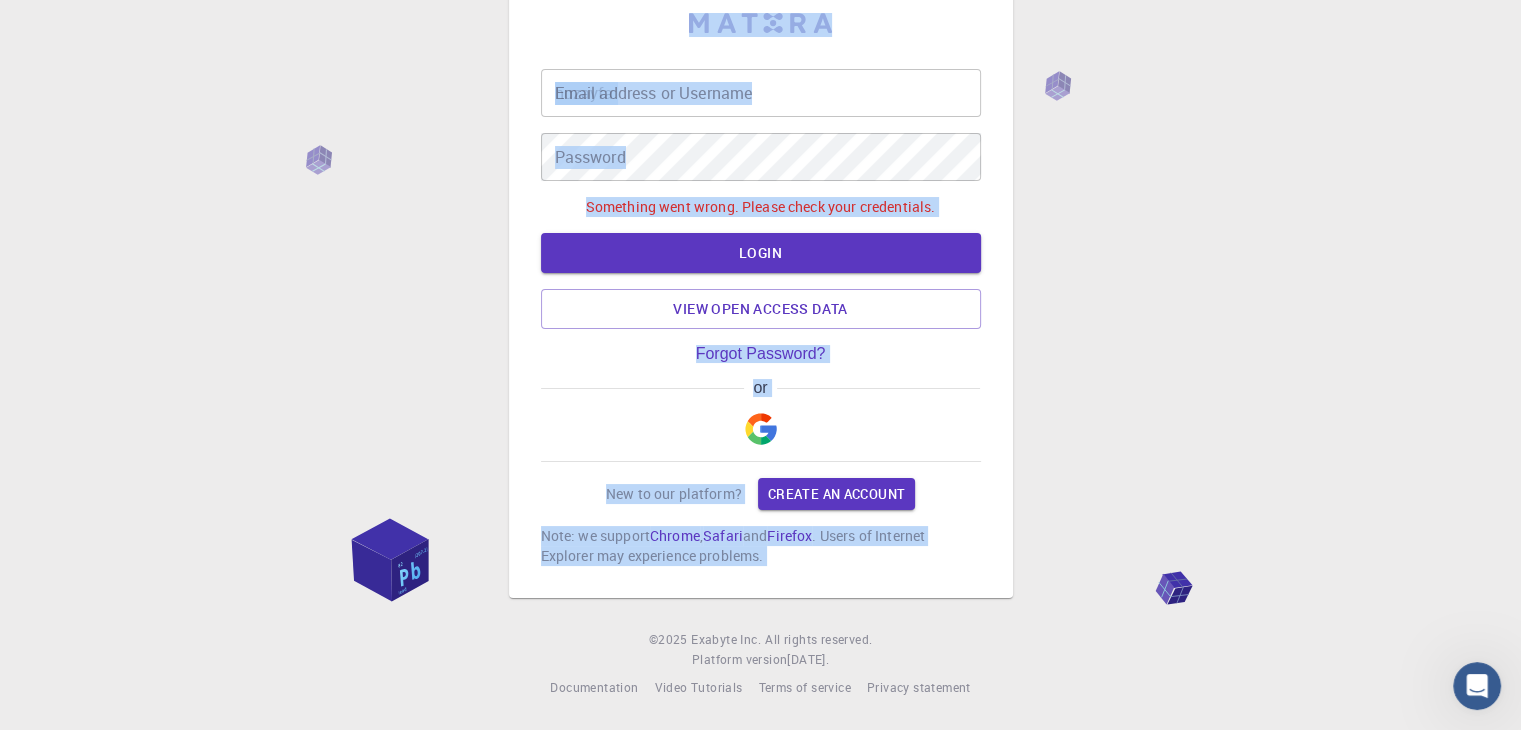 scroll, scrollTop: 16, scrollLeft: 0, axis: vertical 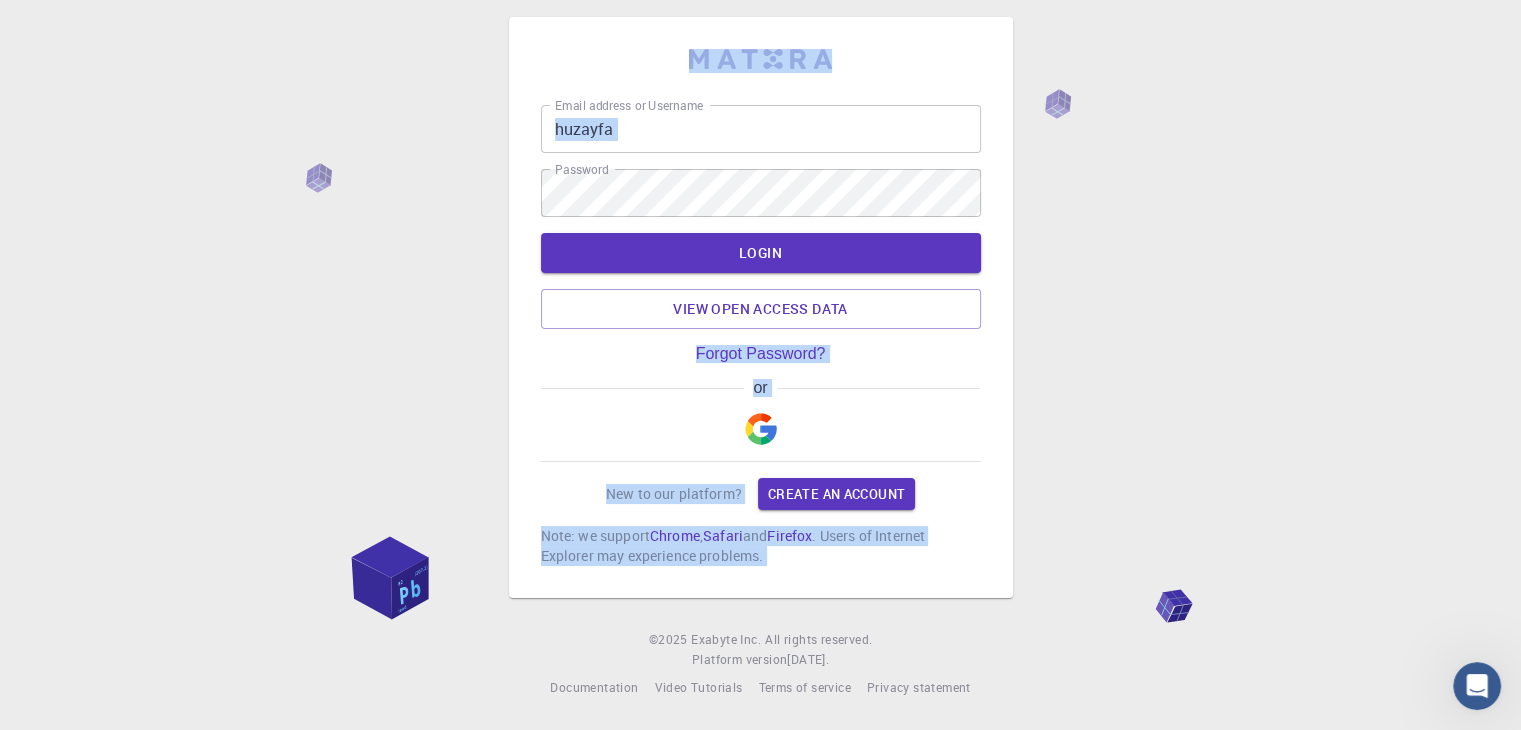 click on "or" at bounding box center [761, 420] 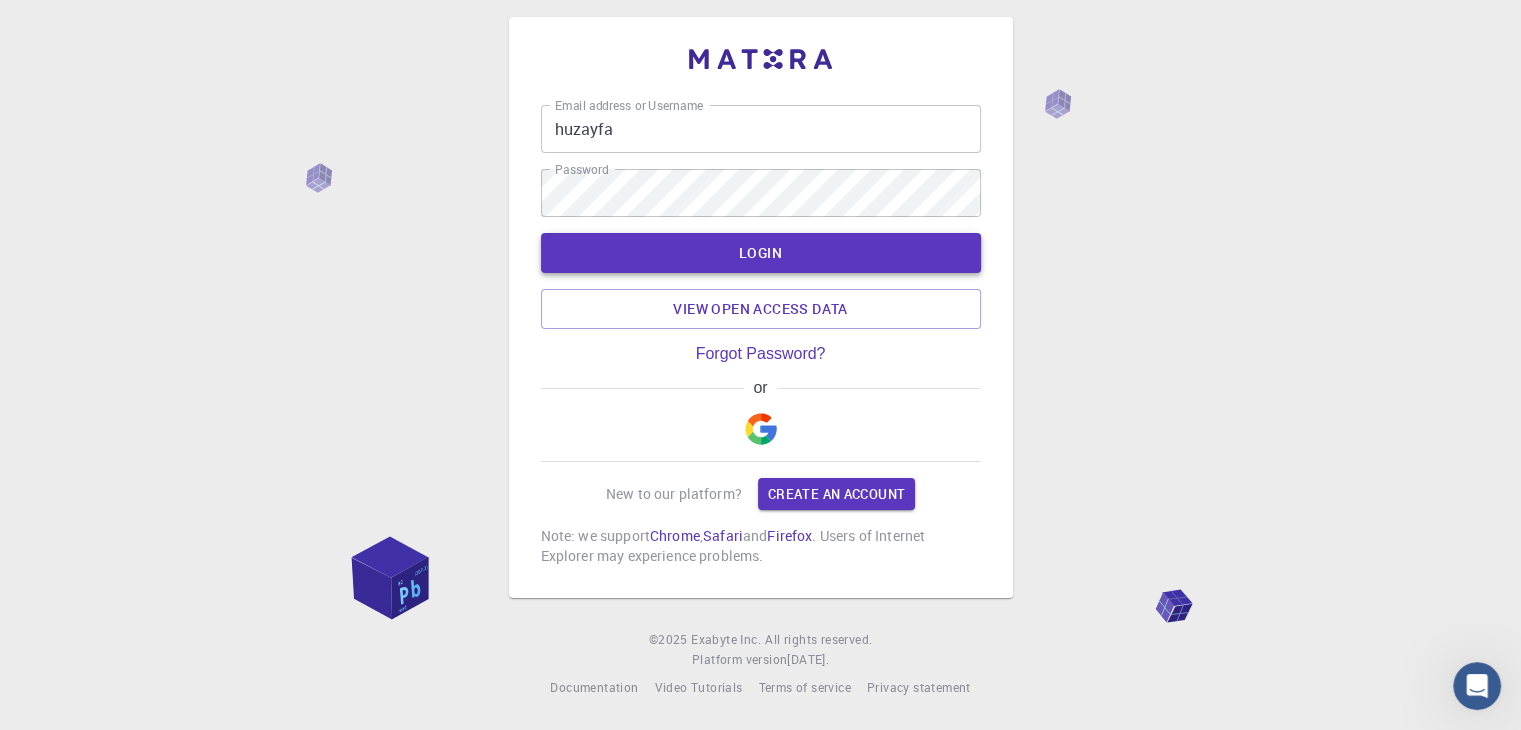 click on "LOGIN" at bounding box center [761, 253] 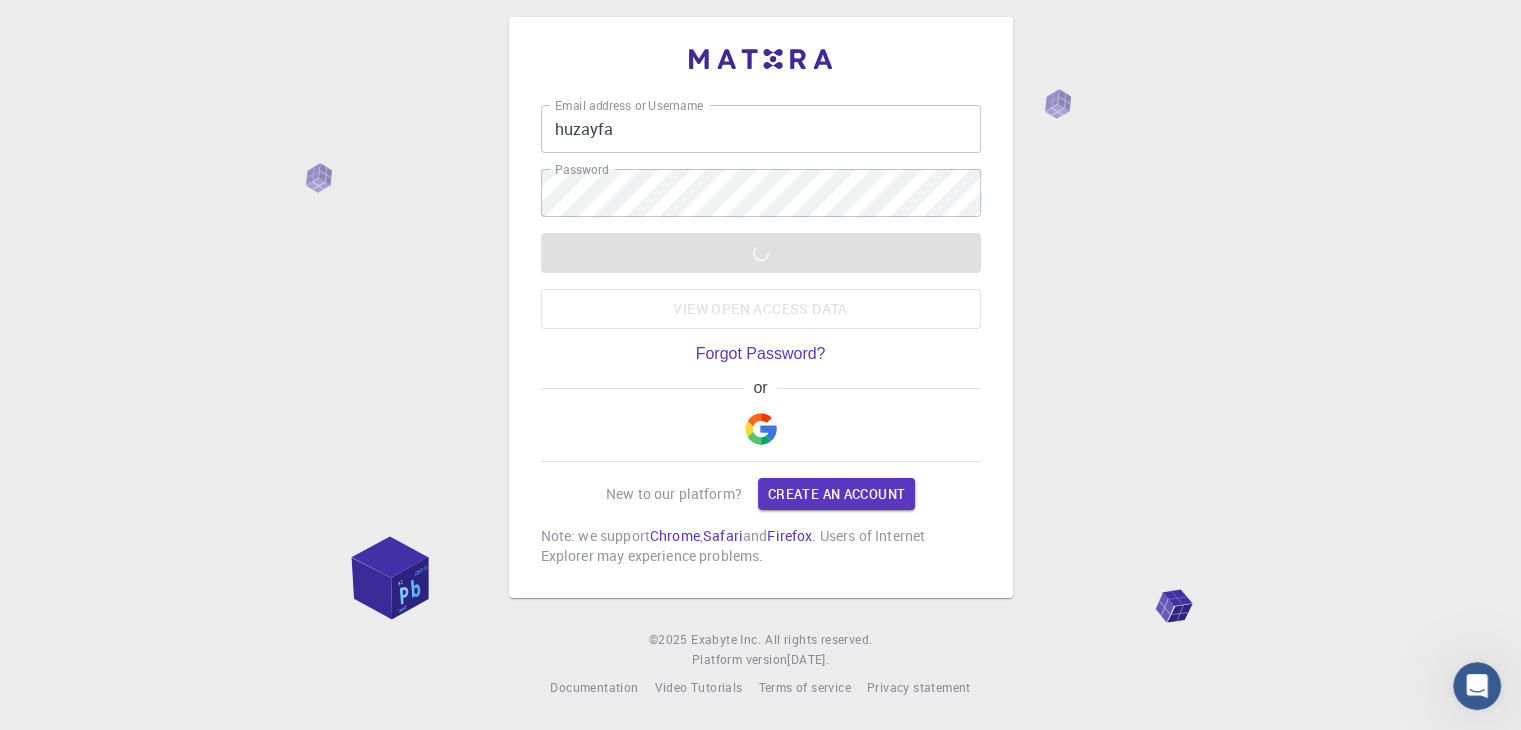 type on "[EMAIL_ADDRESS][DOMAIN_NAME]" 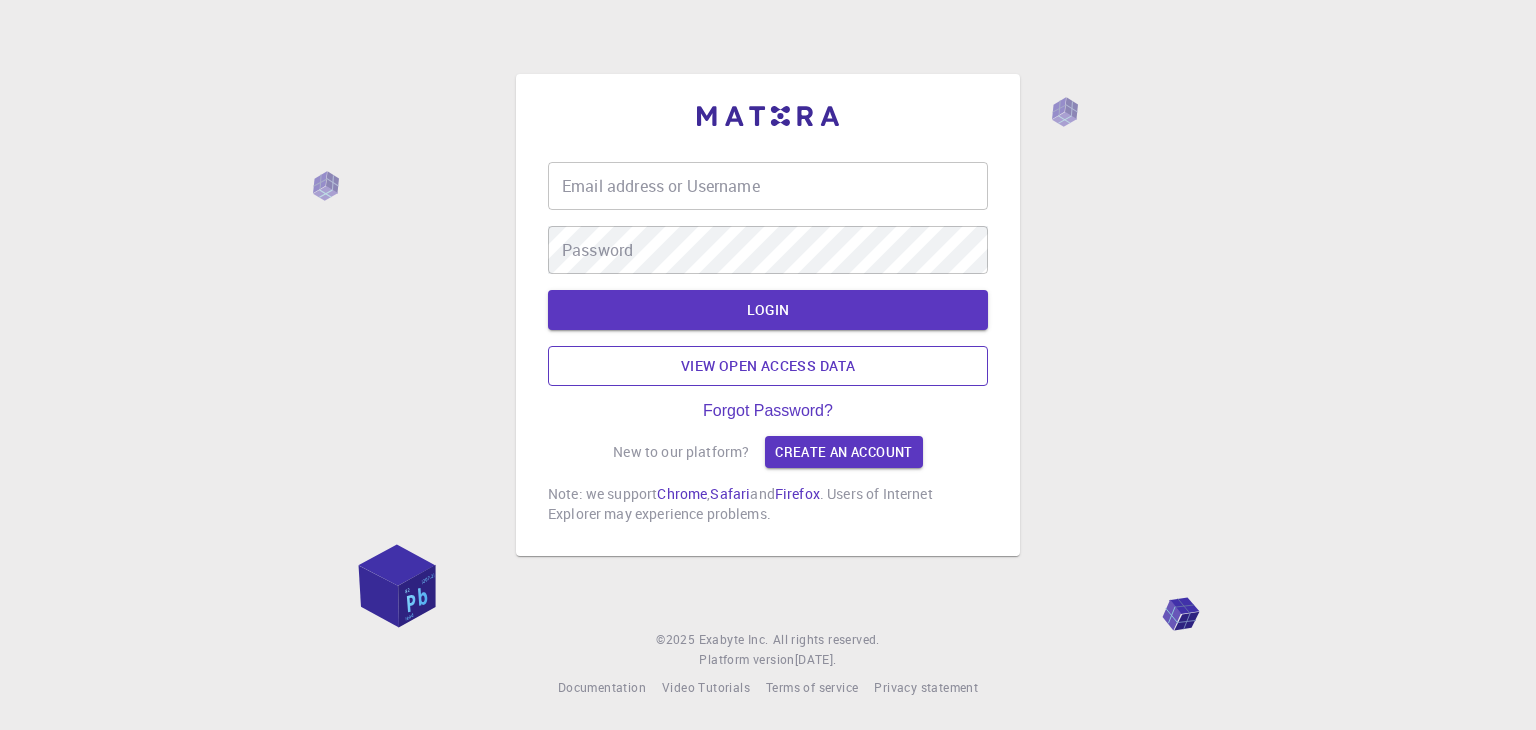 scroll, scrollTop: 0, scrollLeft: 0, axis: both 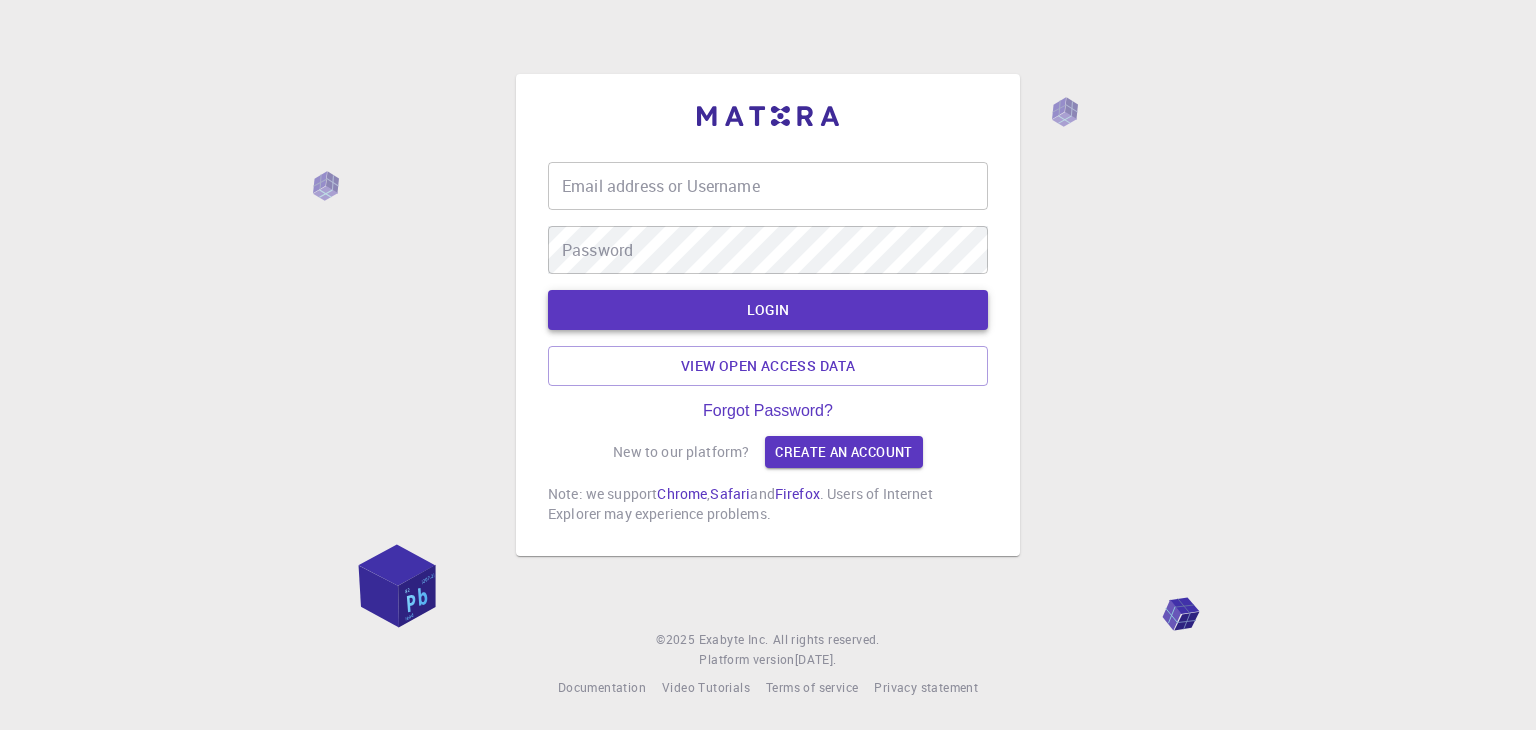 type on "[EMAIL_ADDRESS][DOMAIN_NAME]" 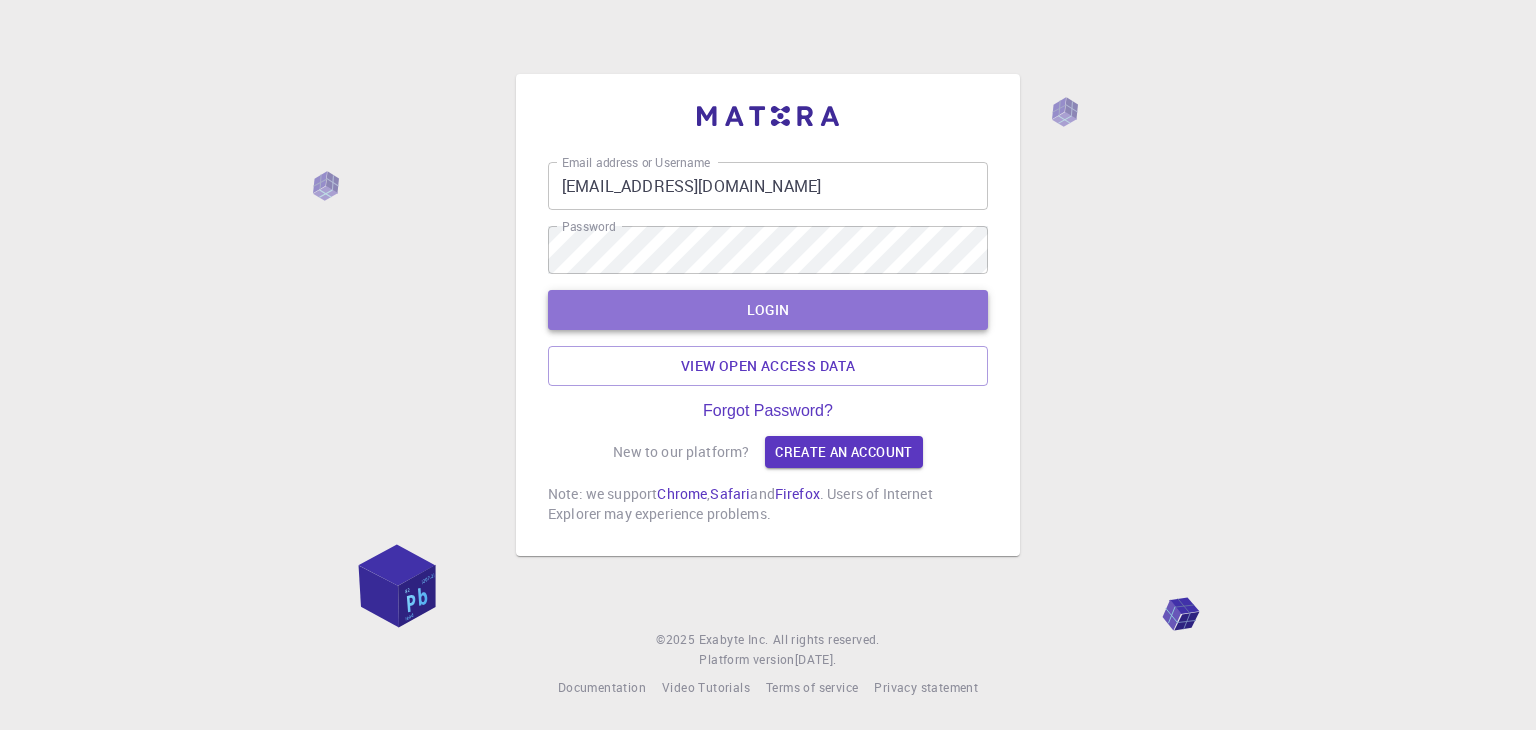 click on "LOGIN" at bounding box center [768, 310] 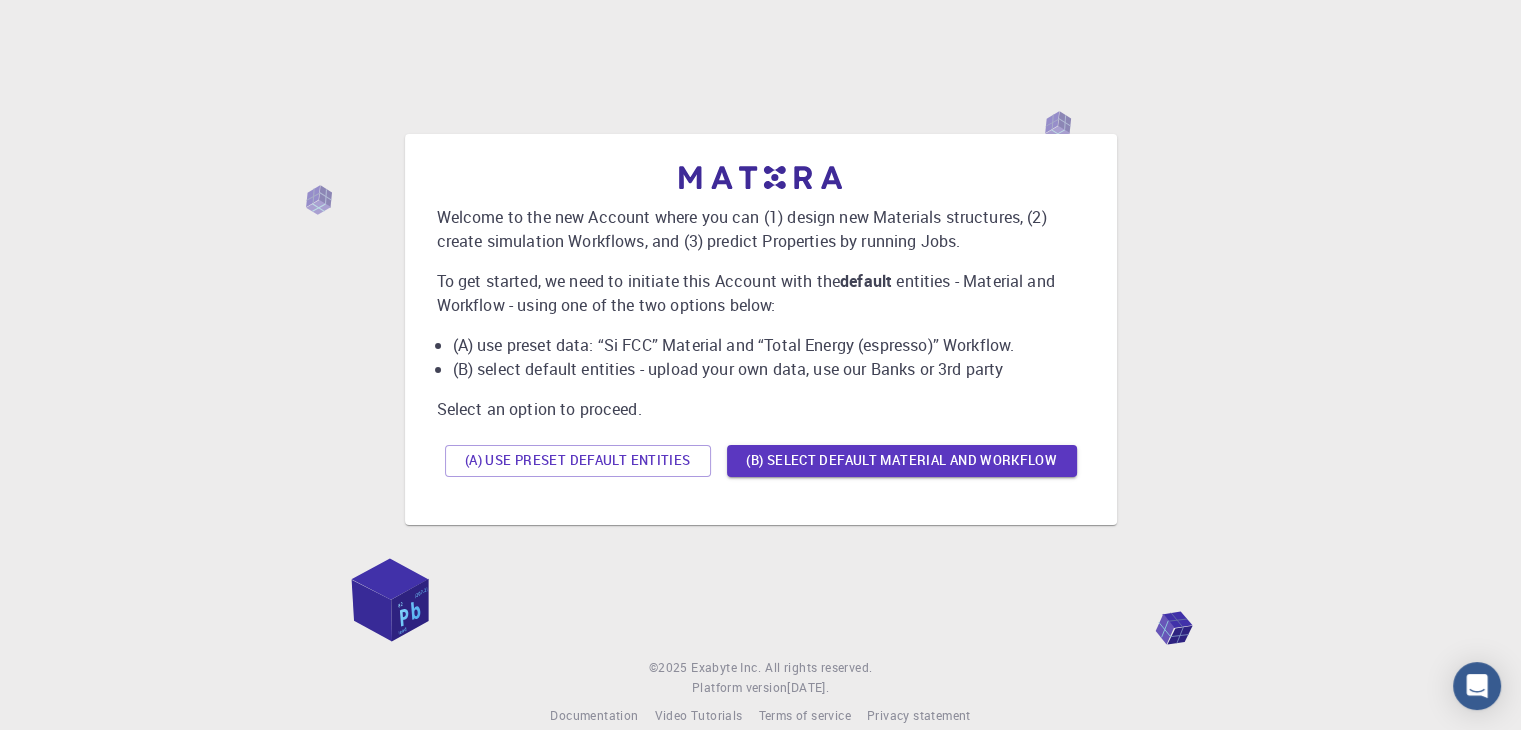 scroll, scrollTop: 0, scrollLeft: 0, axis: both 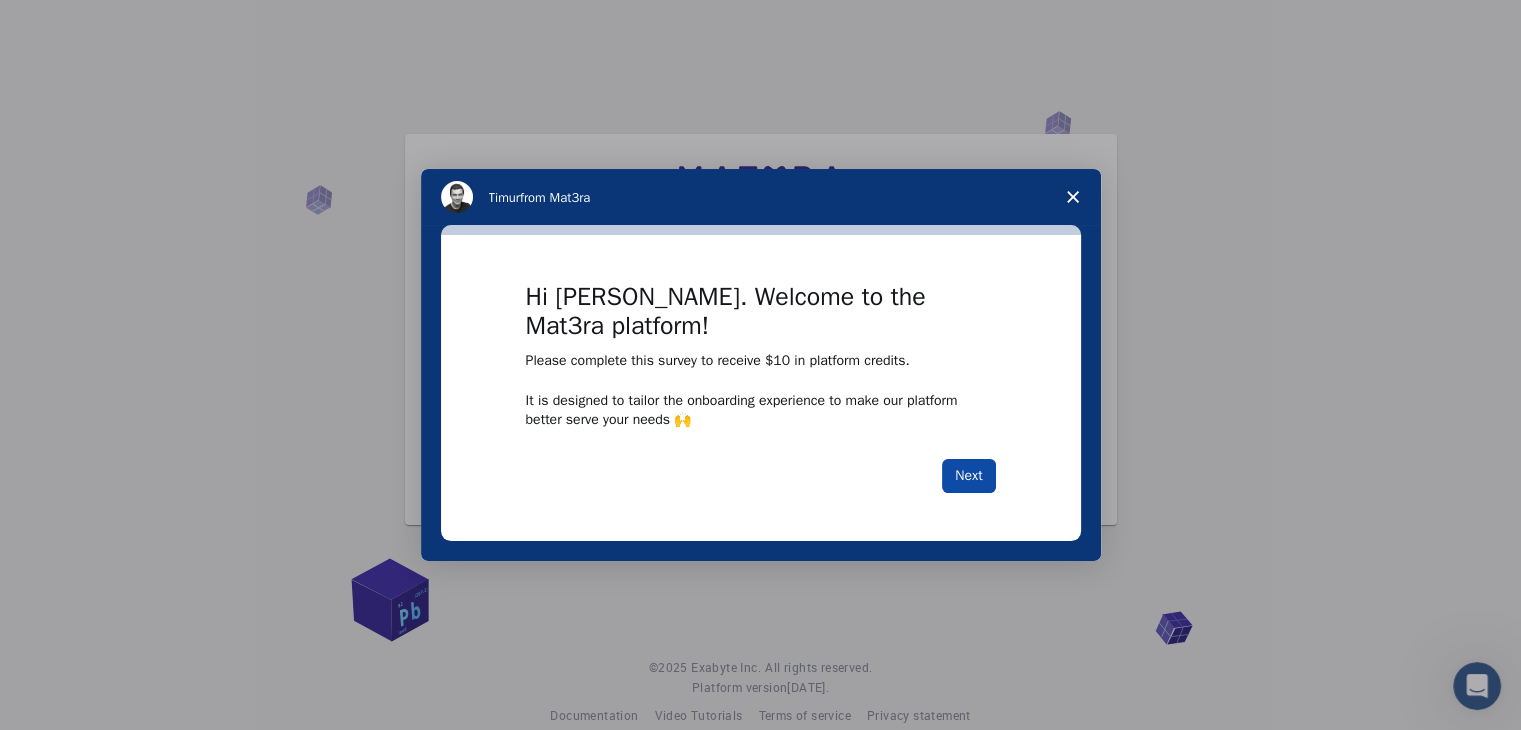 click on "Next" at bounding box center (968, 476) 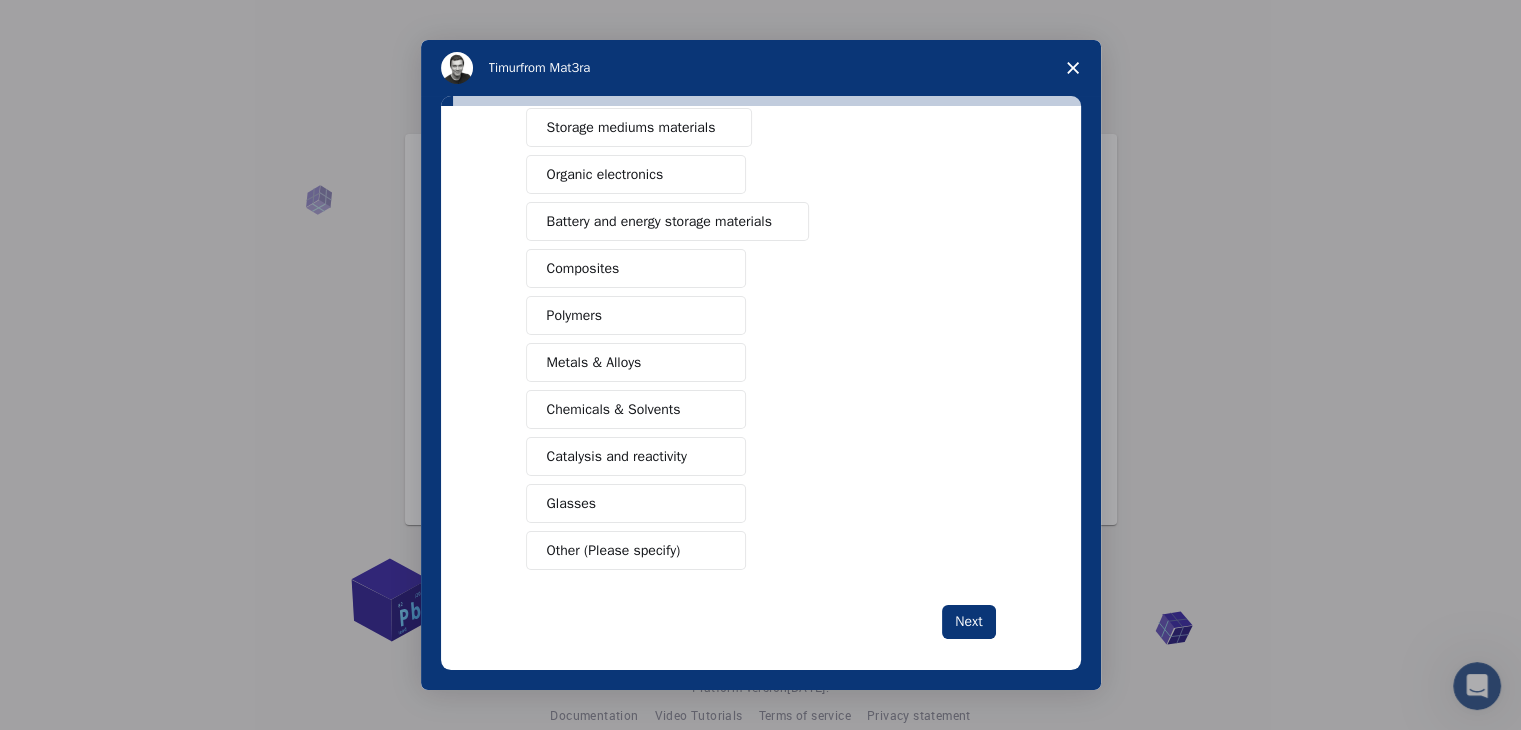 scroll, scrollTop: 230, scrollLeft: 0, axis: vertical 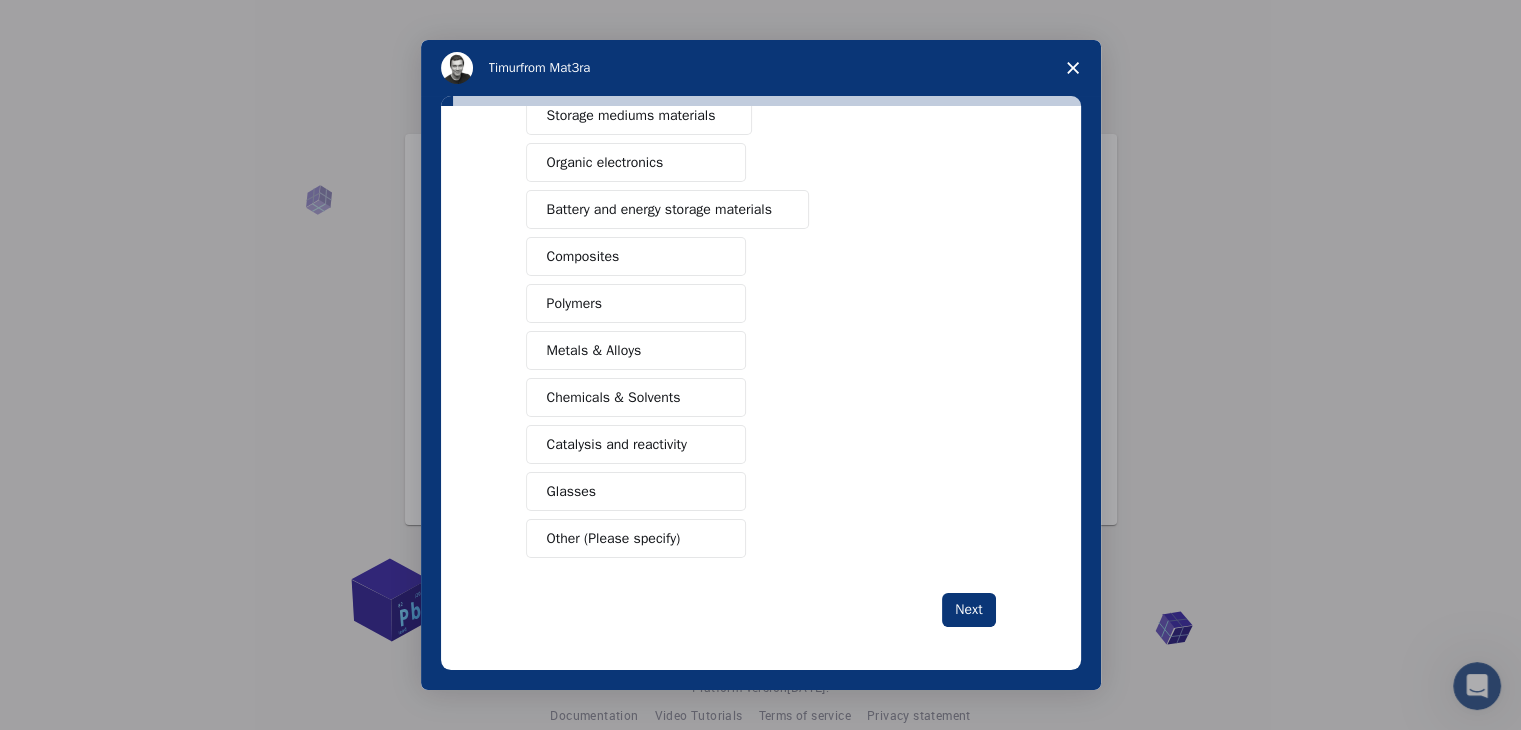 click on "Chemicals & Solvents" at bounding box center [614, 397] 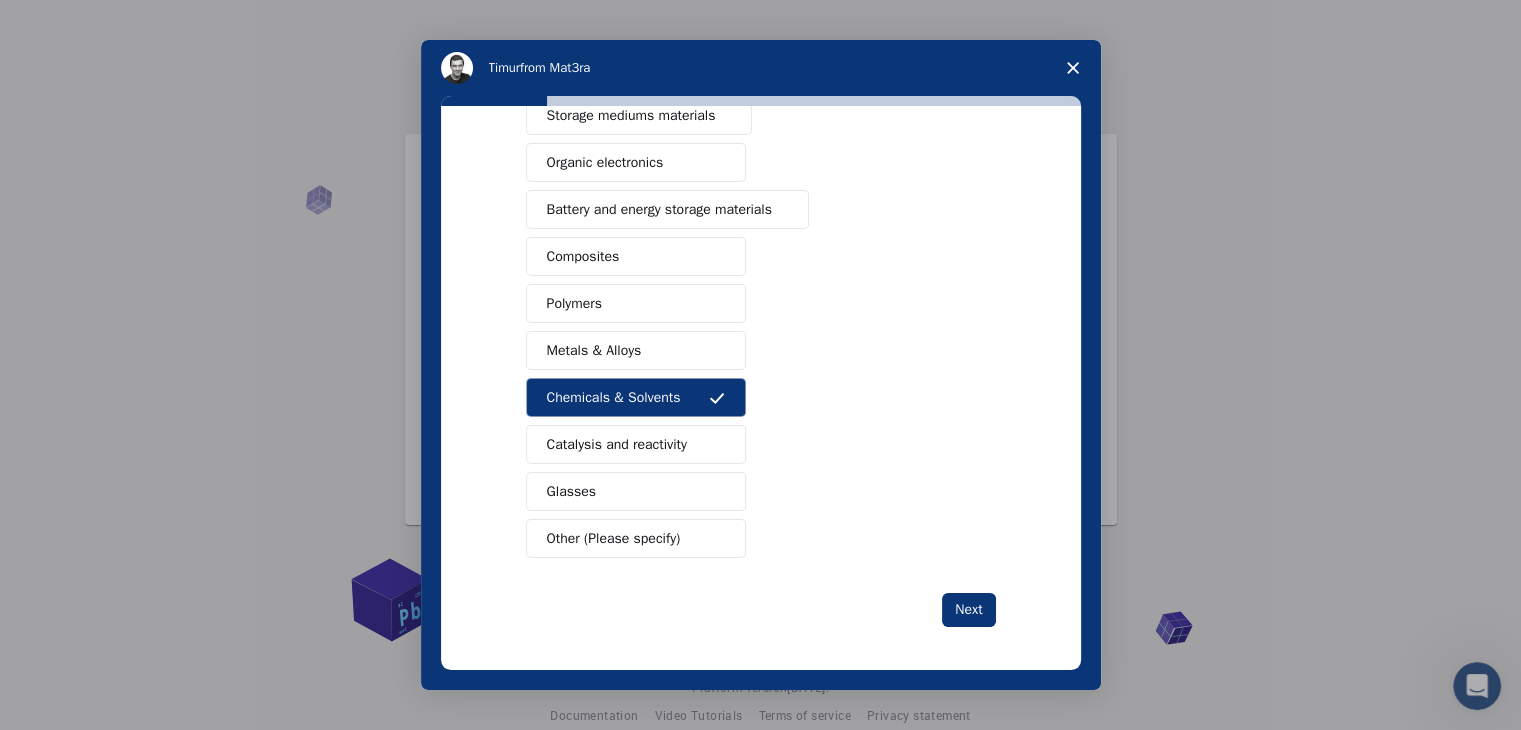 click on "Polymers" at bounding box center (636, 303) 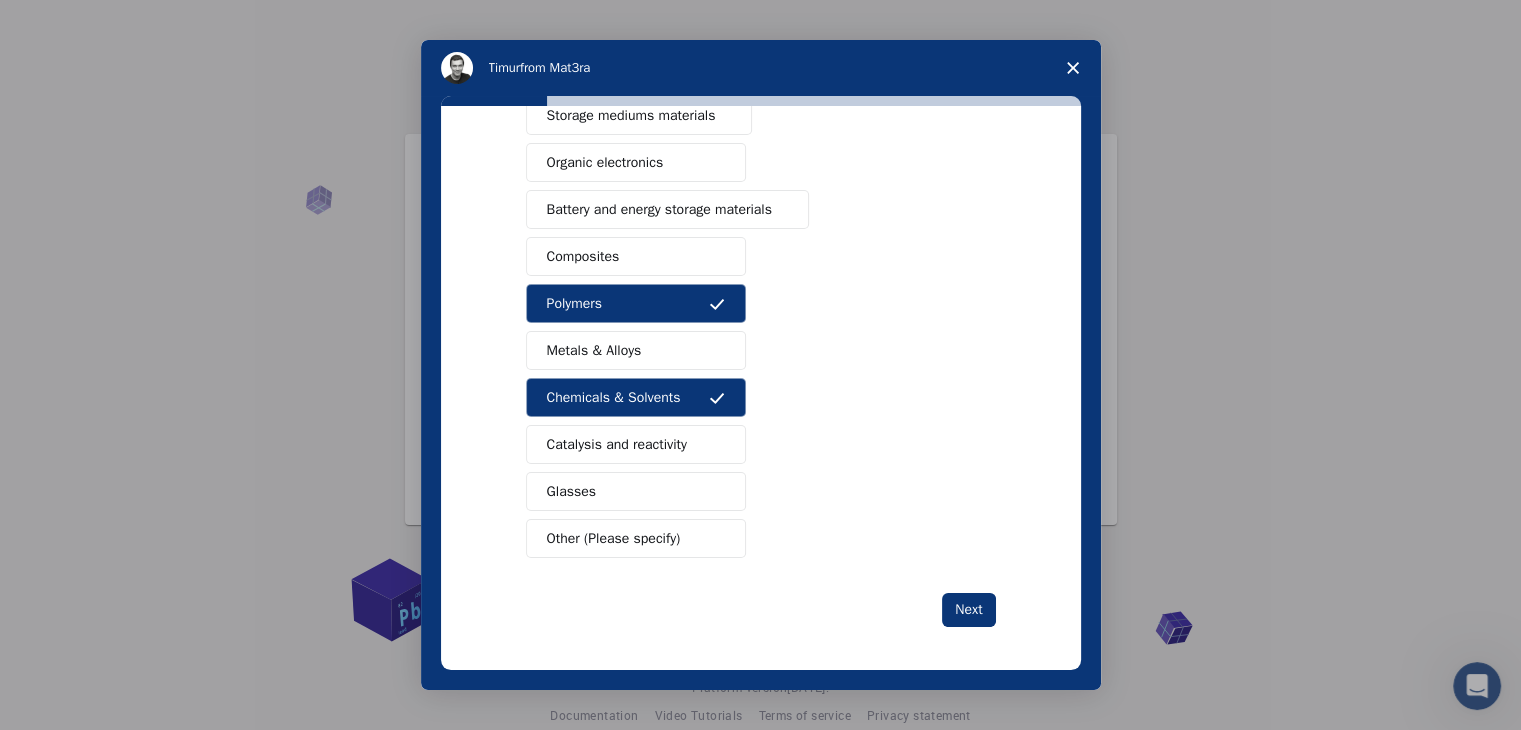 click on "Polymers" at bounding box center (636, 303) 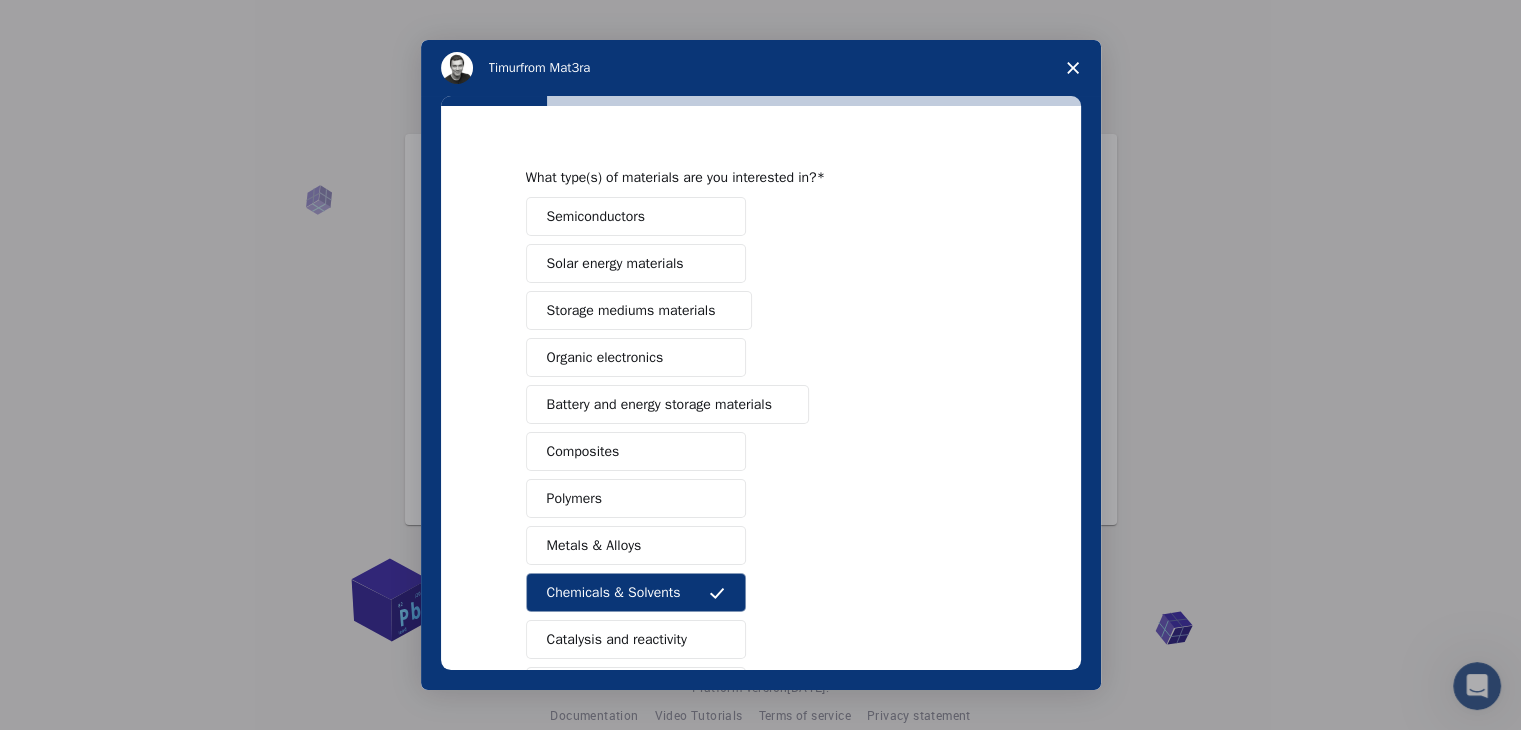 scroll, scrollTop: 30, scrollLeft: 0, axis: vertical 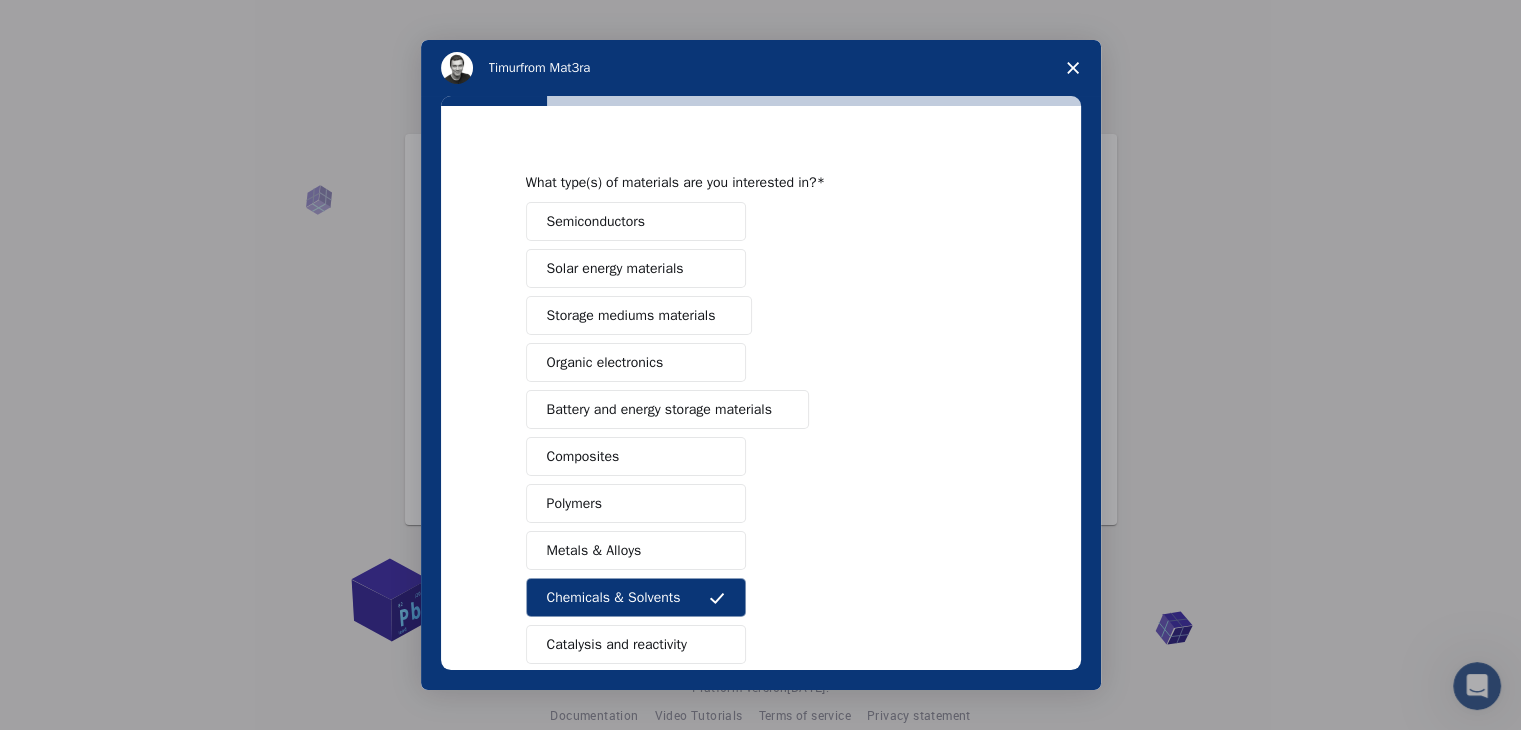 click on "Solar energy materials" at bounding box center [615, 268] 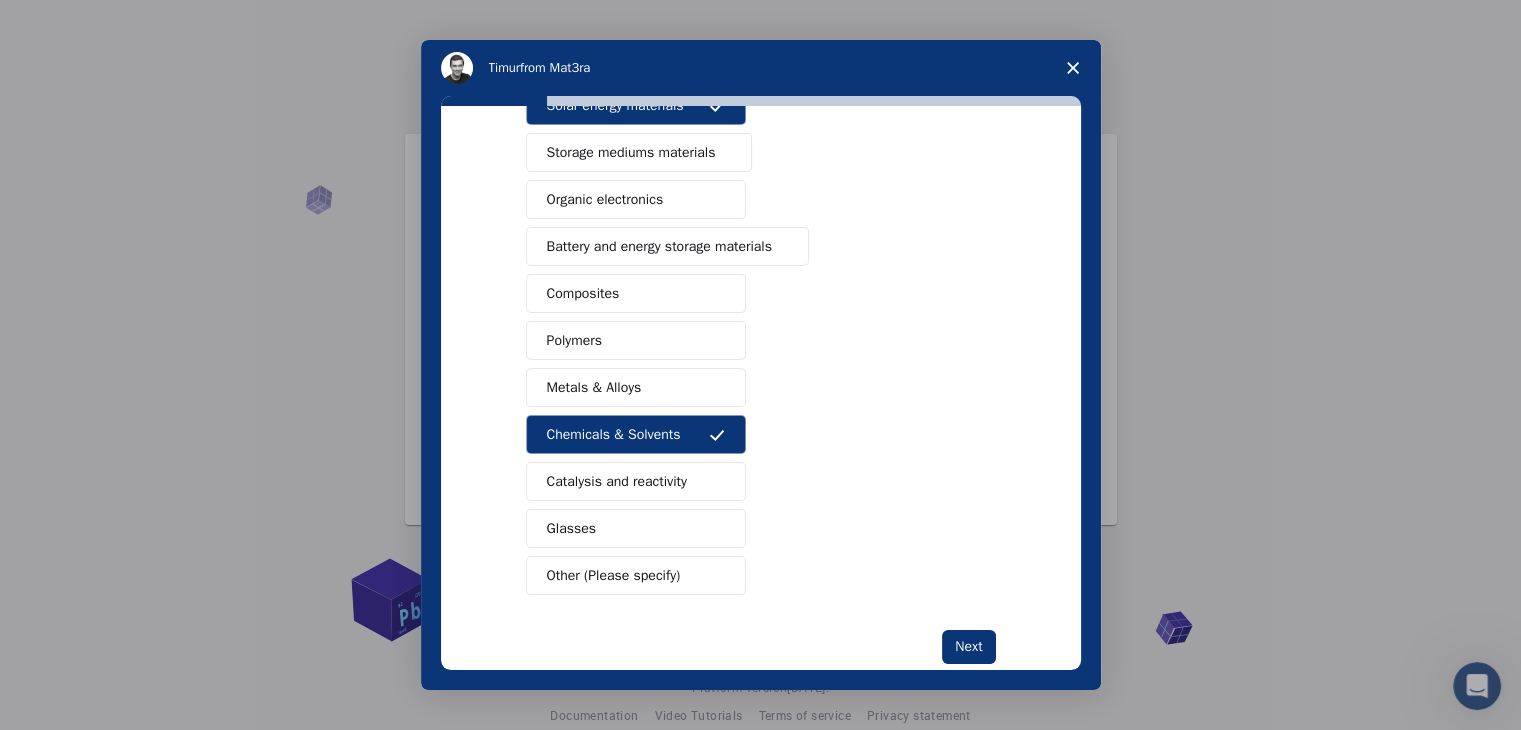 scroll, scrollTop: 230, scrollLeft: 0, axis: vertical 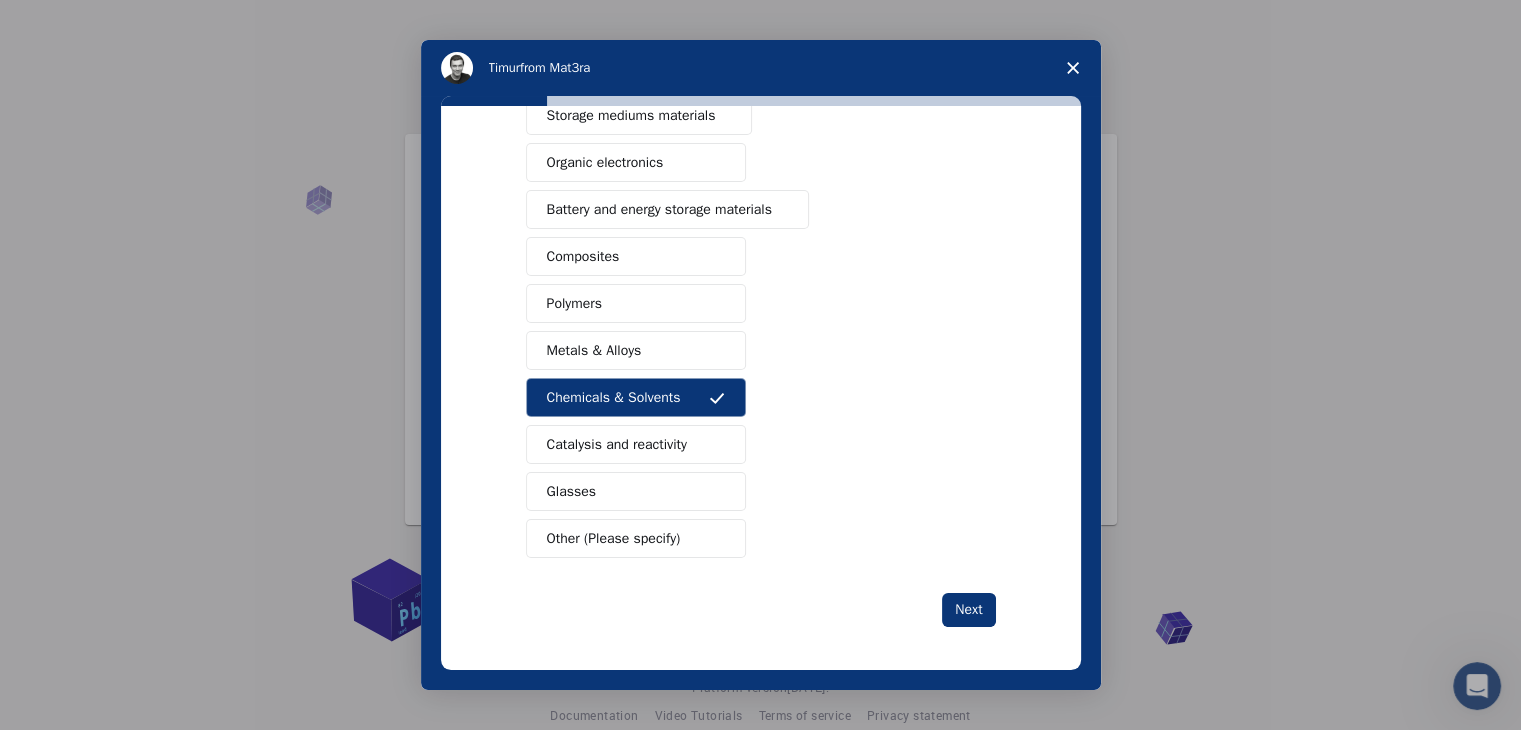 click on "Other (Please specify)" at bounding box center (614, 538) 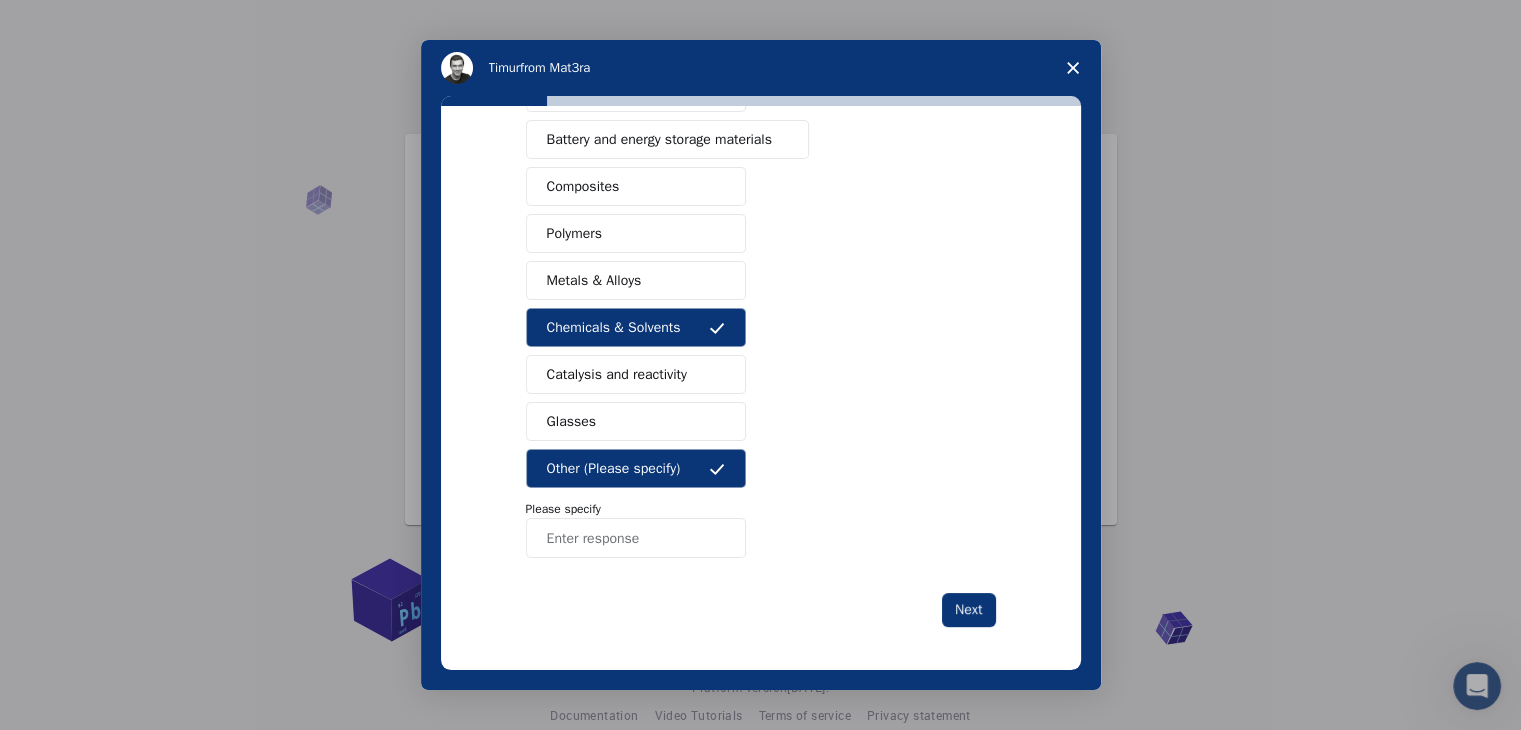 scroll, scrollTop: 300, scrollLeft: 0, axis: vertical 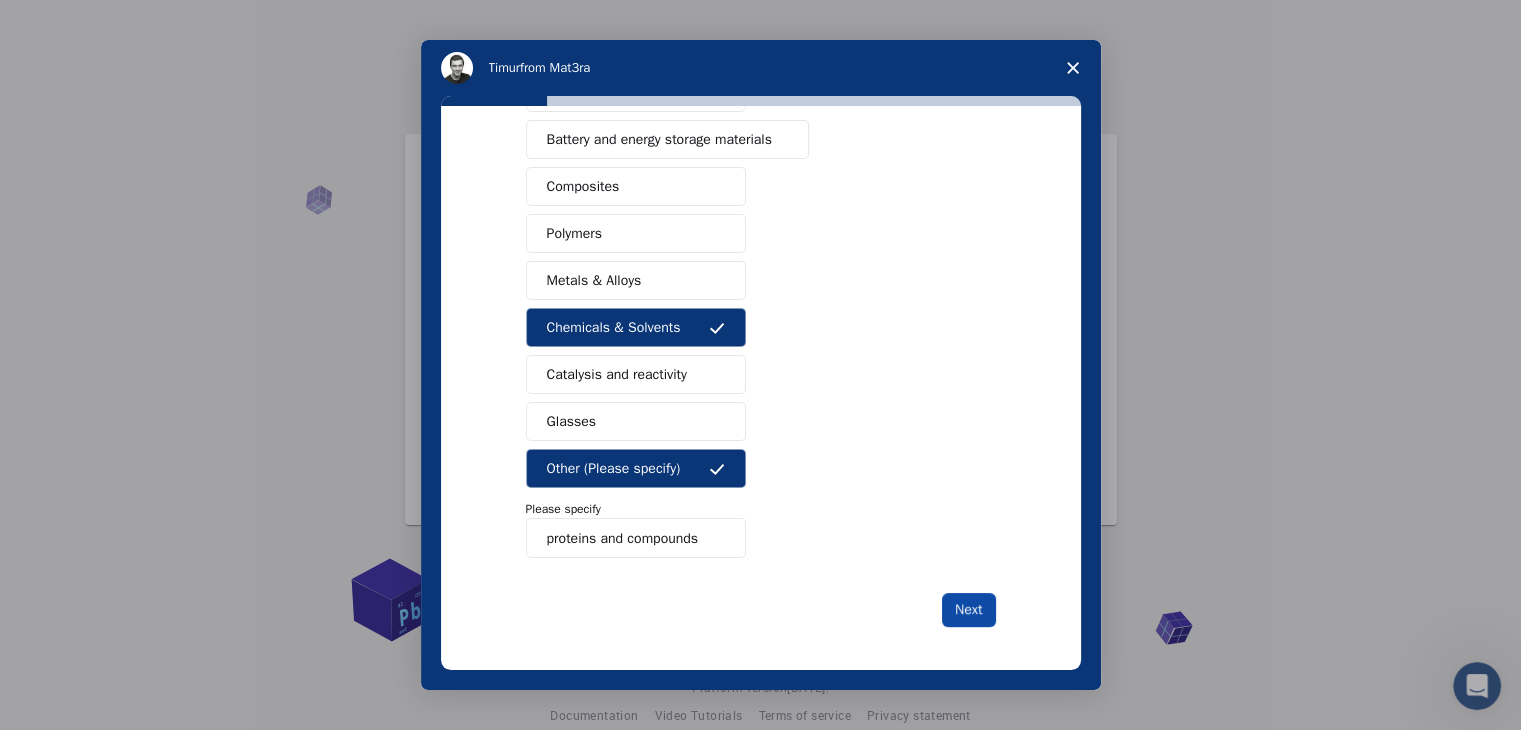 type on "proteins and compounds" 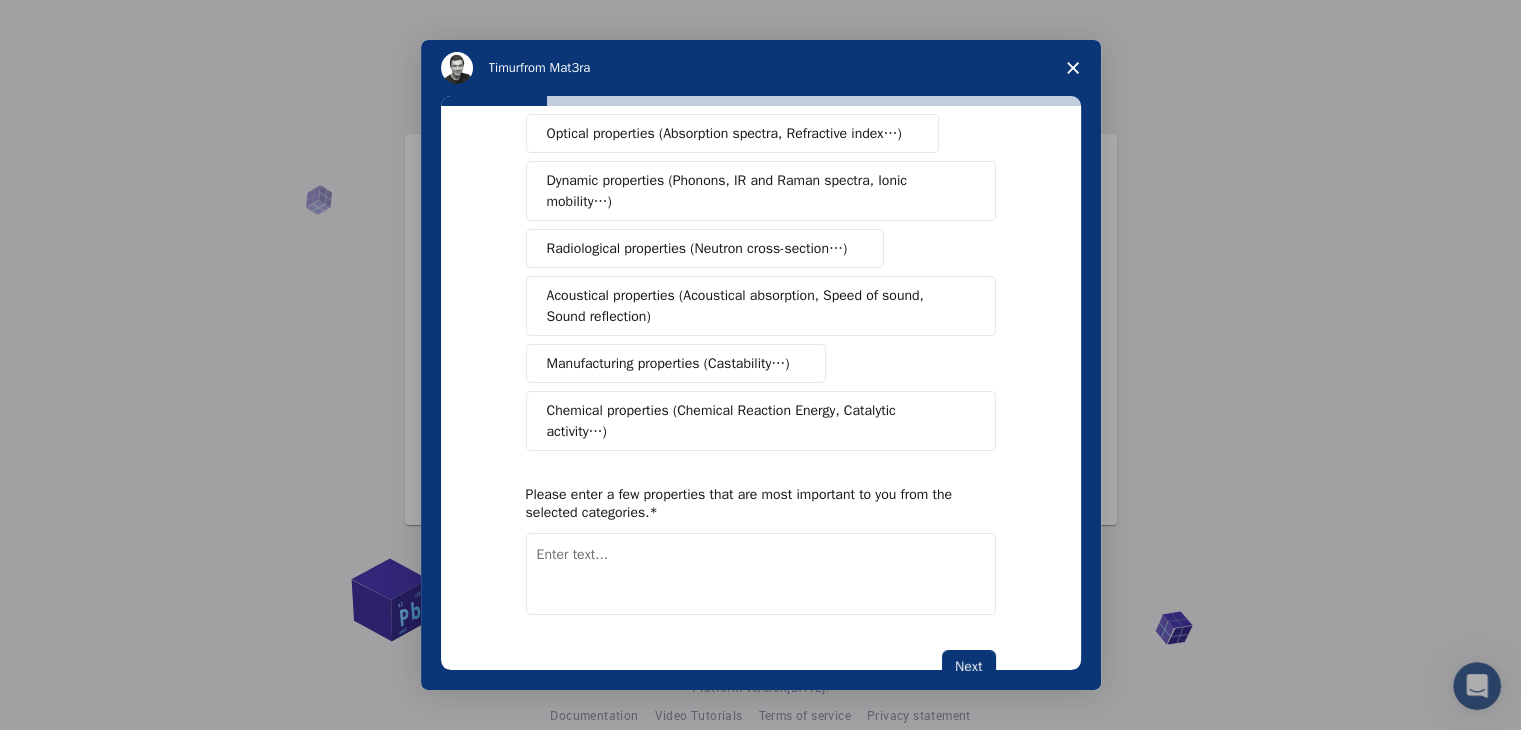 scroll, scrollTop: 300, scrollLeft: 0, axis: vertical 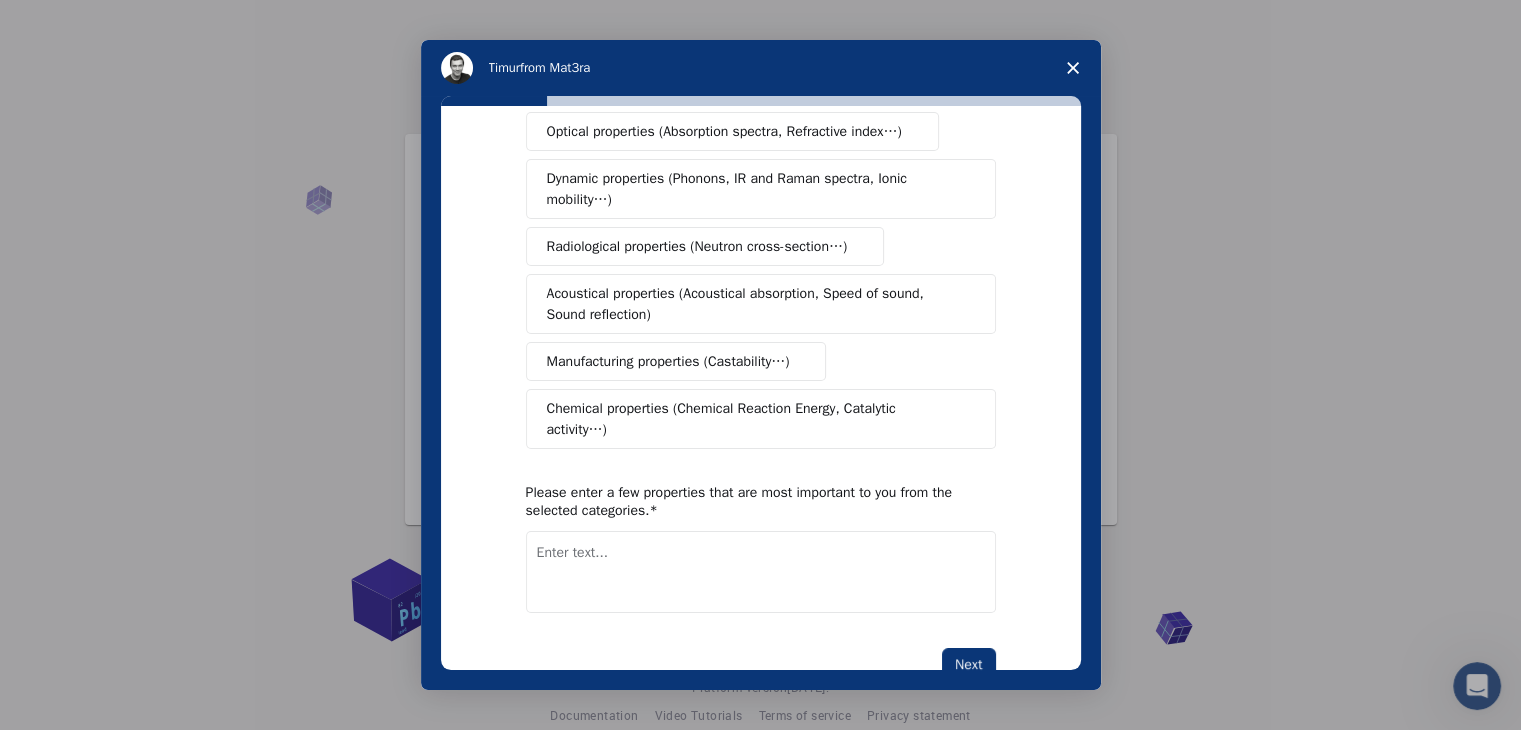 click at bounding box center (761, 572) 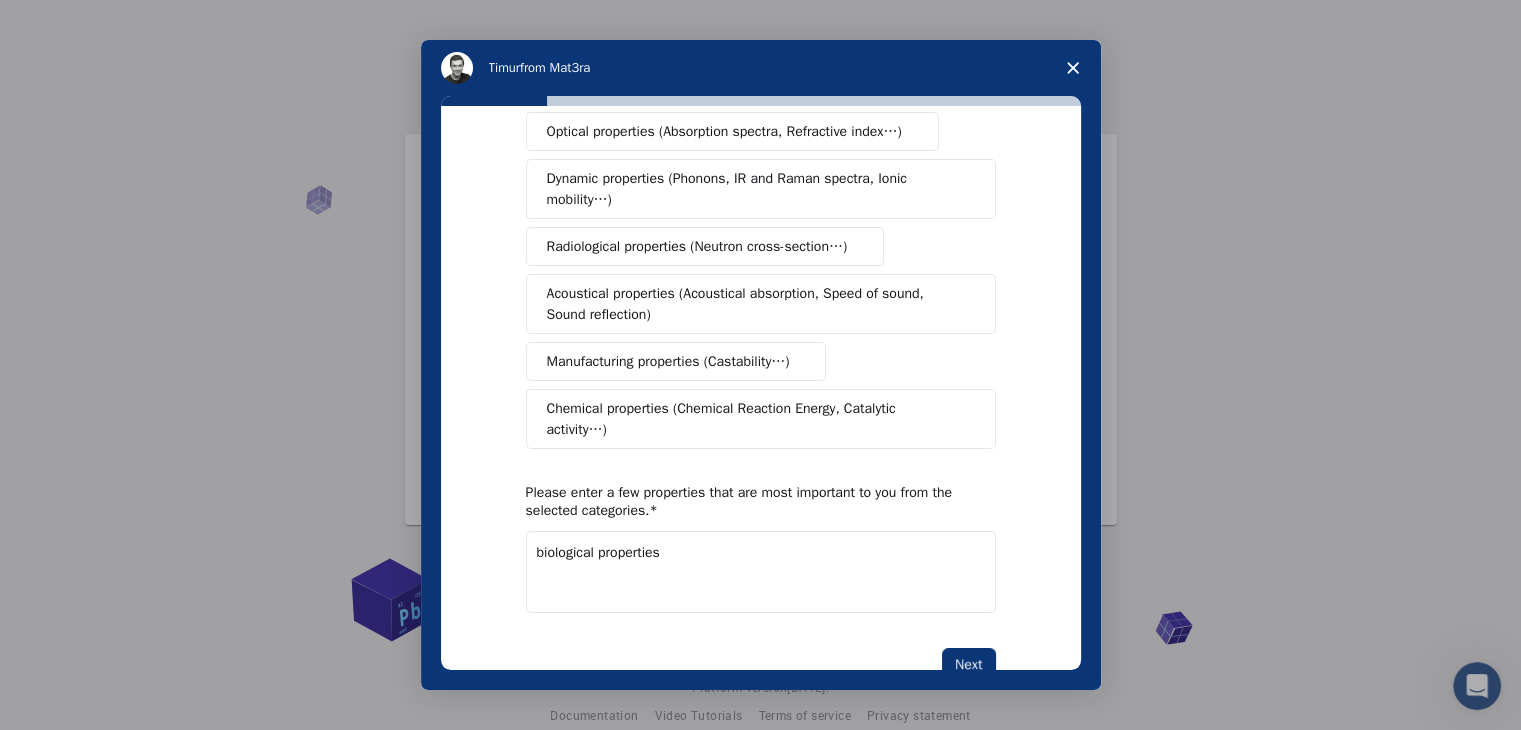 type on "biological properties" 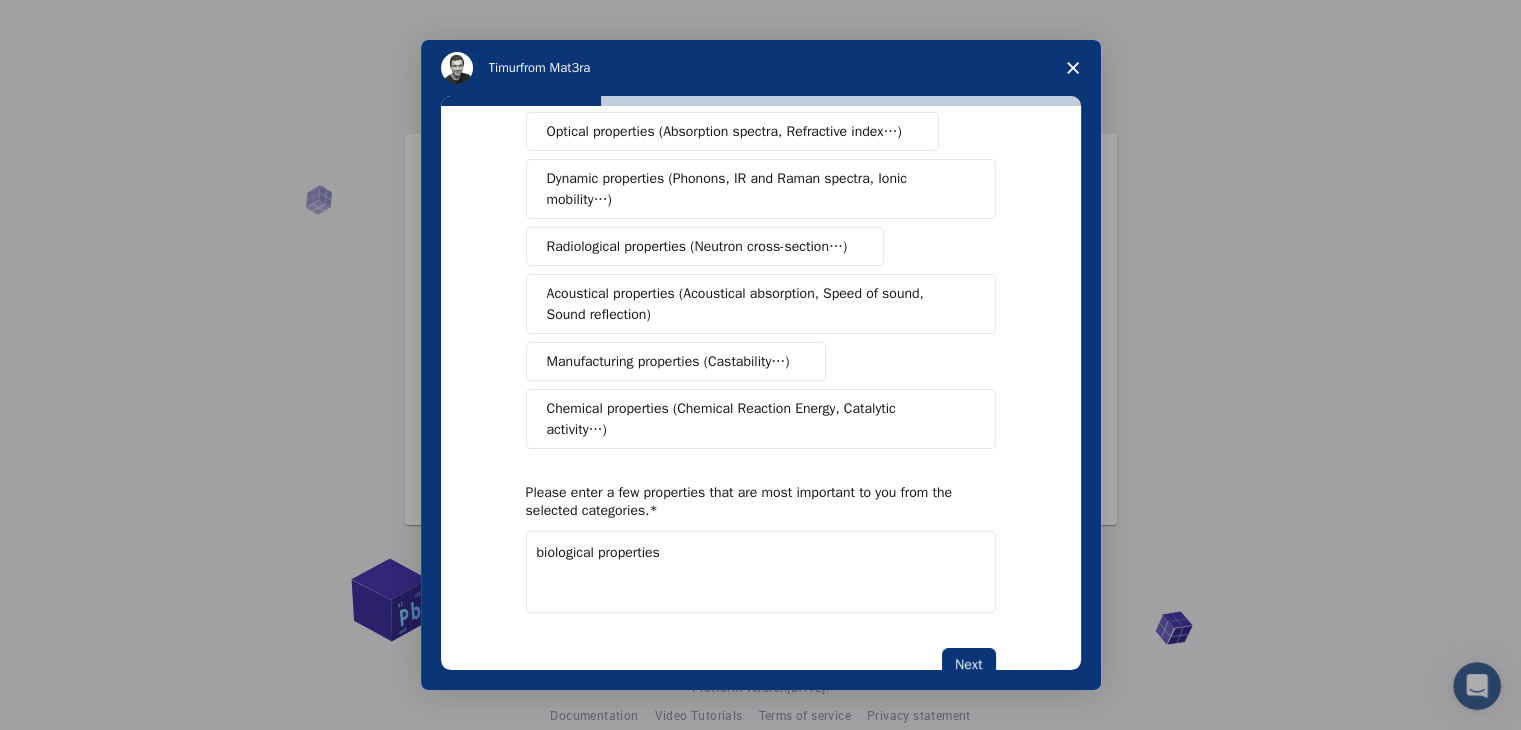 click on "Chemical properties (Chemical Reaction Energy, Catalytic activity…)" at bounding box center (753, 419) 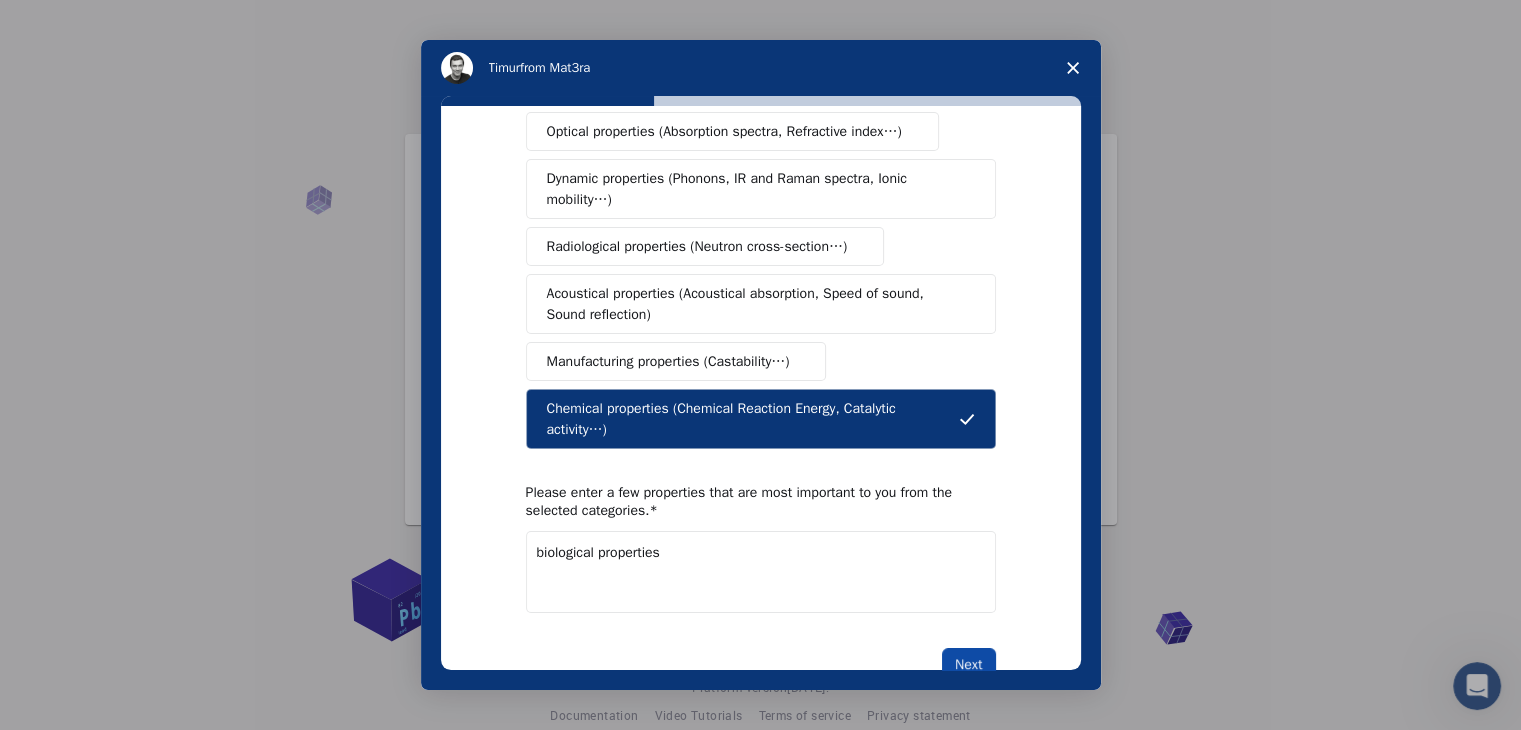 click on "Next" at bounding box center (968, 665) 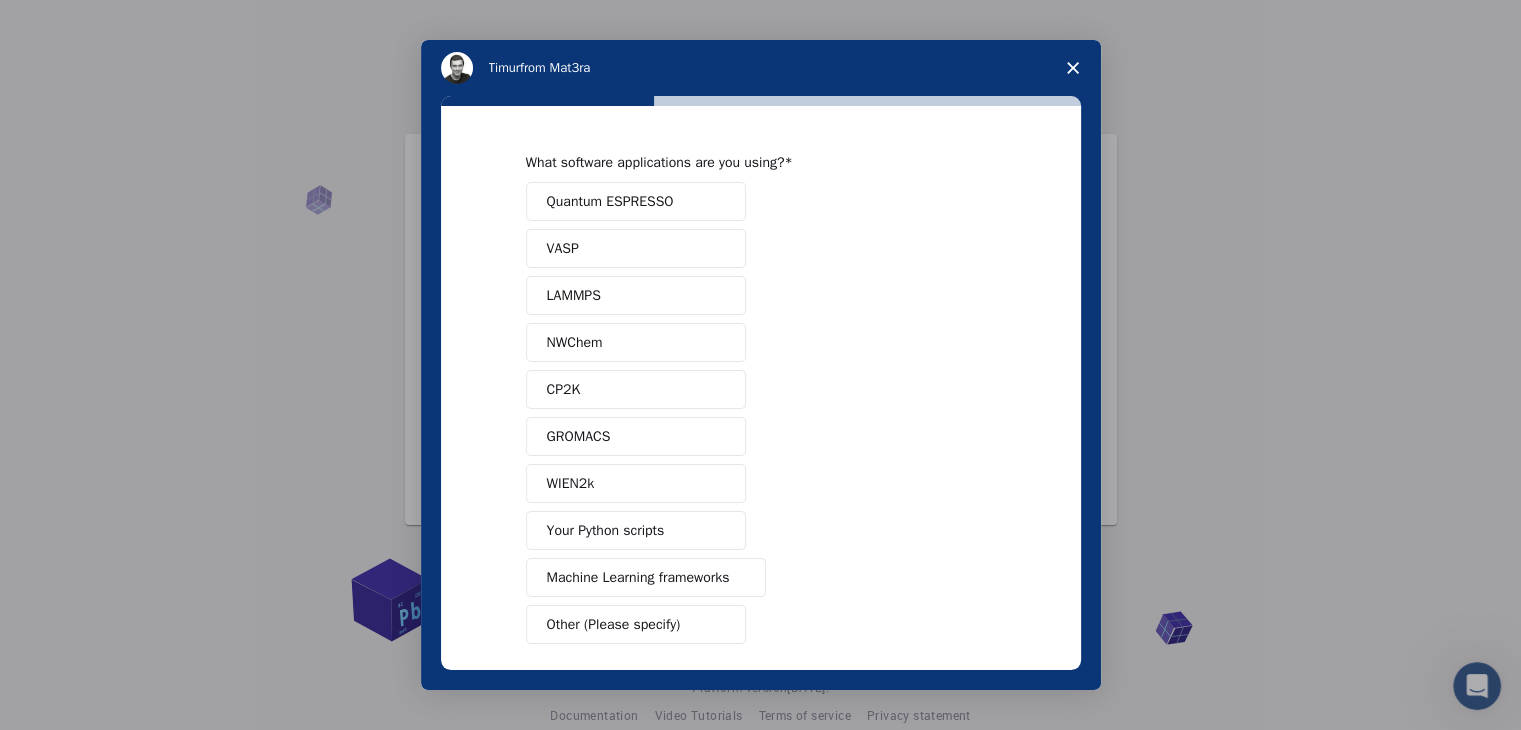 scroll, scrollTop: 87, scrollLeft: 0, axis: vertical 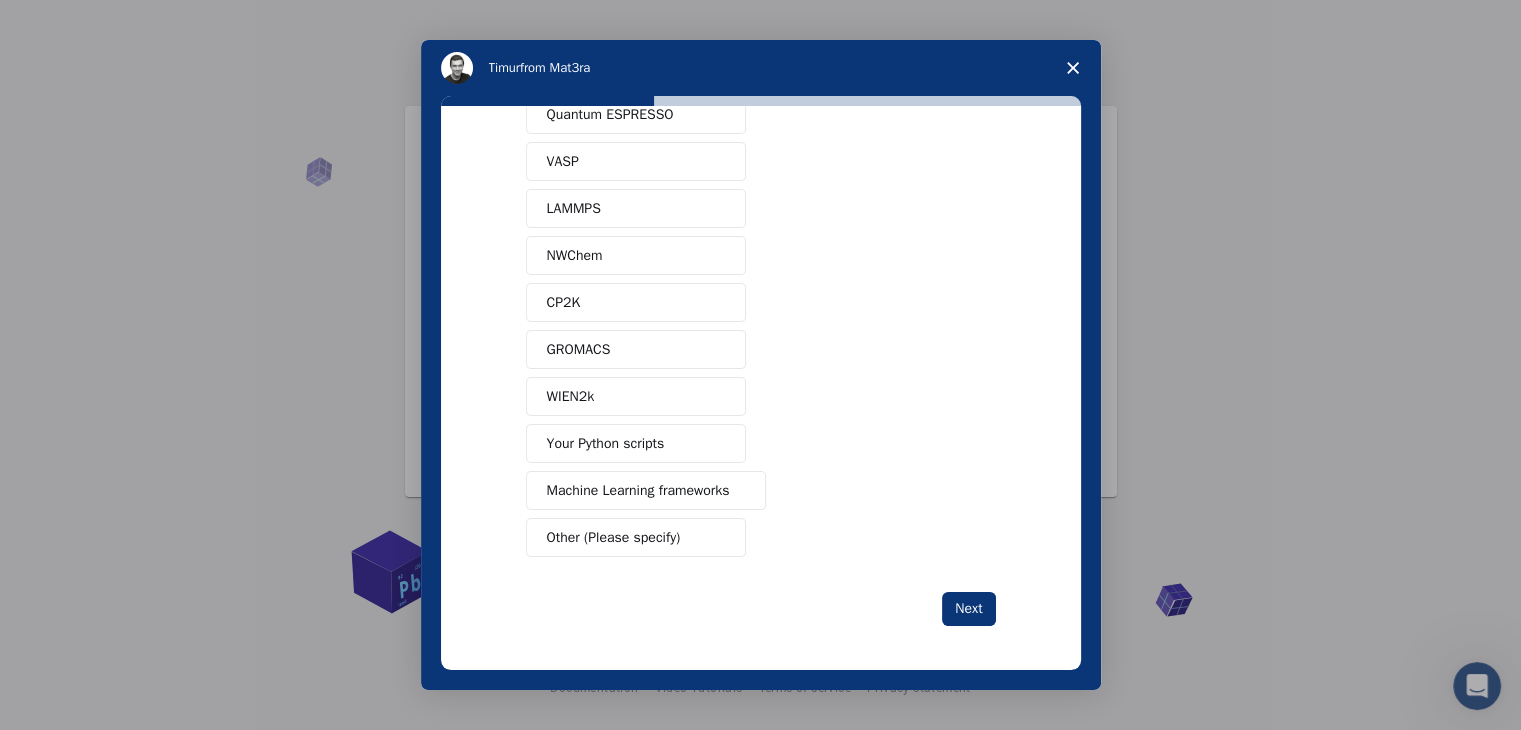 click on "GROMACS" at bounding box center [579, 349] 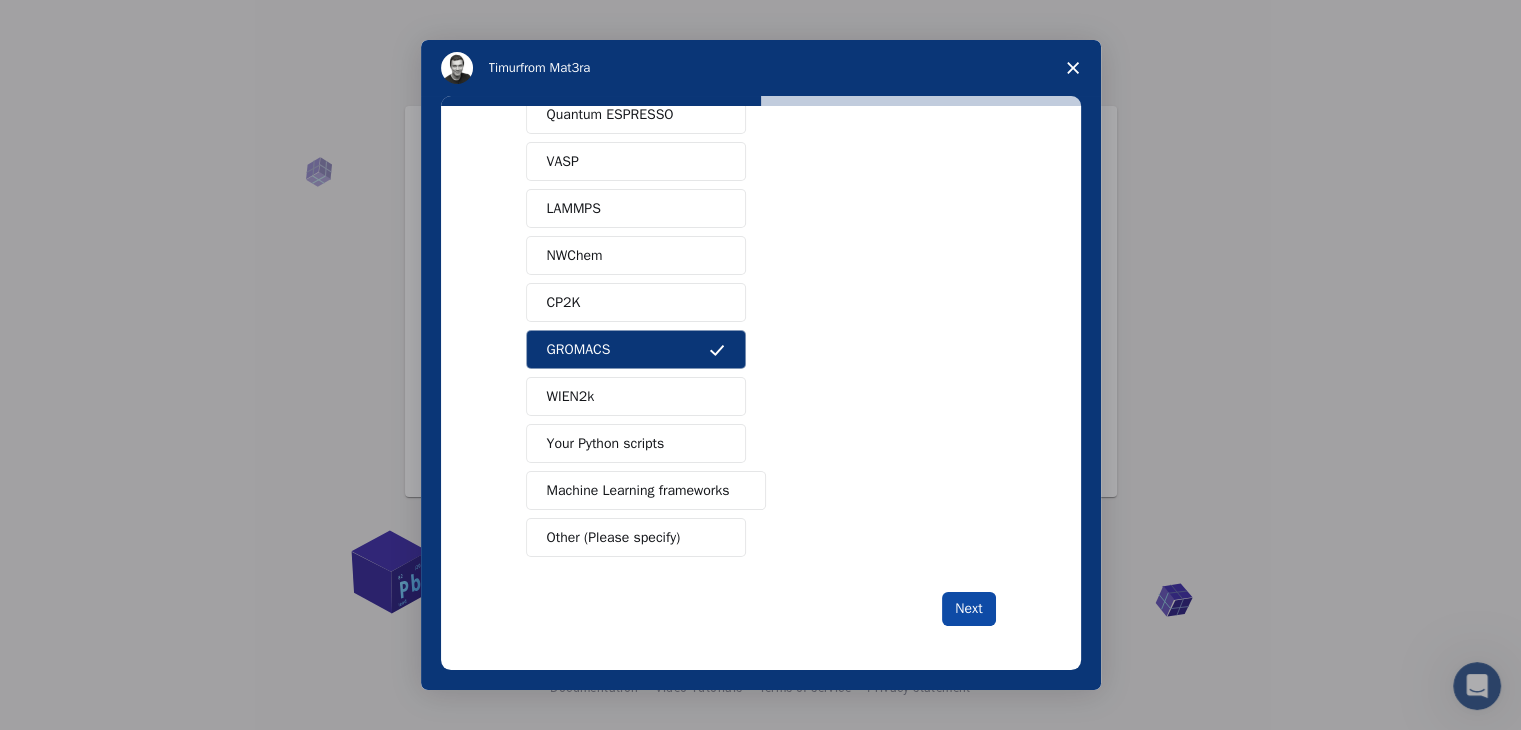 click on "Next" at bounding box center (968, 609) 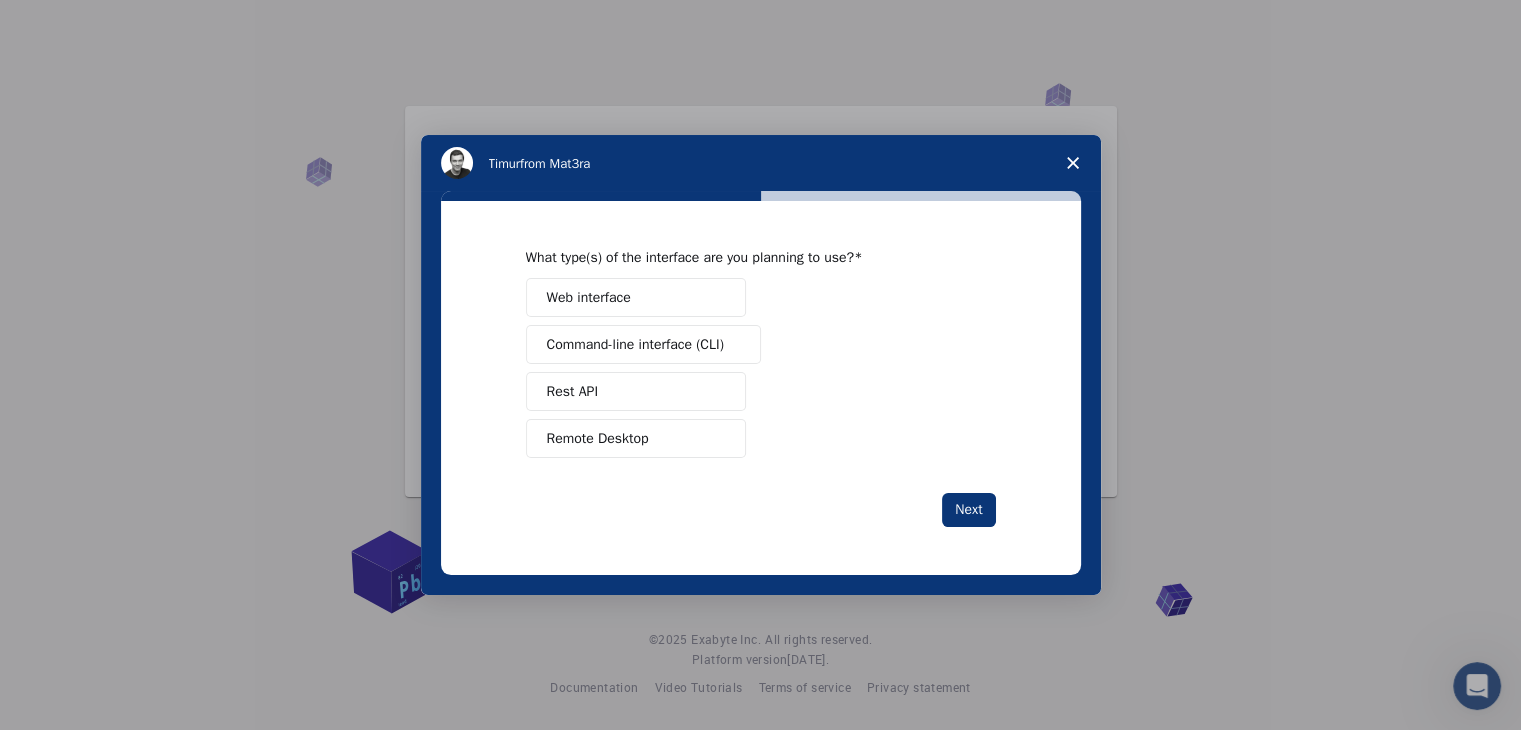 scroll, scrollTop: 0, scrollLeft: 0, axis: both 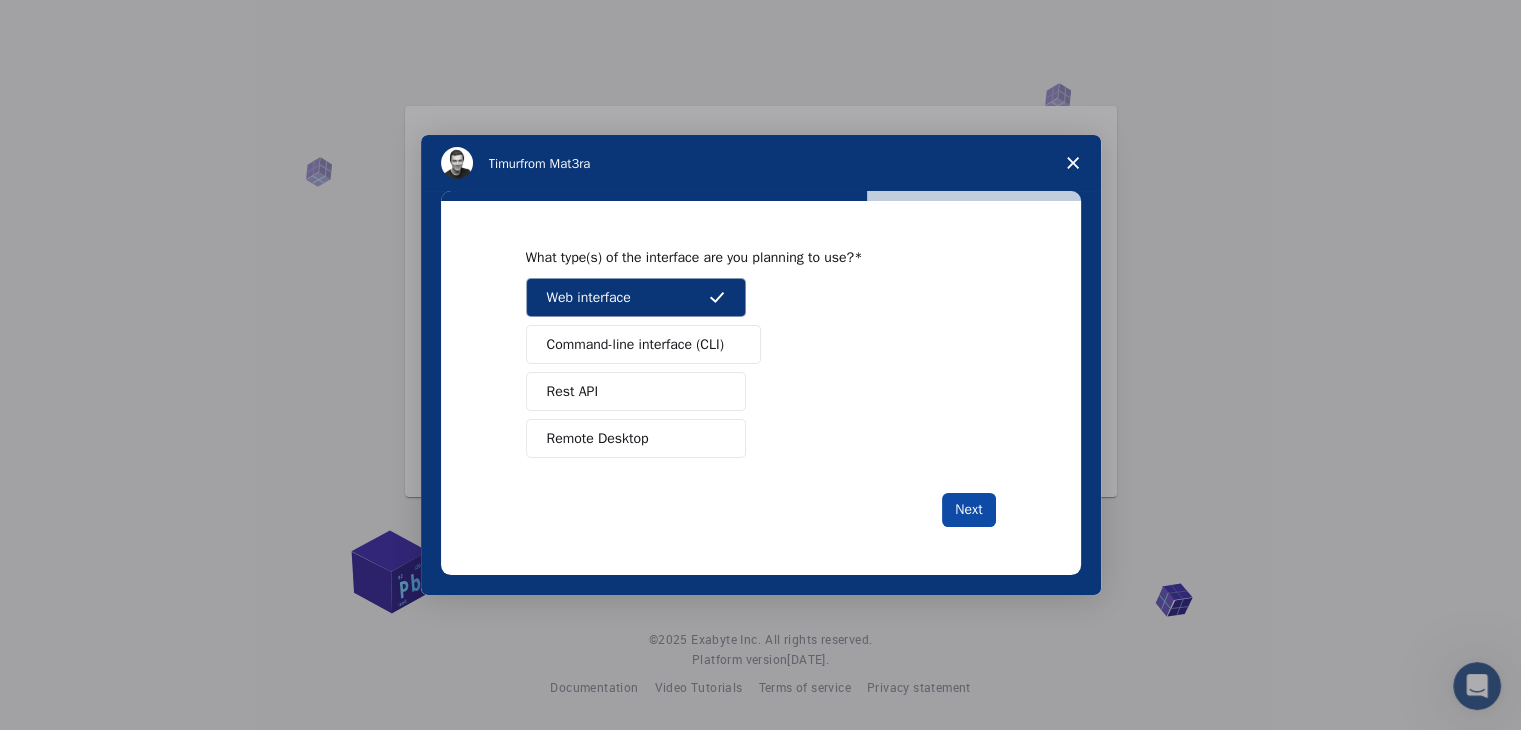 click on "Next" at bounding box center [968, 510] 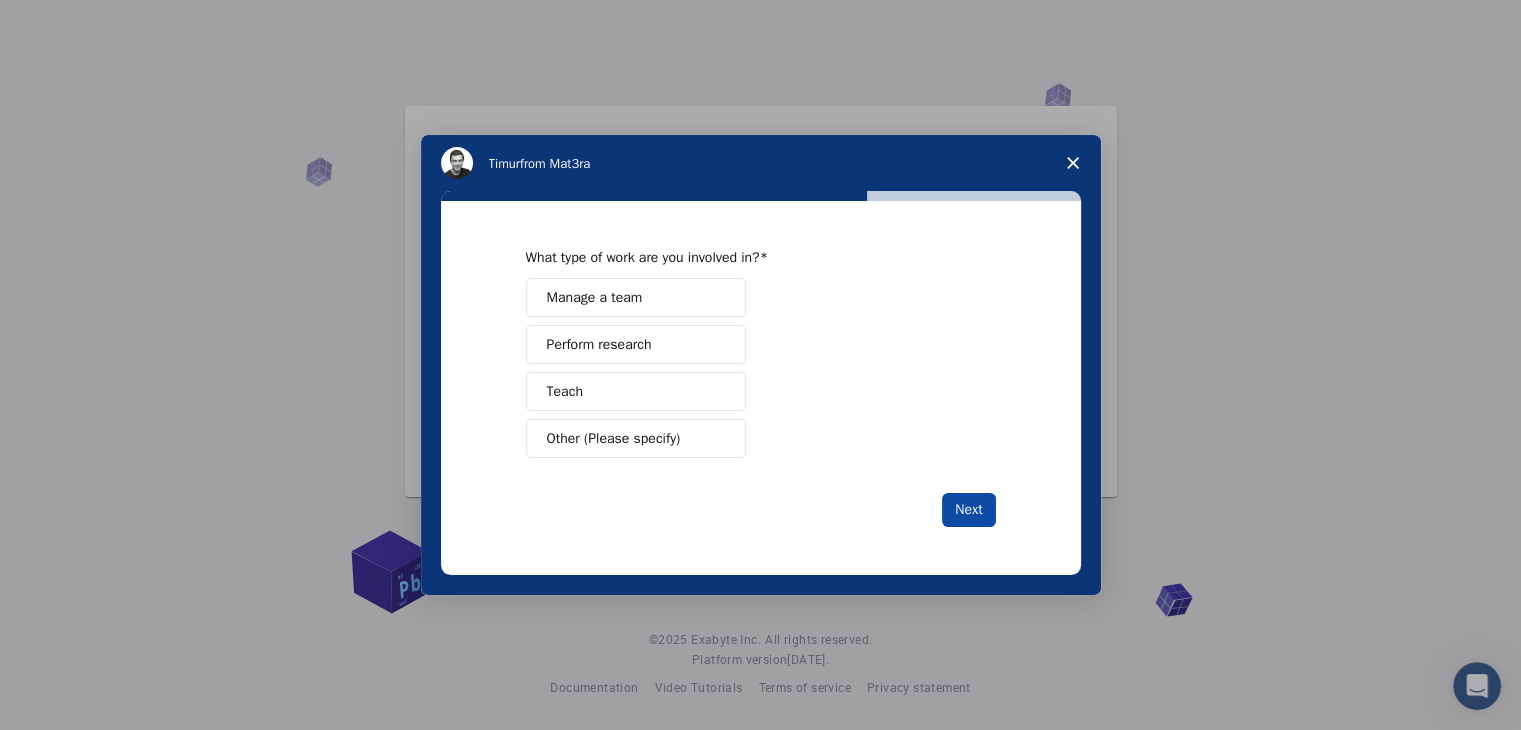 click on "Next" at bounding box center (968, 510) 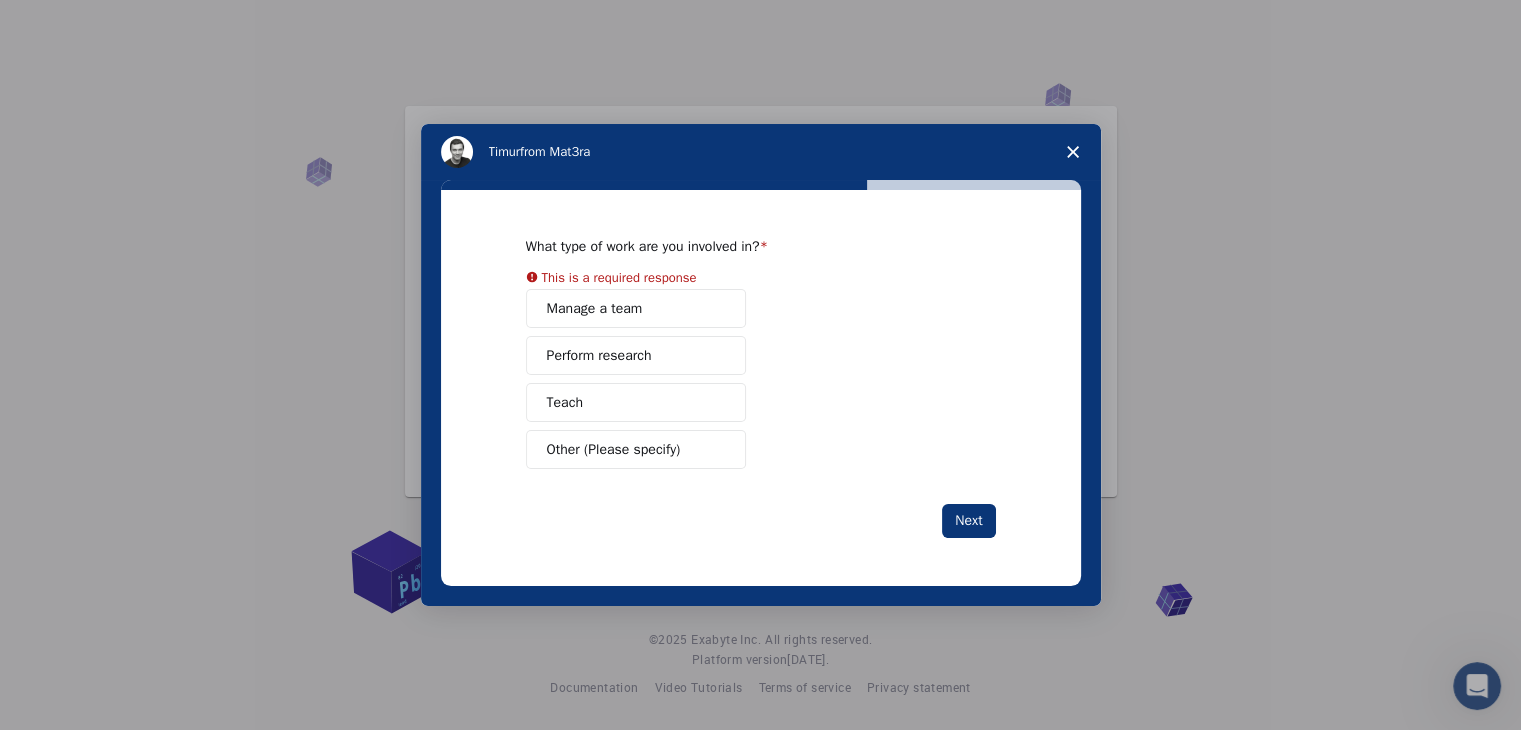 click on "Perform research" at bounding box center [636, 355] 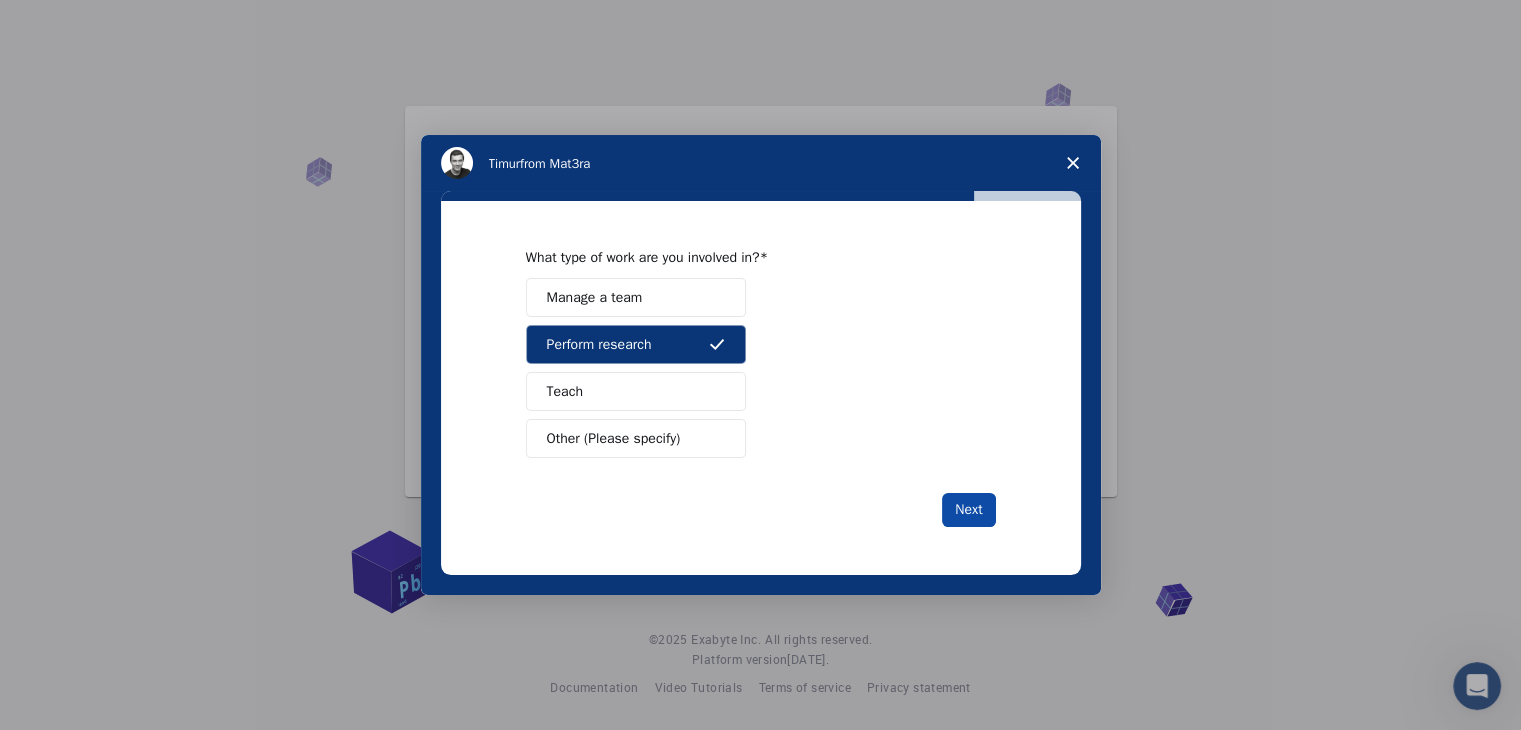 click on "Next" at bounding box center (968, 510) 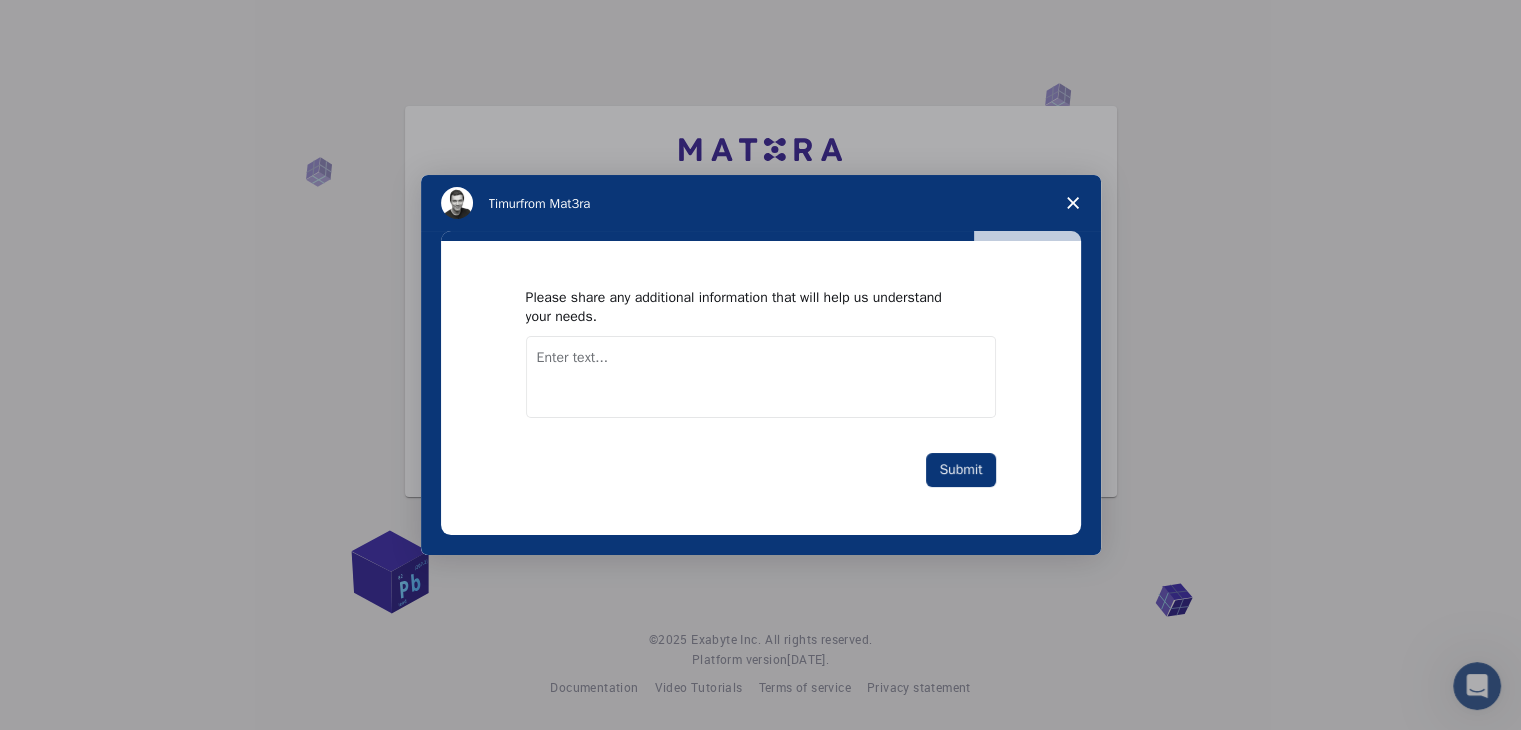 click at bounding box center [761, 377] 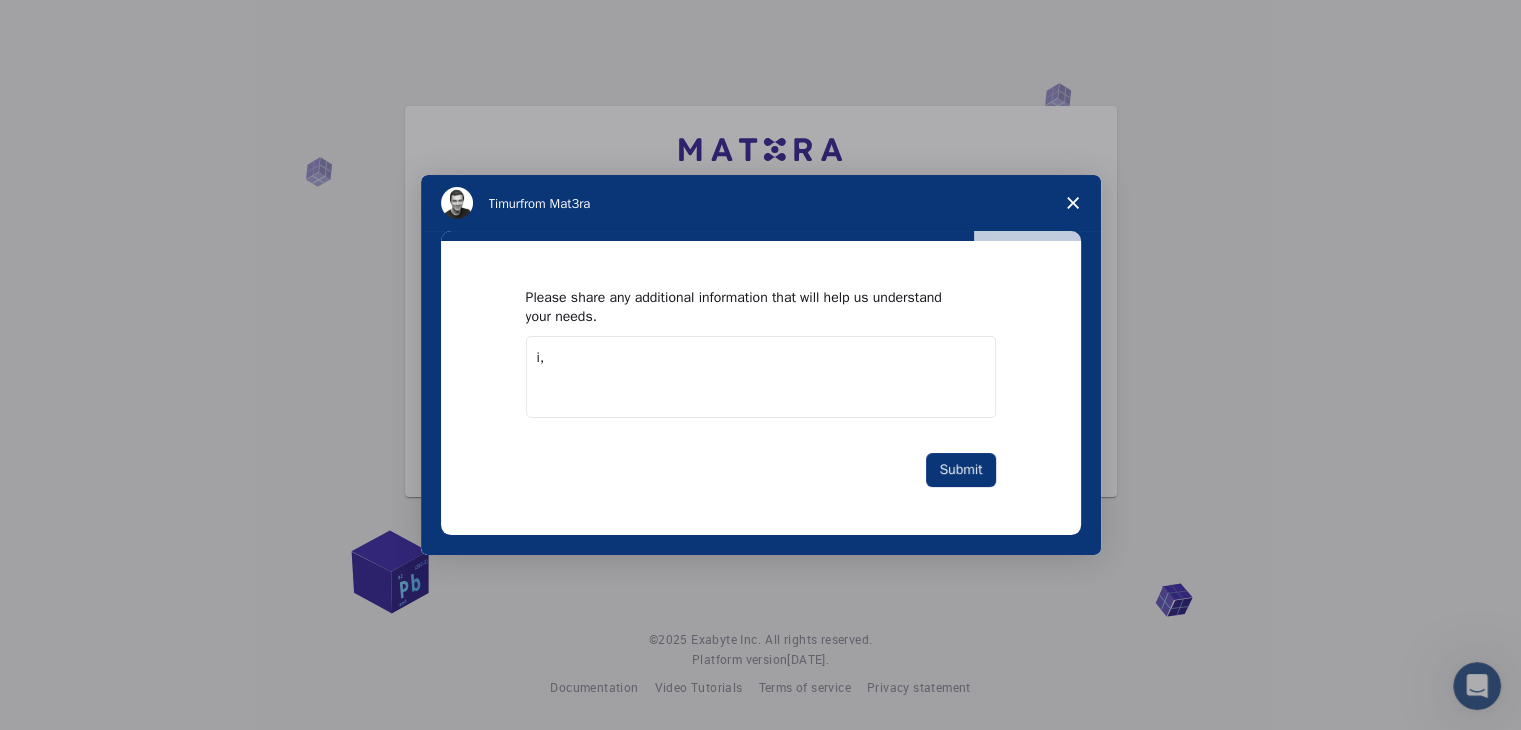 type on "i" 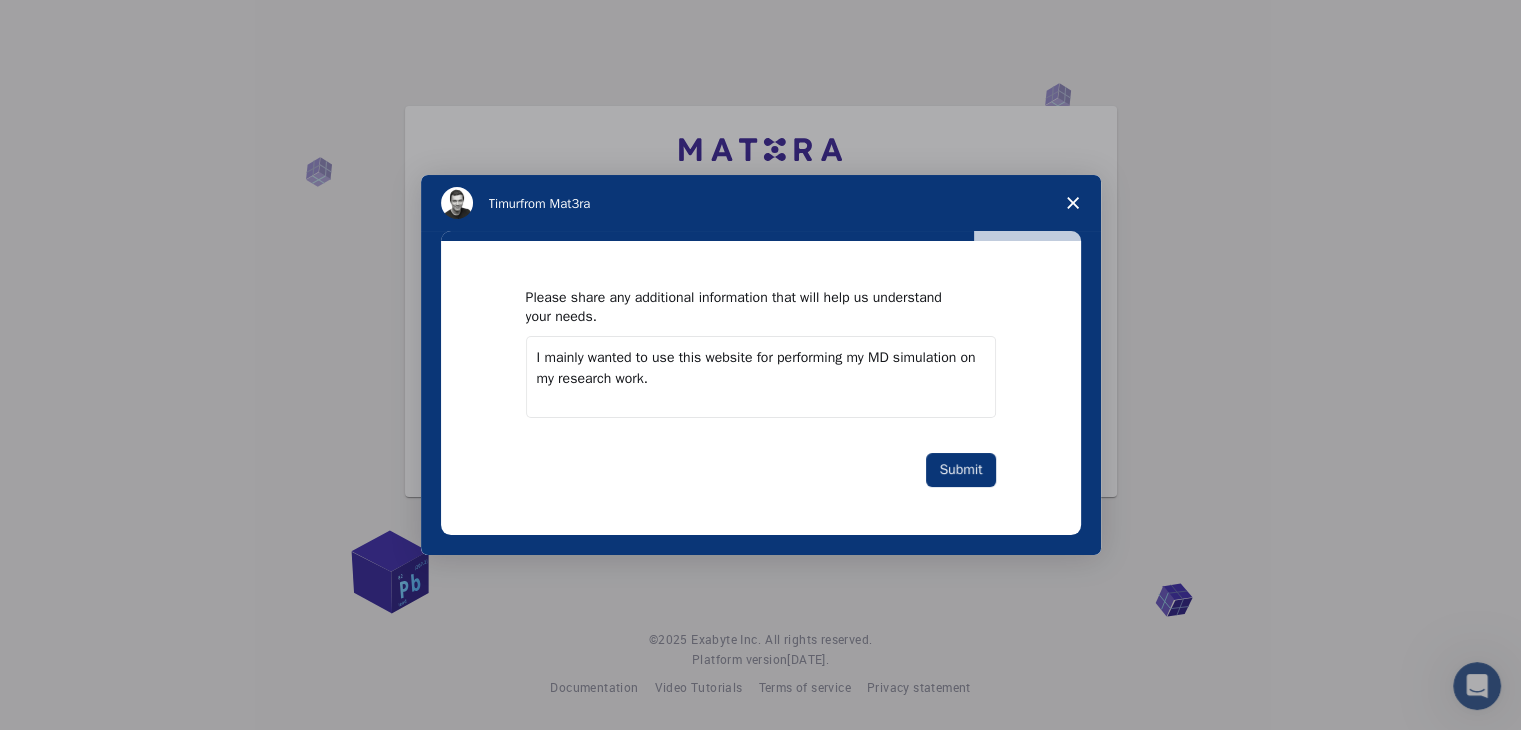 click on "I mainly wanted to use this website for performing my MD simulation on my research work." at bounding box center [761, 377] 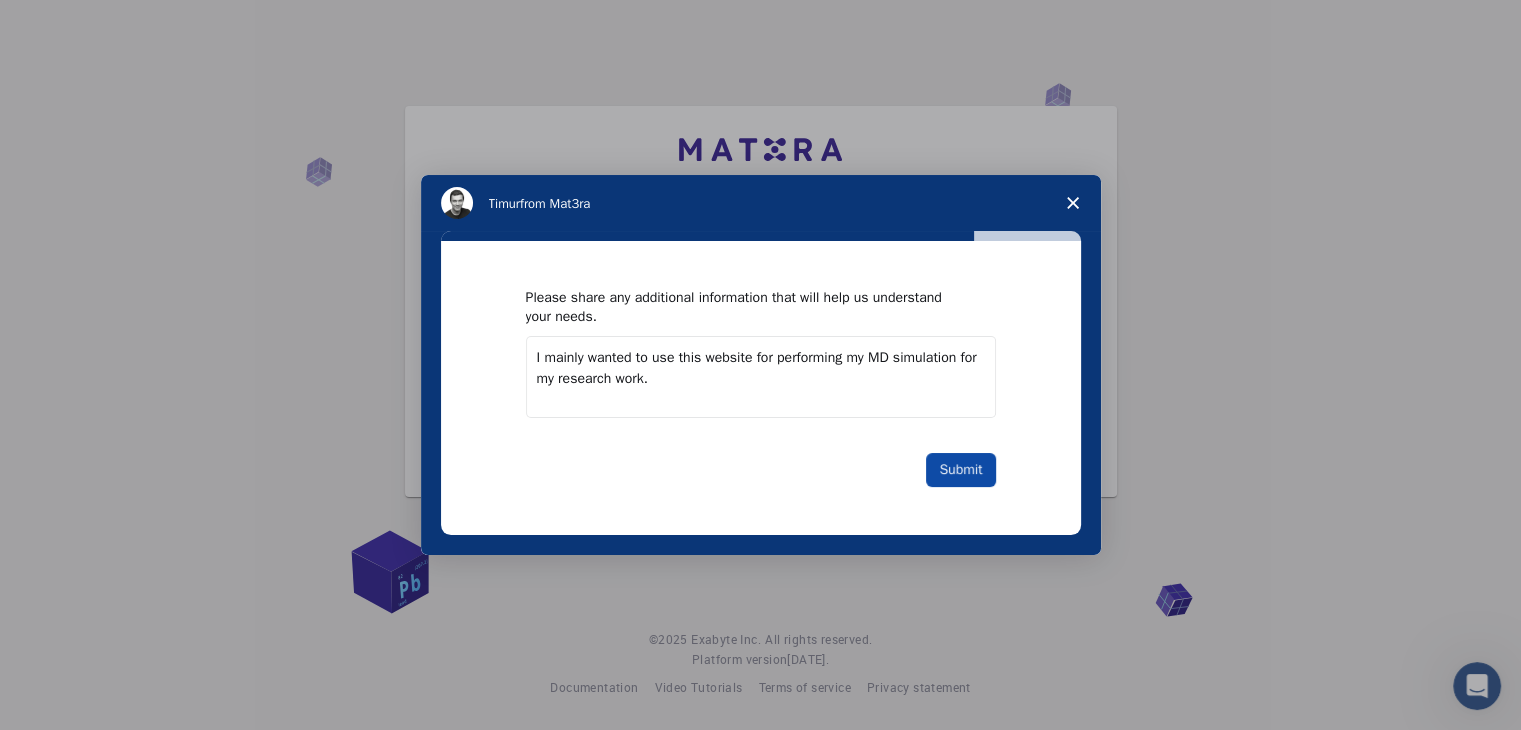 type on "I mainly wanted to use this website for performing my MD simulation for my research work." 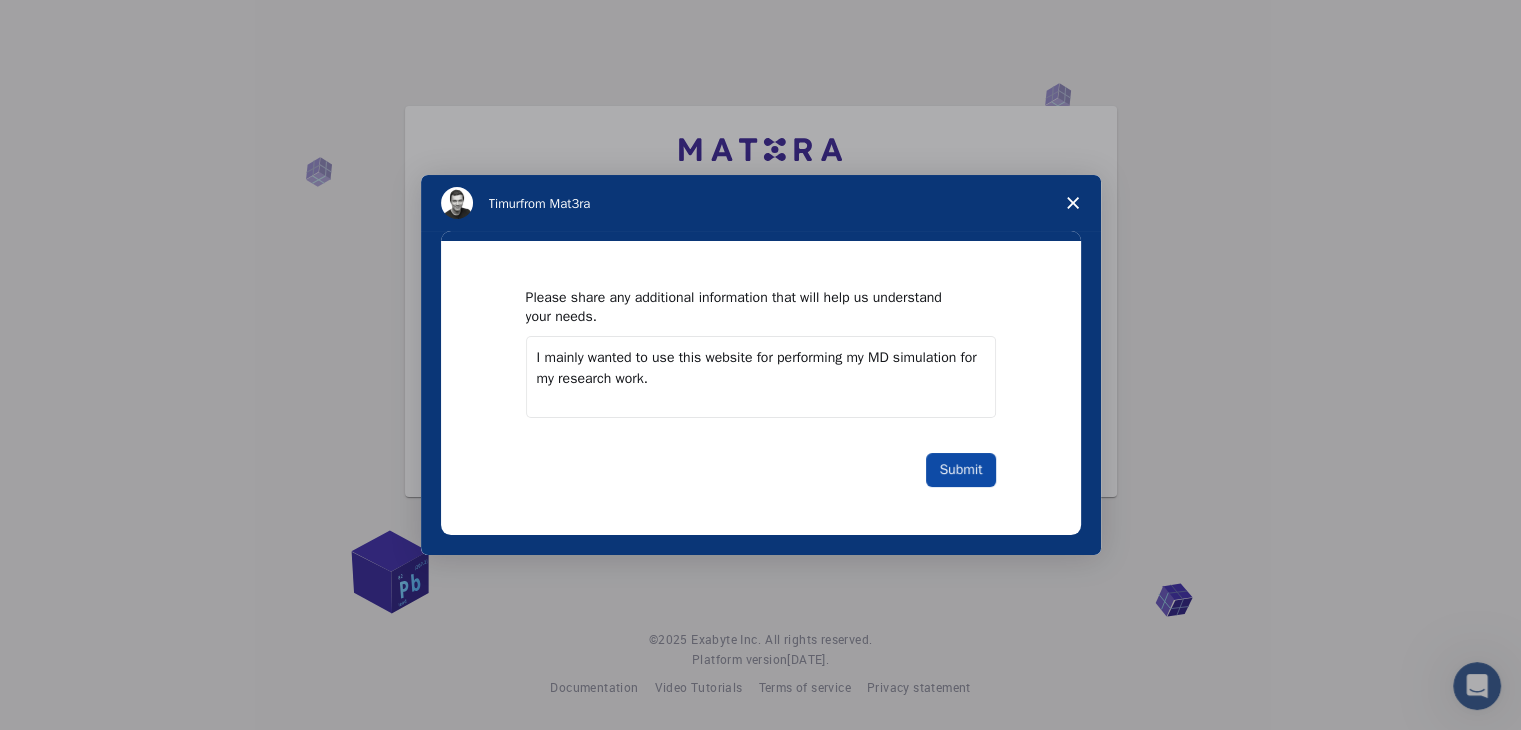 click on "Submit" at bounding box center (960, 470) 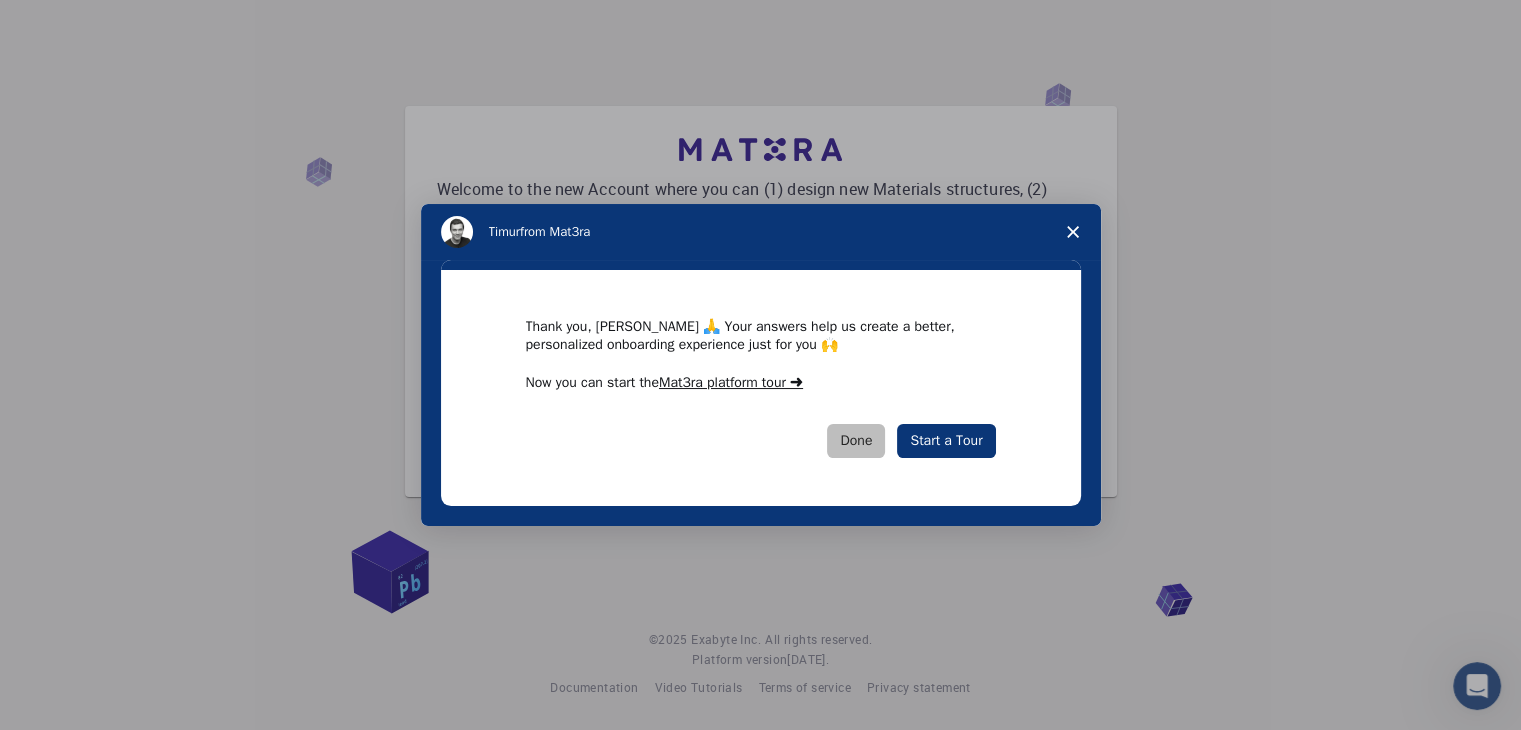 click on "Done" at bounding box center (856, 441) 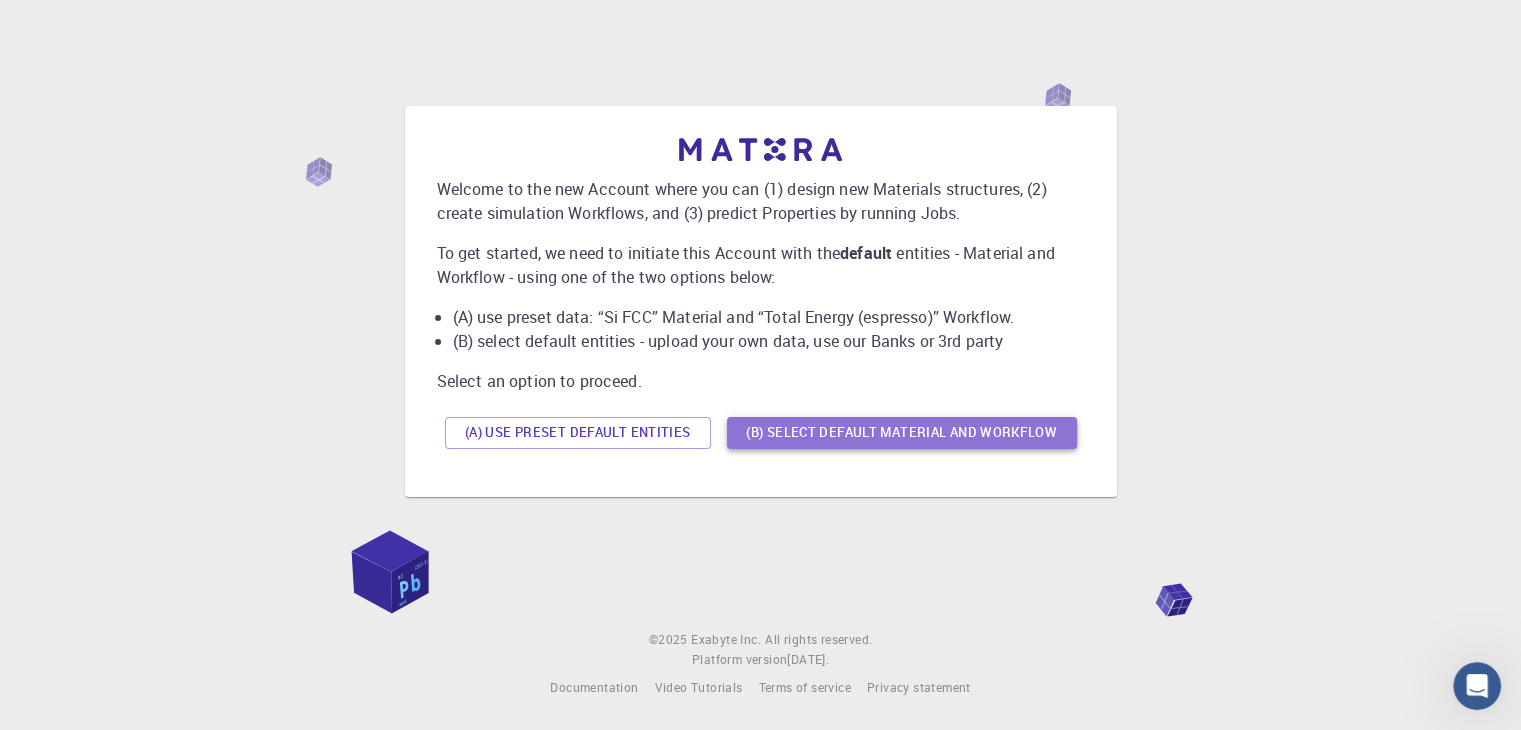 click on "(B) Select default material and workflow" at bounding box center (902, 433) 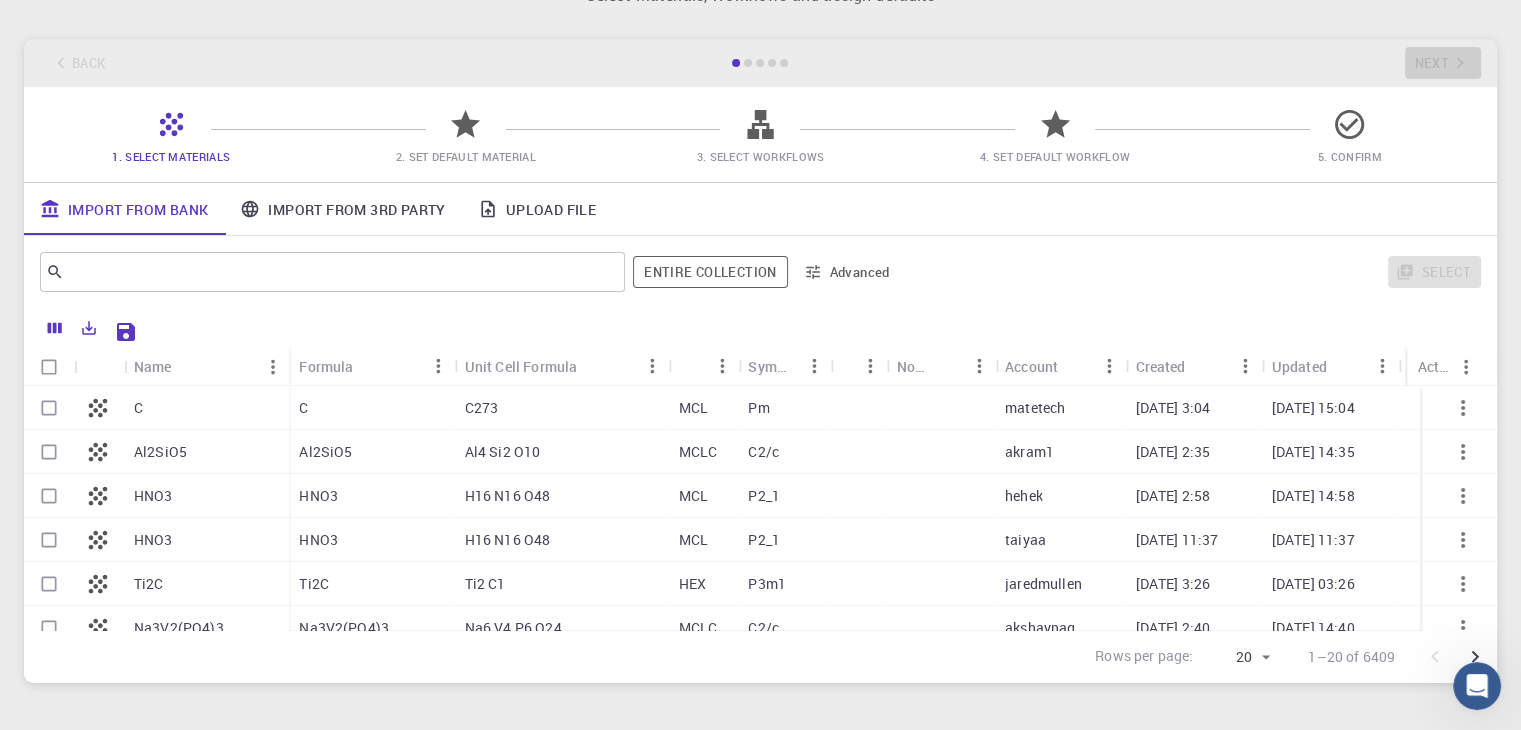 scroll, scrollTop: 178, scrollLeft: 0, axis: vertical 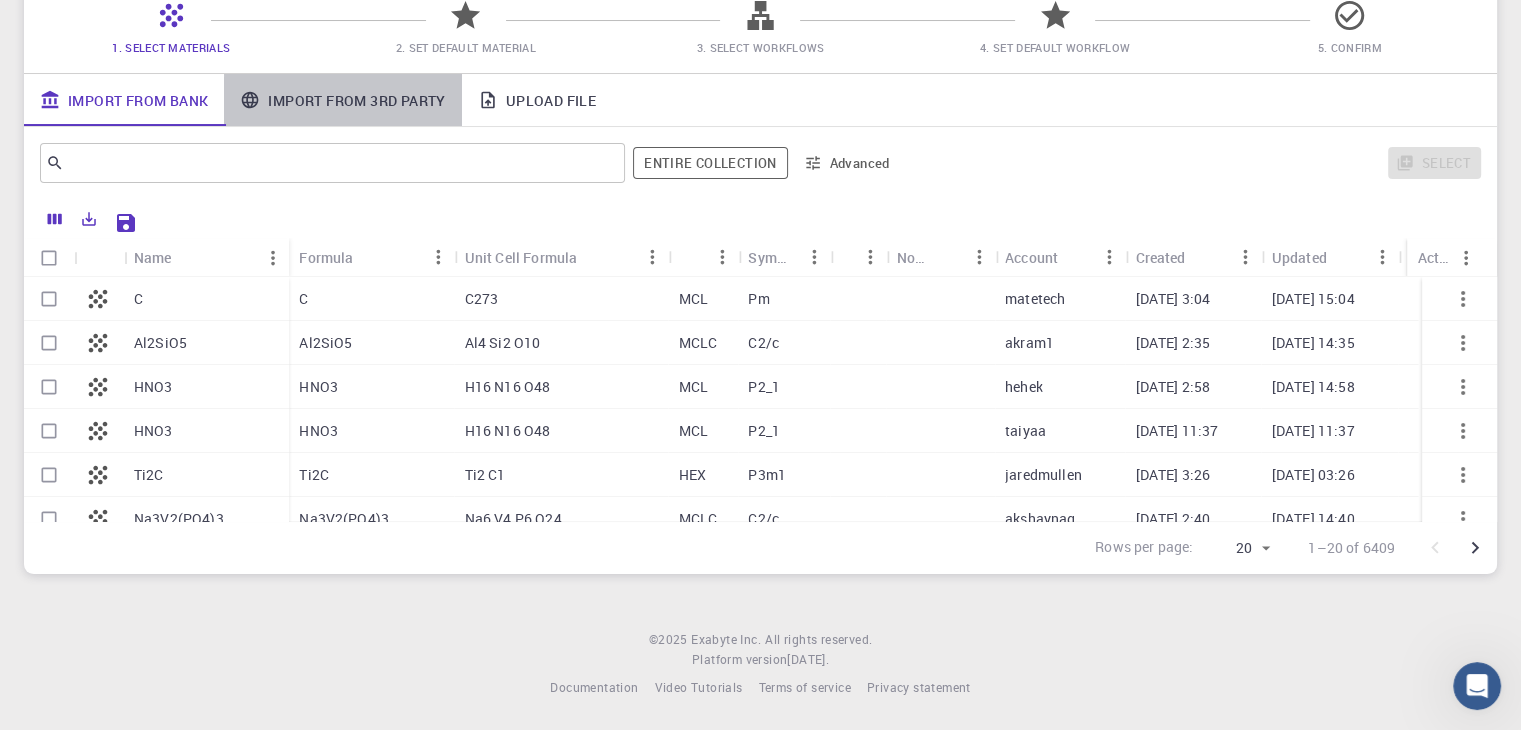 click on "Import From 3rd Party" at bounding box center [342, 100] 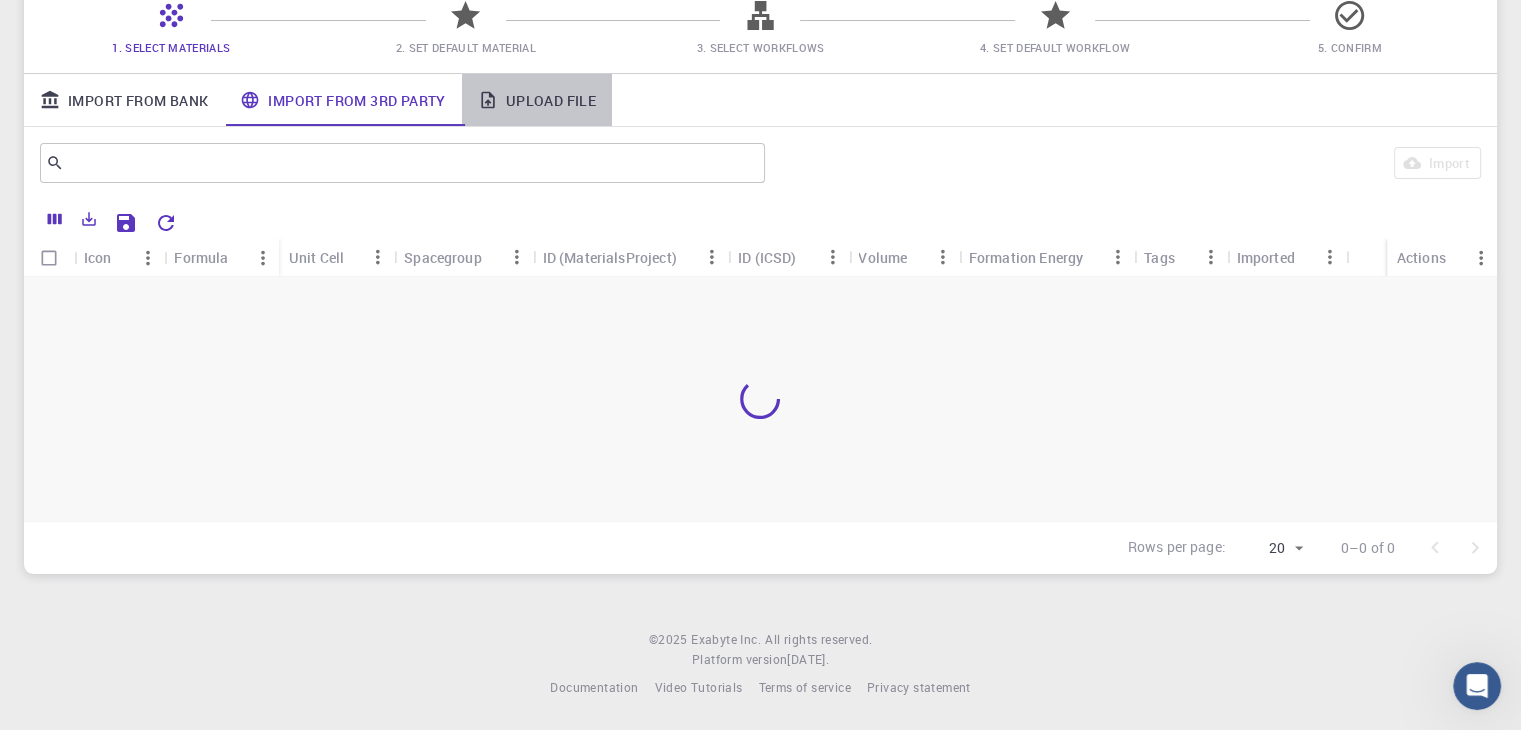 click on "Upload File" at bounding box center [537, 100] 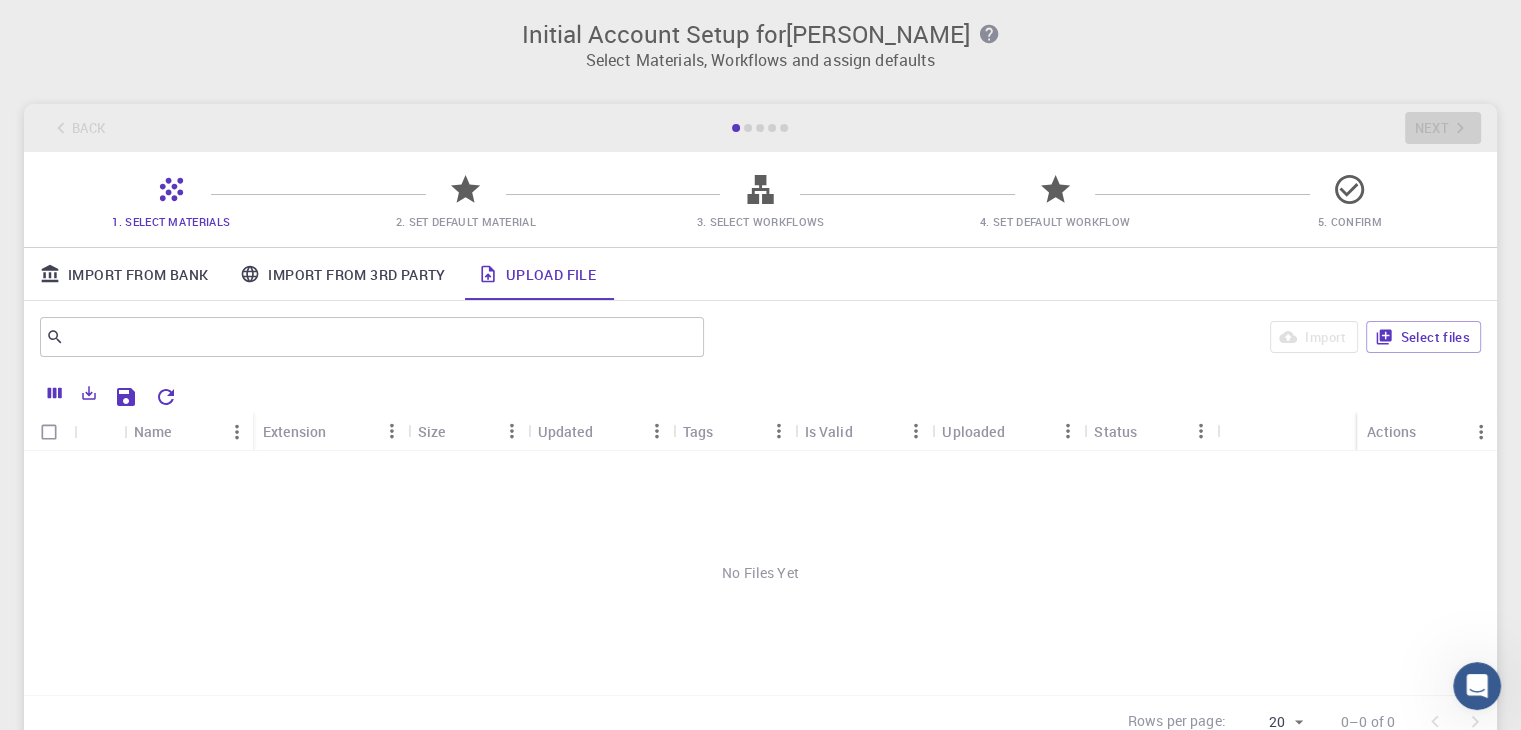 scroll, scrollTop: 0, scrollLeft: 0, axis: both 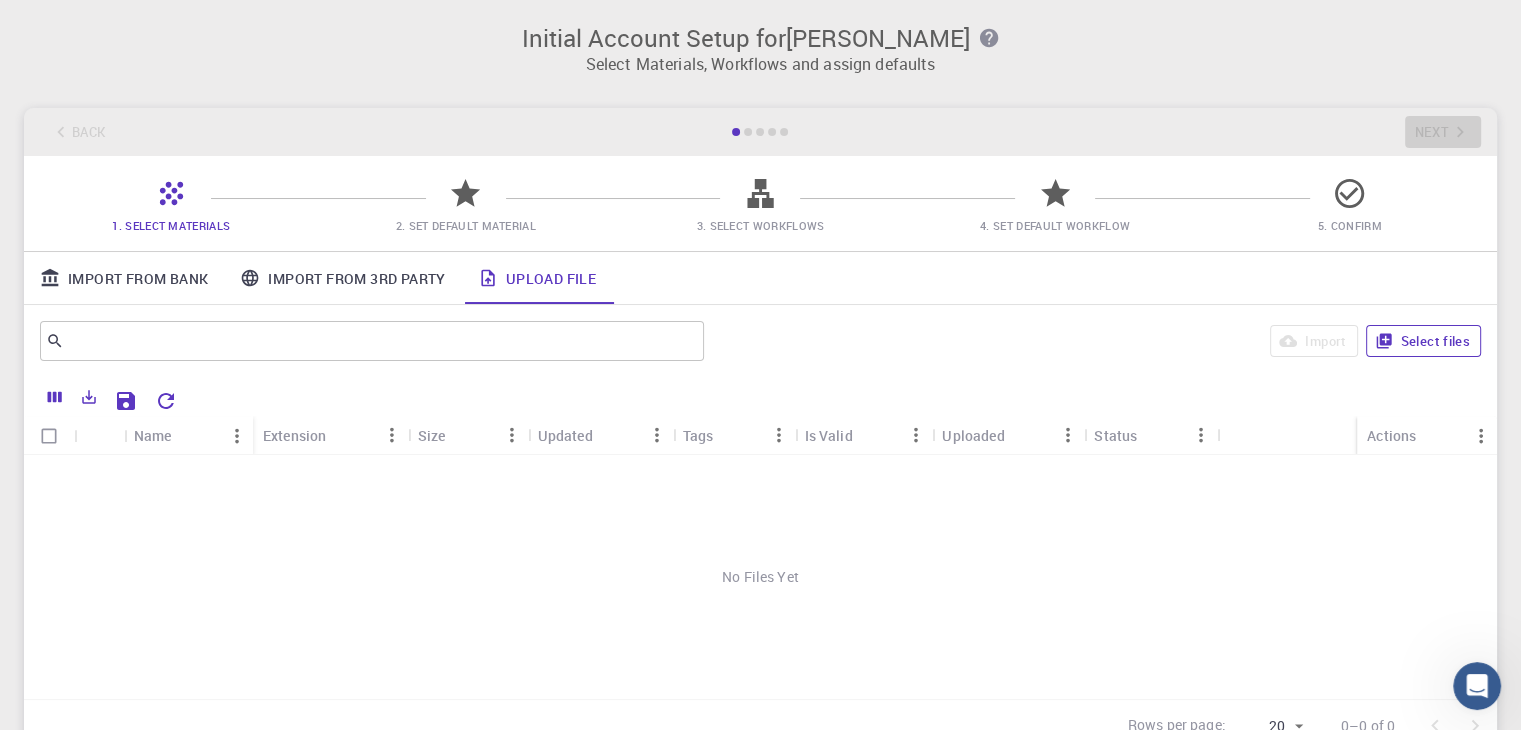 click on "Select files" at bounding box center [1423, 341] 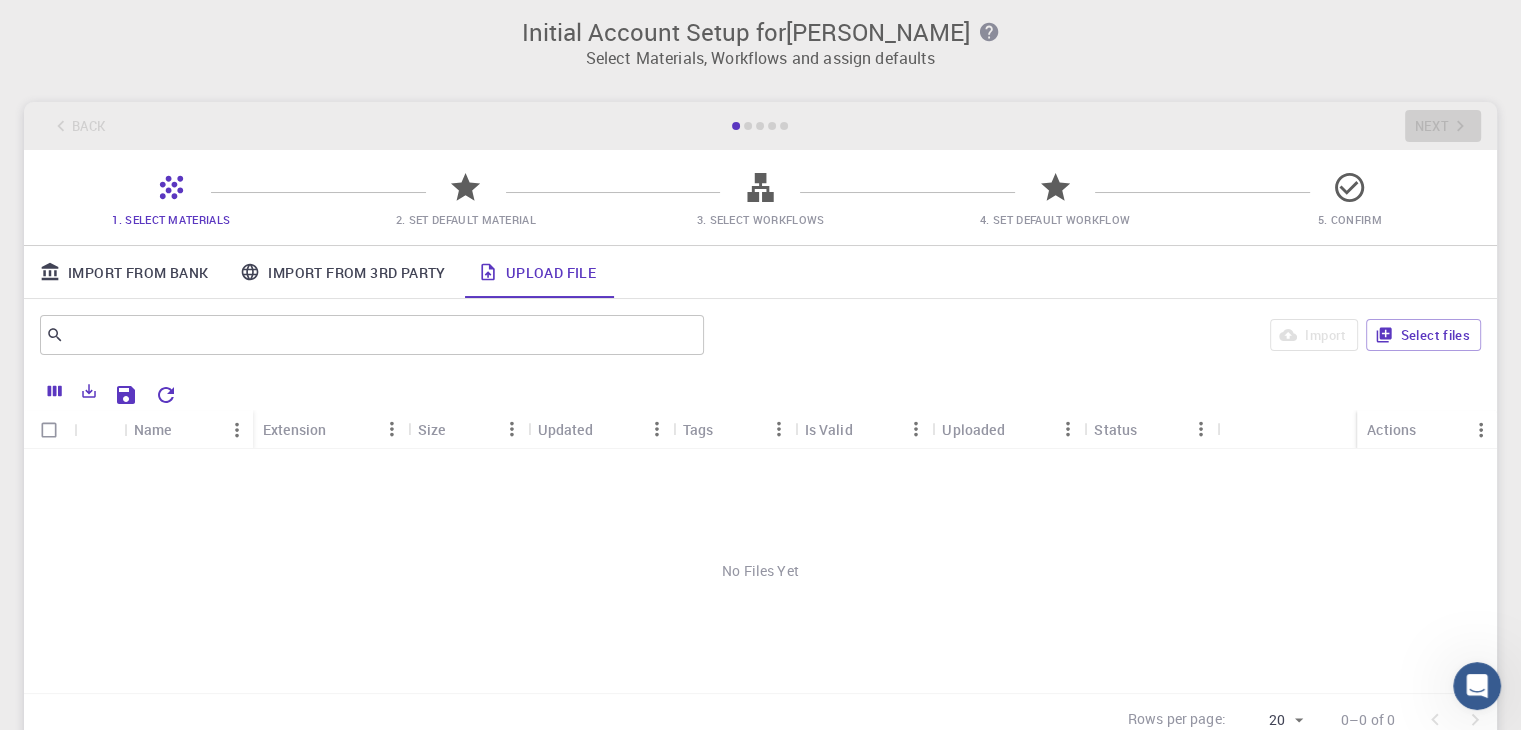 scroll, scrollTop: 0, scrollLeft: 0, axis: both 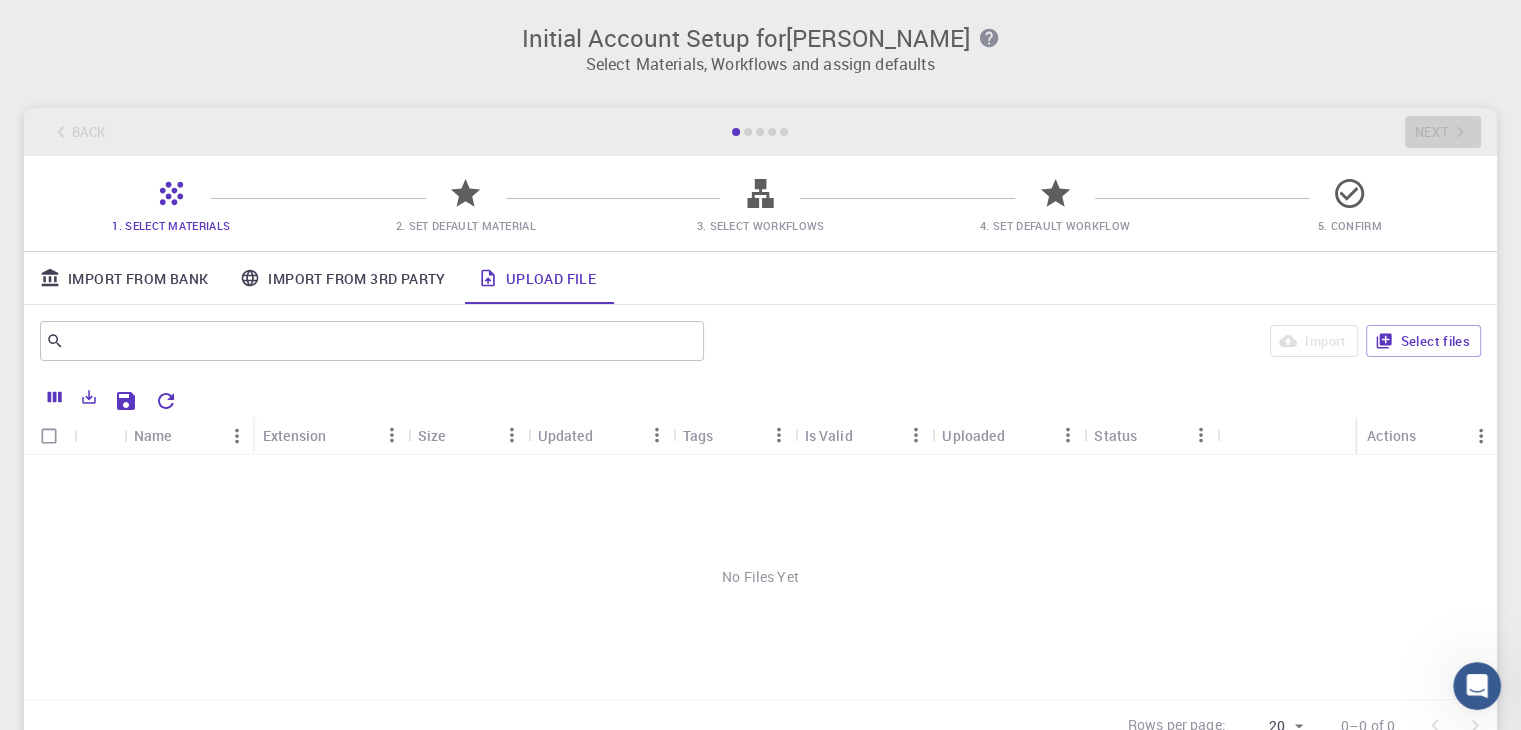 click on "2. Set Default Material" at bounding box center (466, 211) 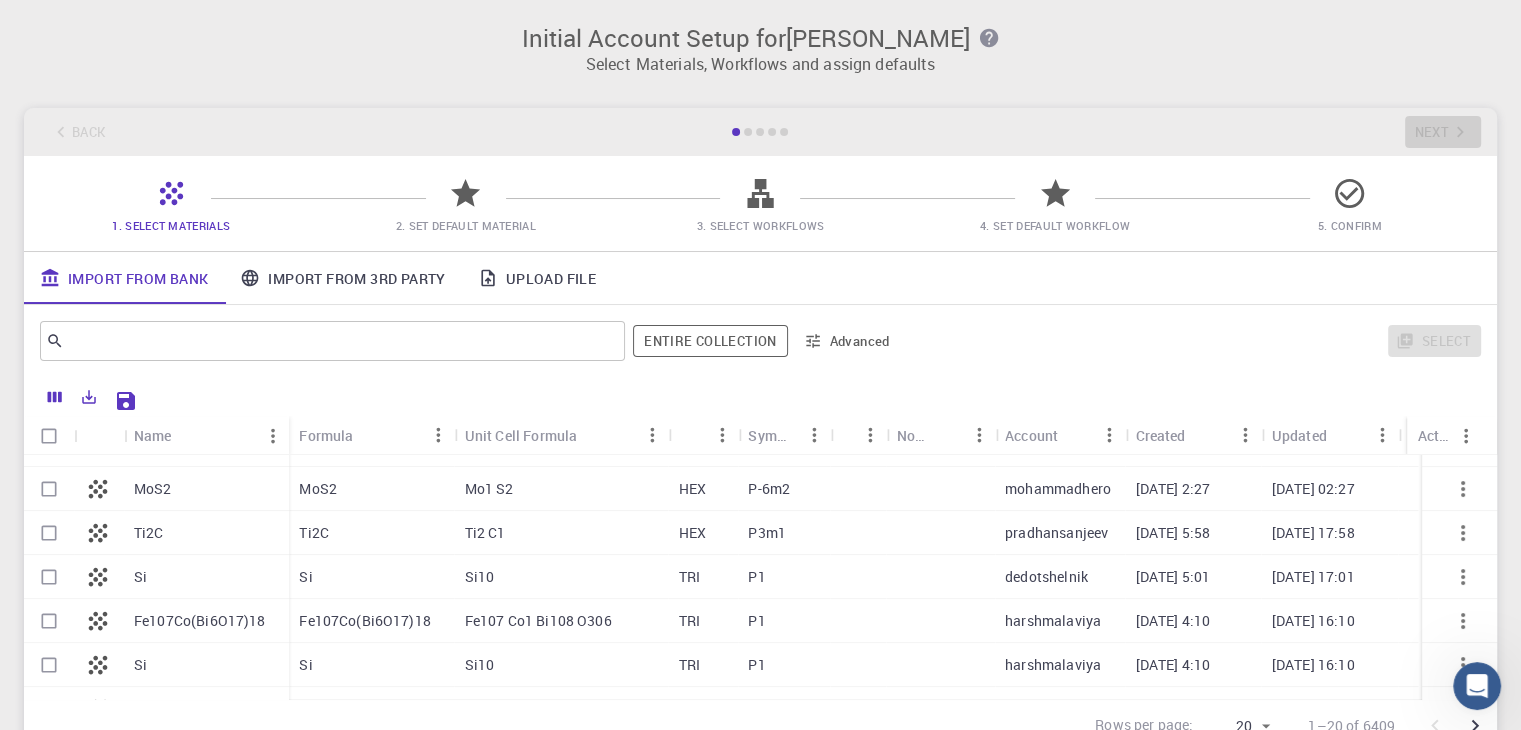 scroll, scrollTop: 635, scrollLeft: 0, axis: vertical 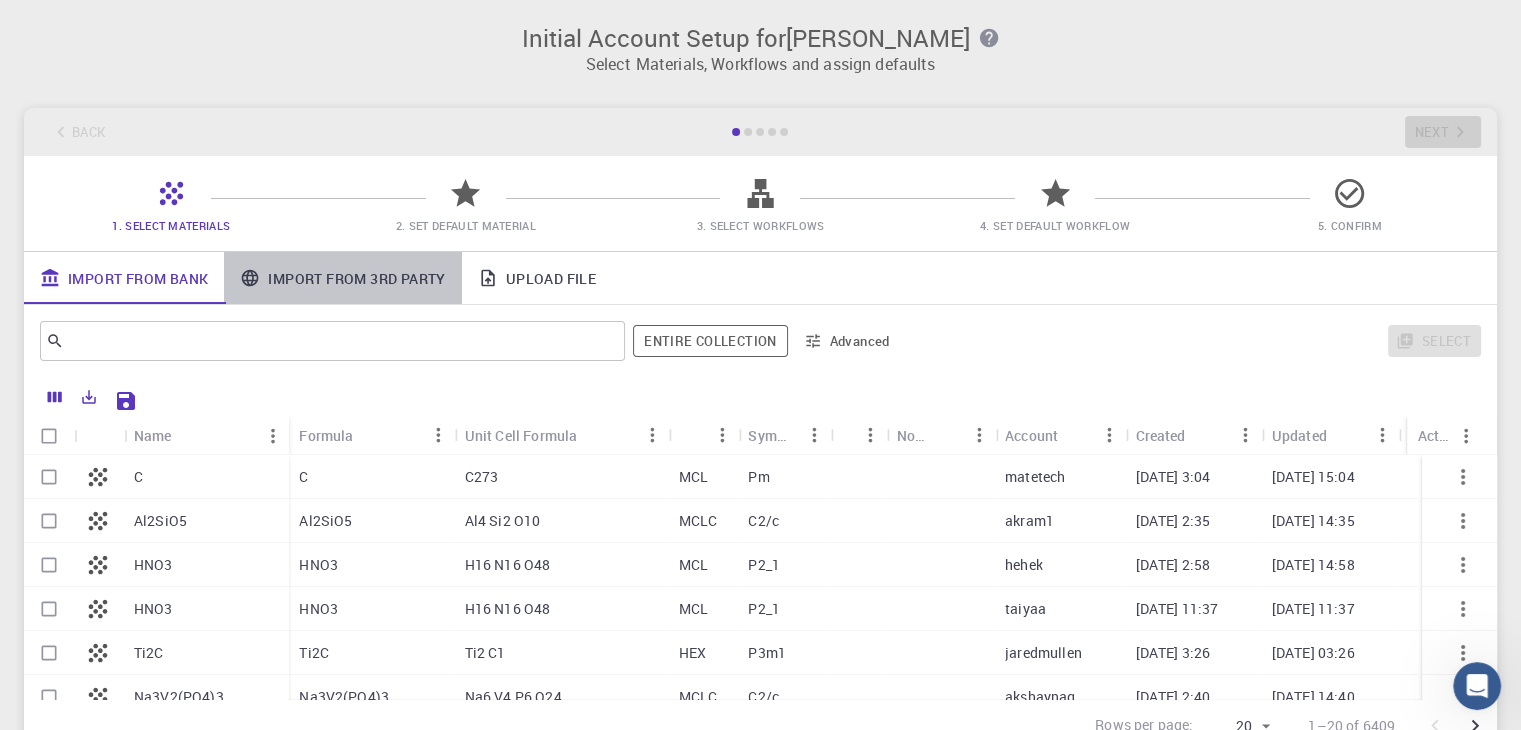 click on "Import From 3rd Party" at bounding box center [342, 278] 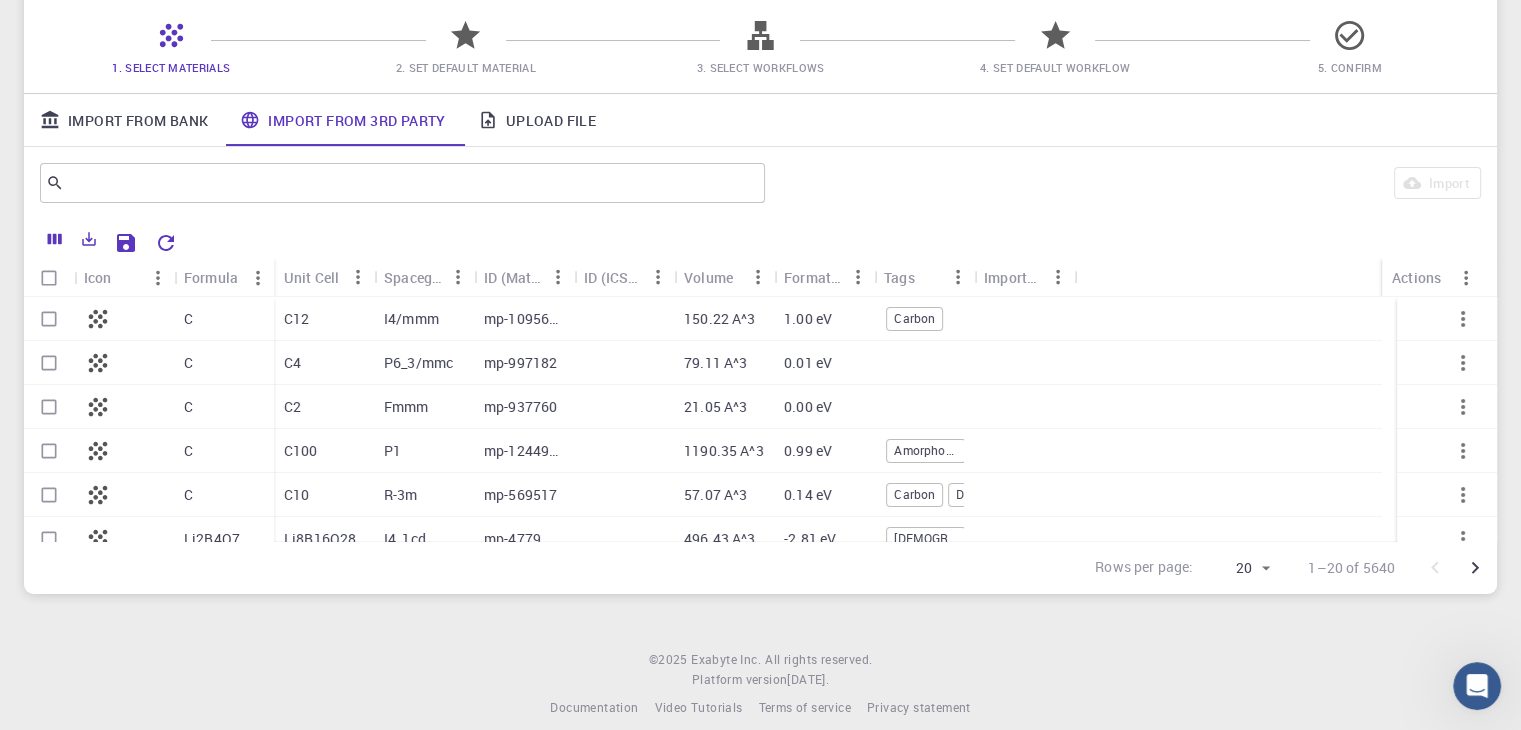 scroll, scrollTop: 157, scrollLeft: 0, axis: vertical 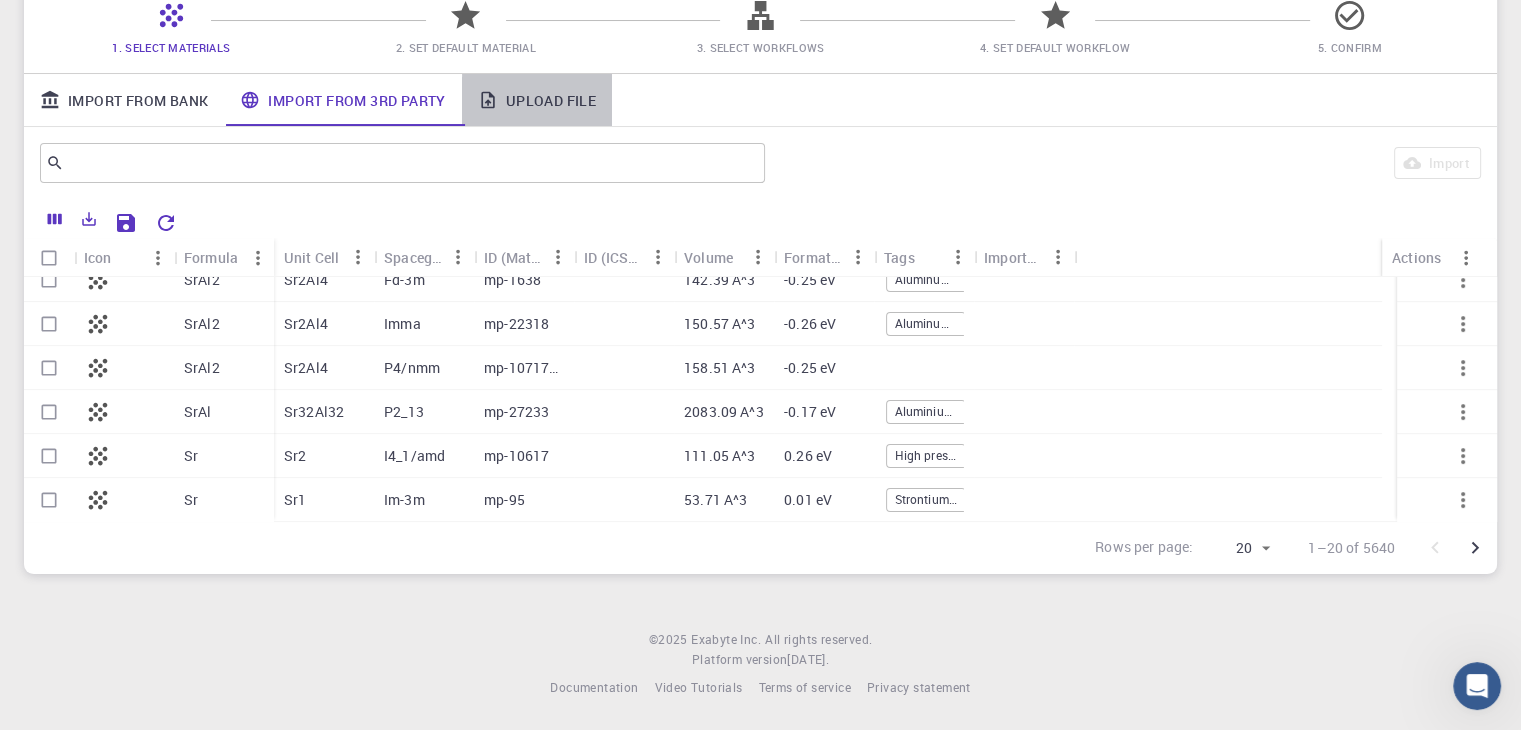 click on "Upload File" at bounding box center (537, 100) 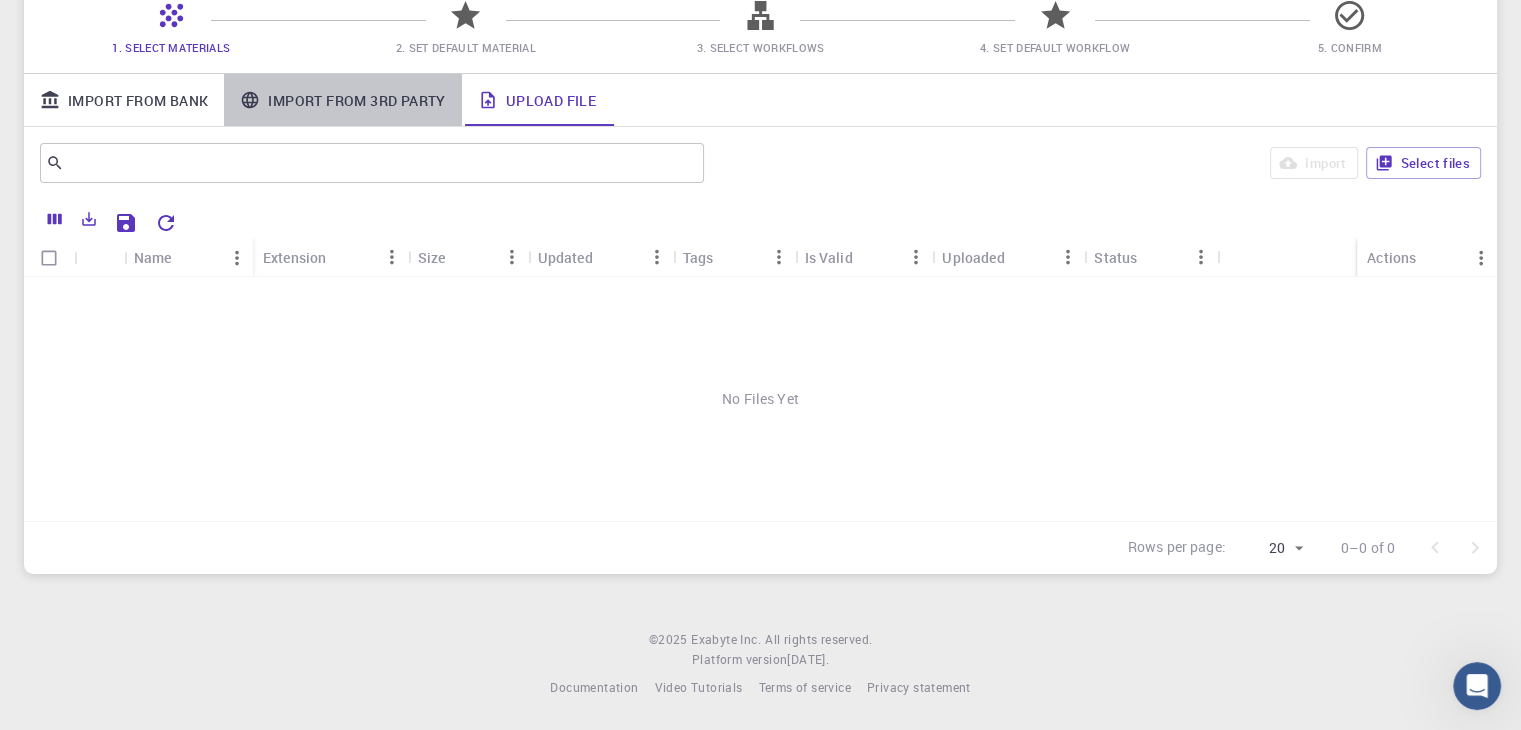 click on "Import From 3rd Party" at bounding box center [342, 100] 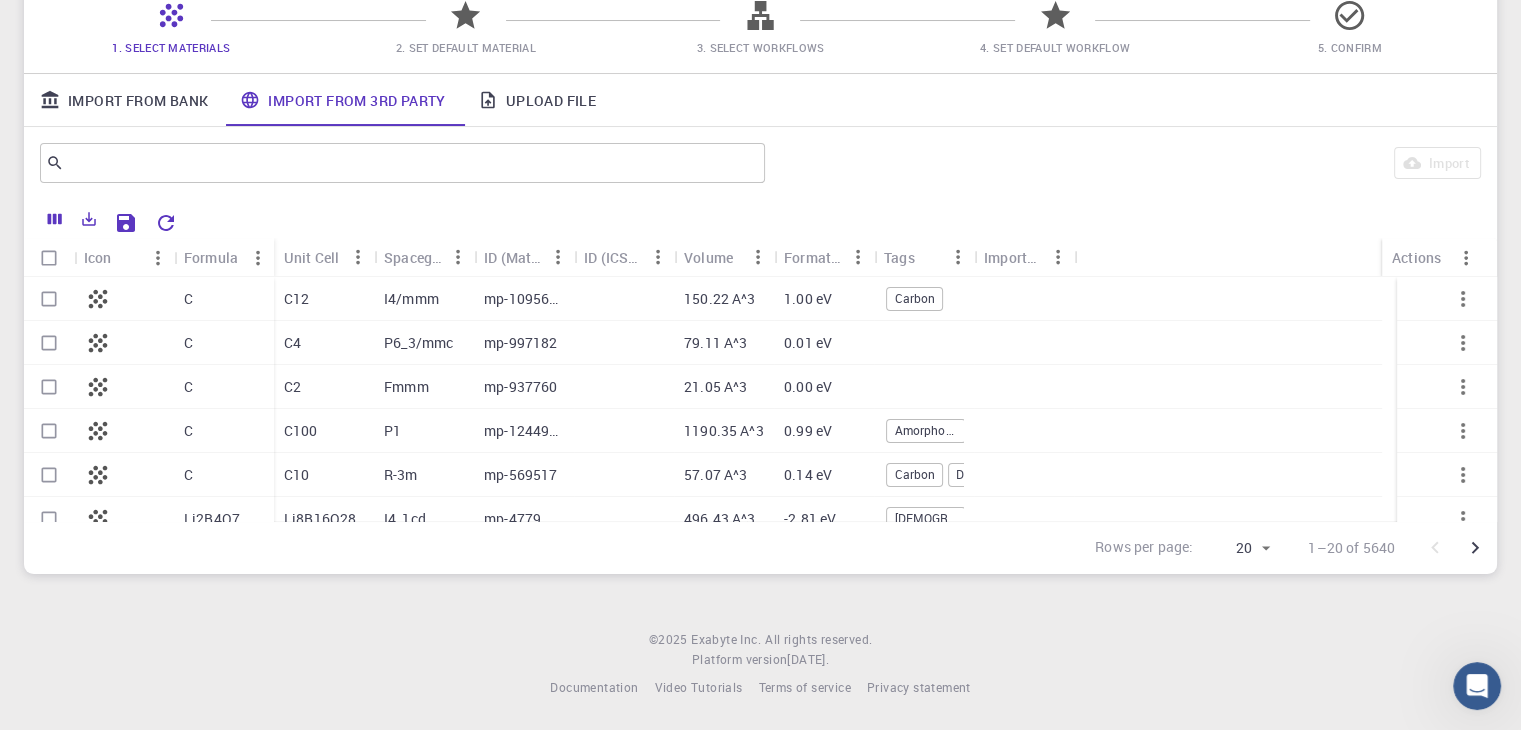 click 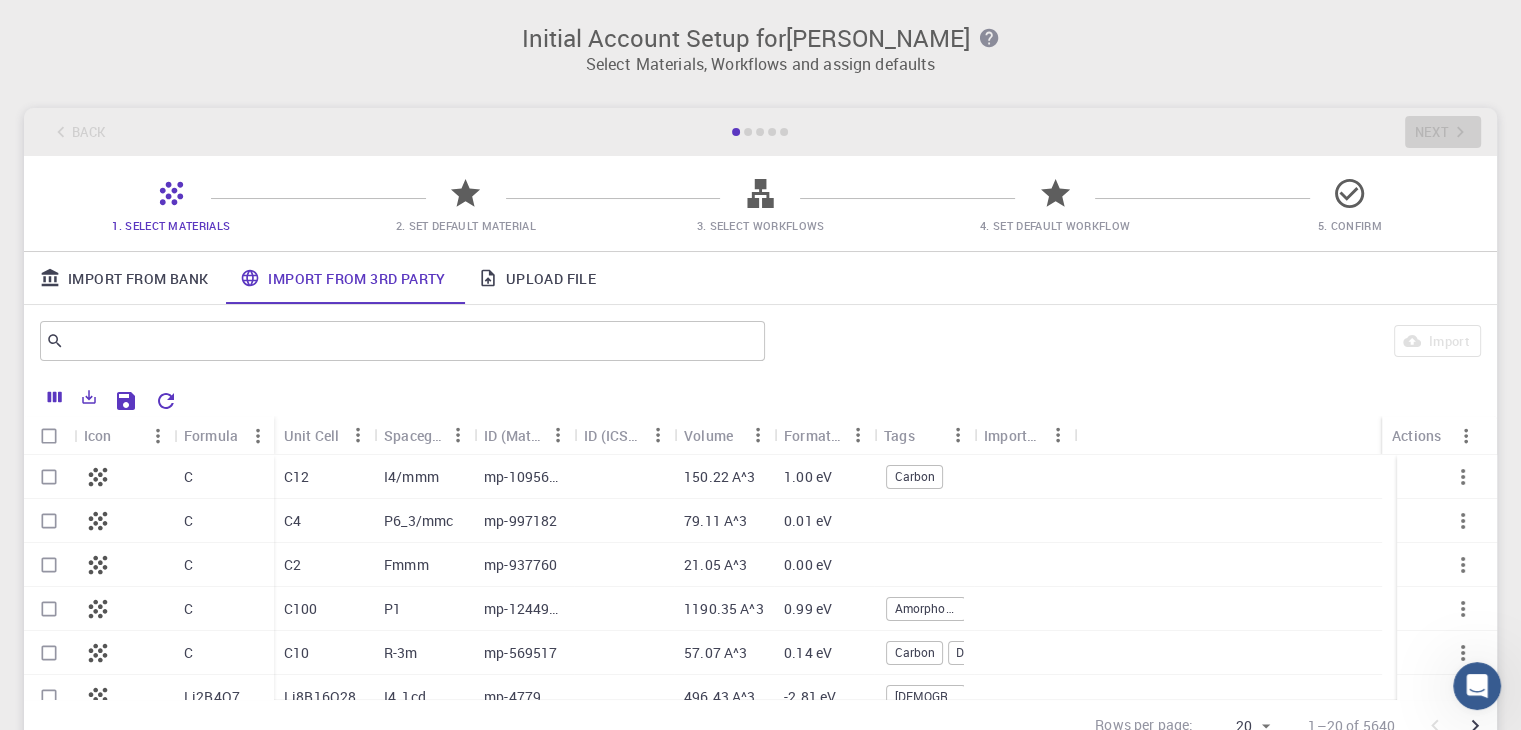 scroll, scrollTop: 178, scrollLeft: 0, axis: vertical 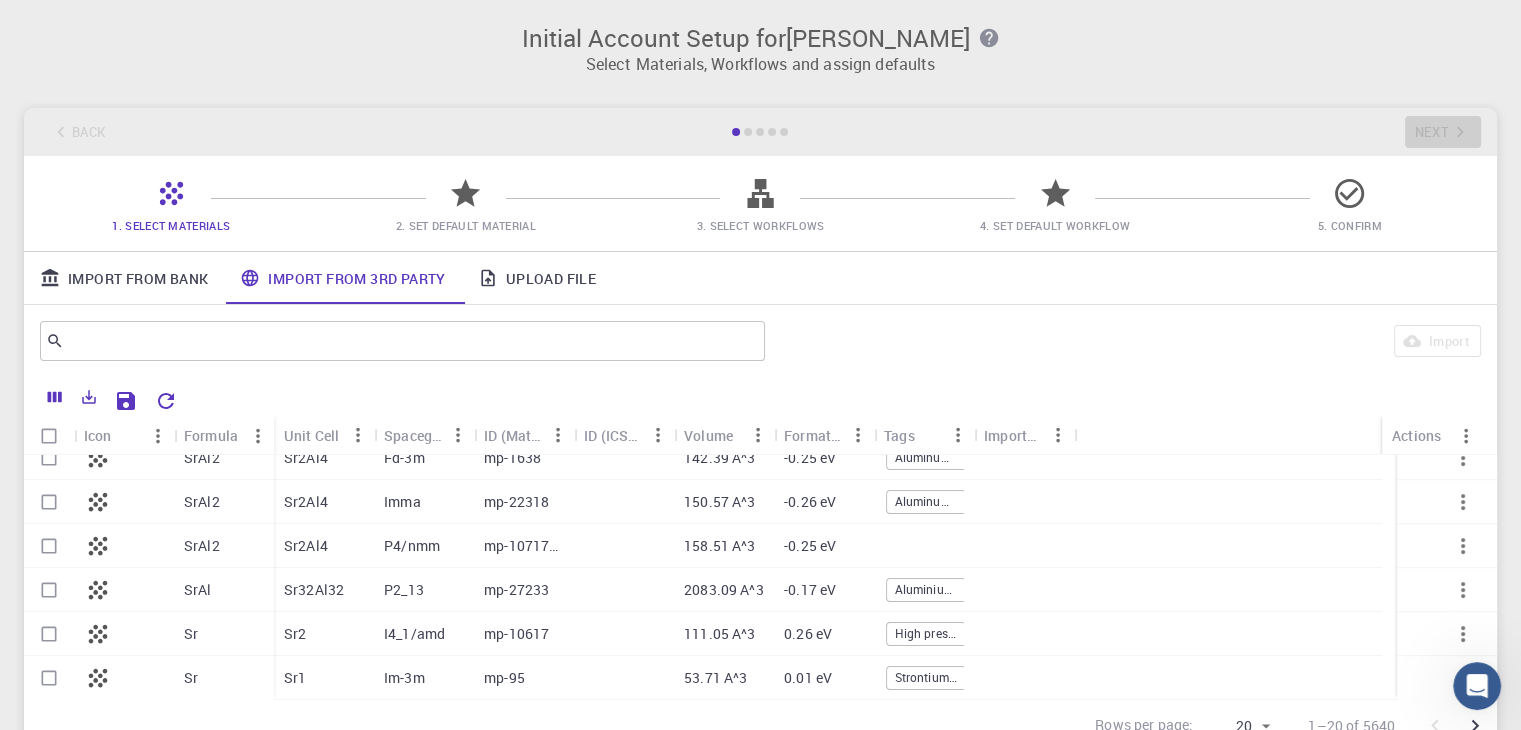 click on "Import From Bank" at bounding box center (124, 278) 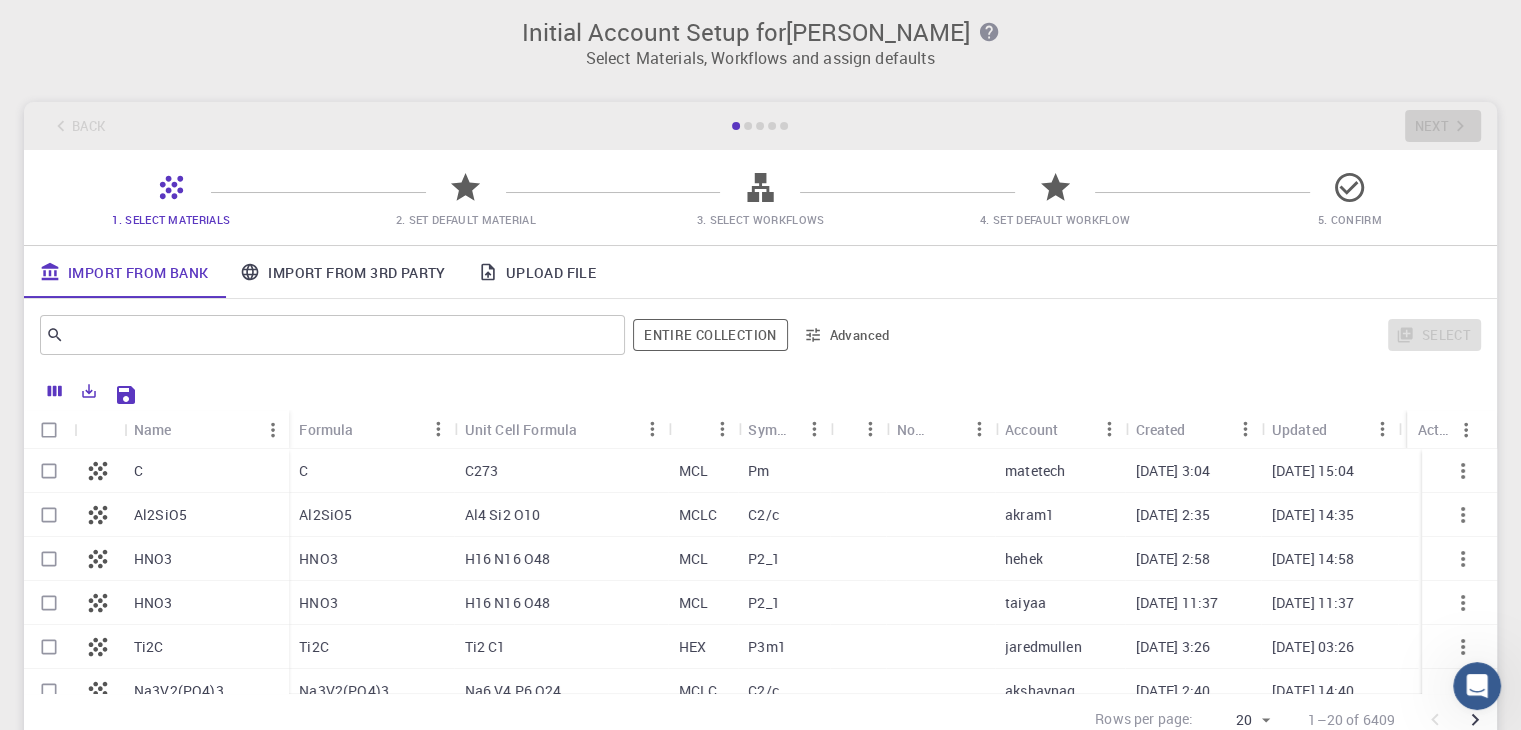 scroll, scrollTop: 0, scrollLeft: 0, axis: both 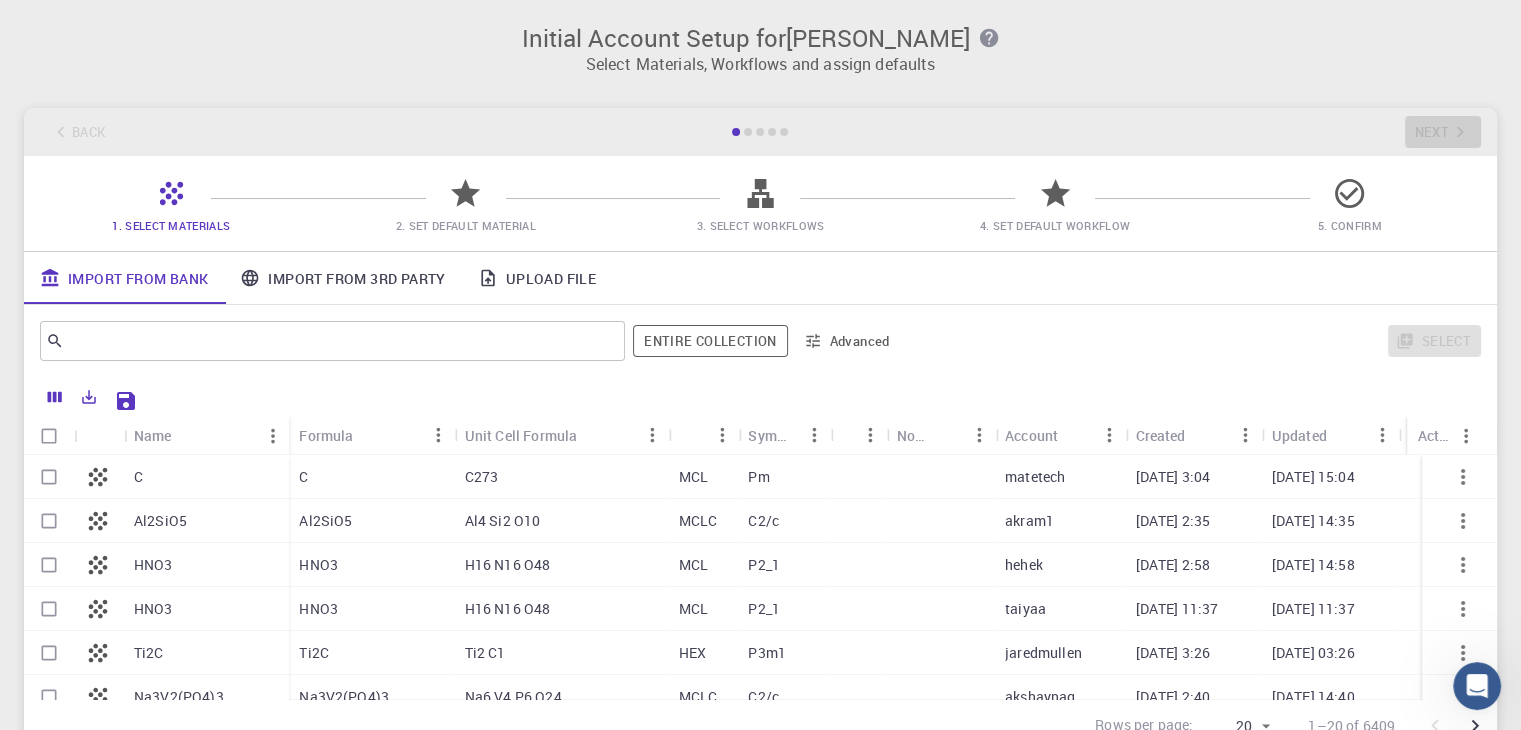 click on "C" at bounding box center [138, 477] 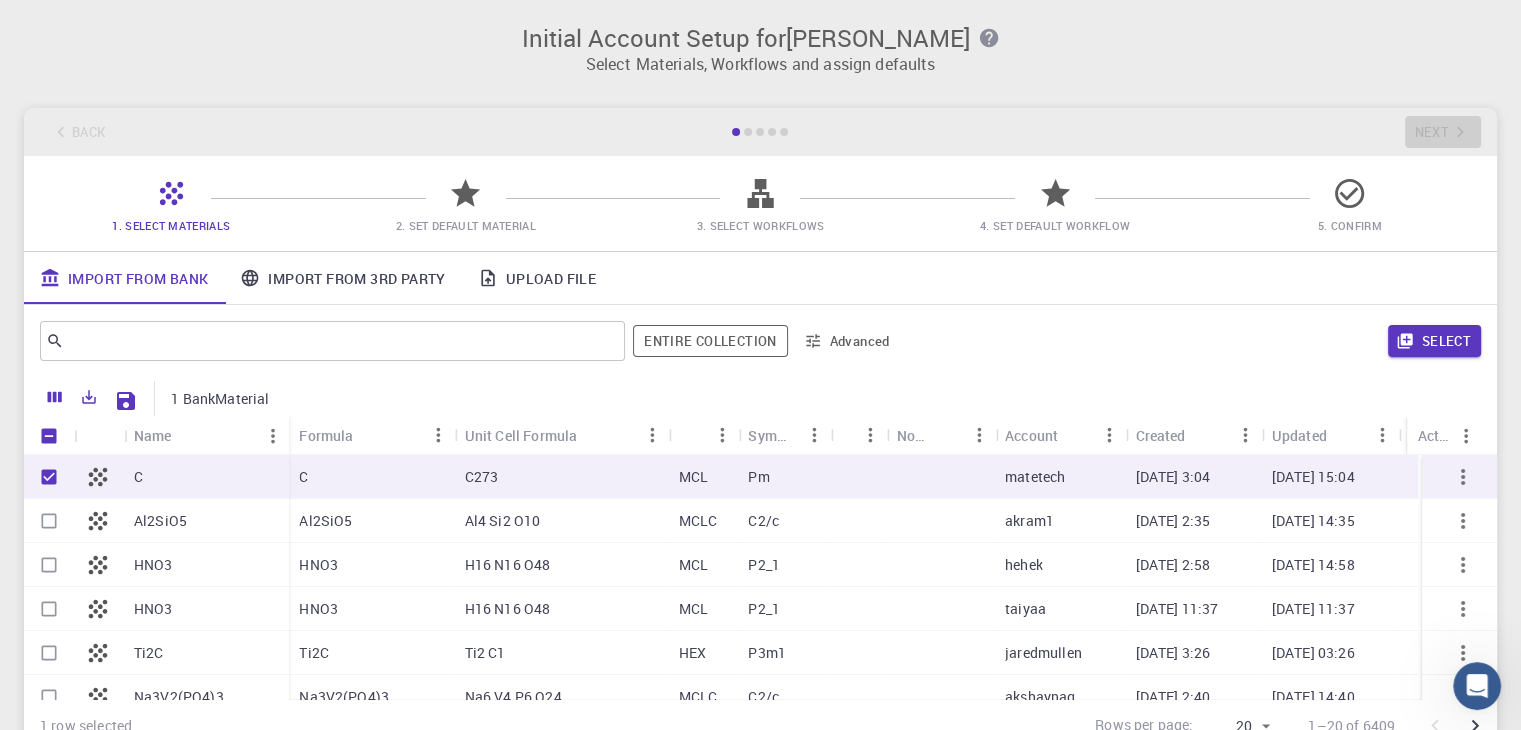 click on "C" at bounding box center [138, 477] 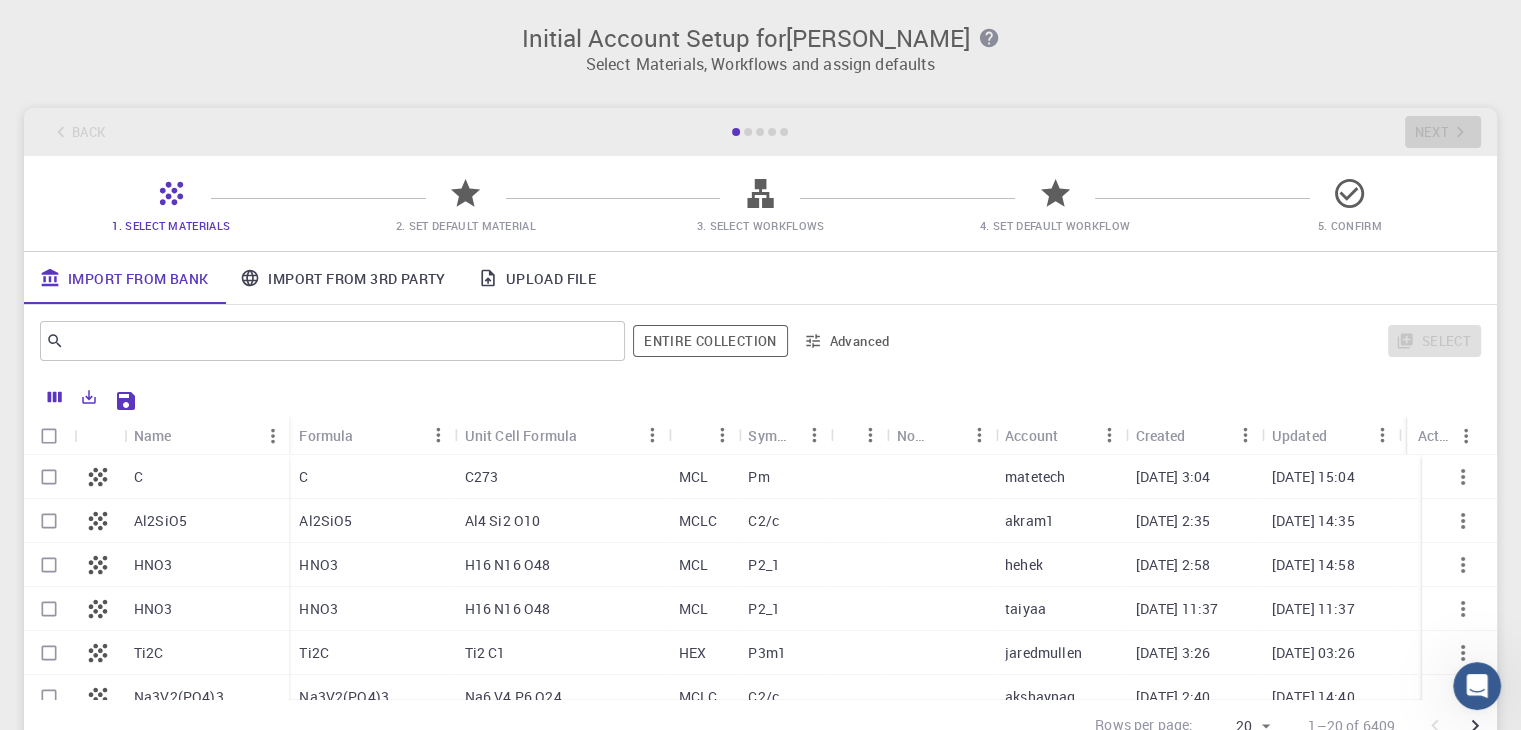 scroll, scrollTop: 0, scrollLeft: 0, axis: both 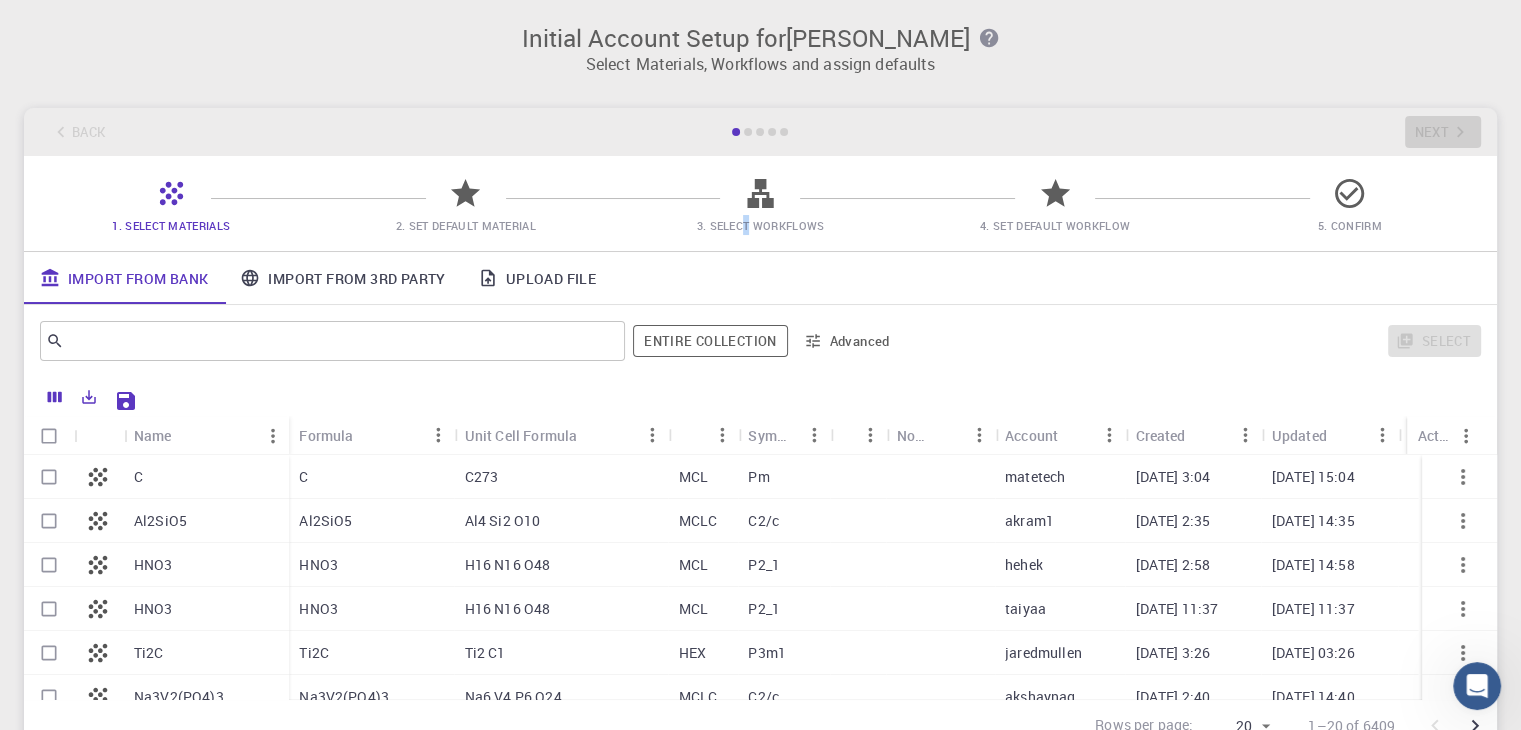 click on "1. Select Materials 2. Set Default Material 3. Select Workflows 4. Set Default Workflow 5. Confirm" at bounding box center [760, 203] 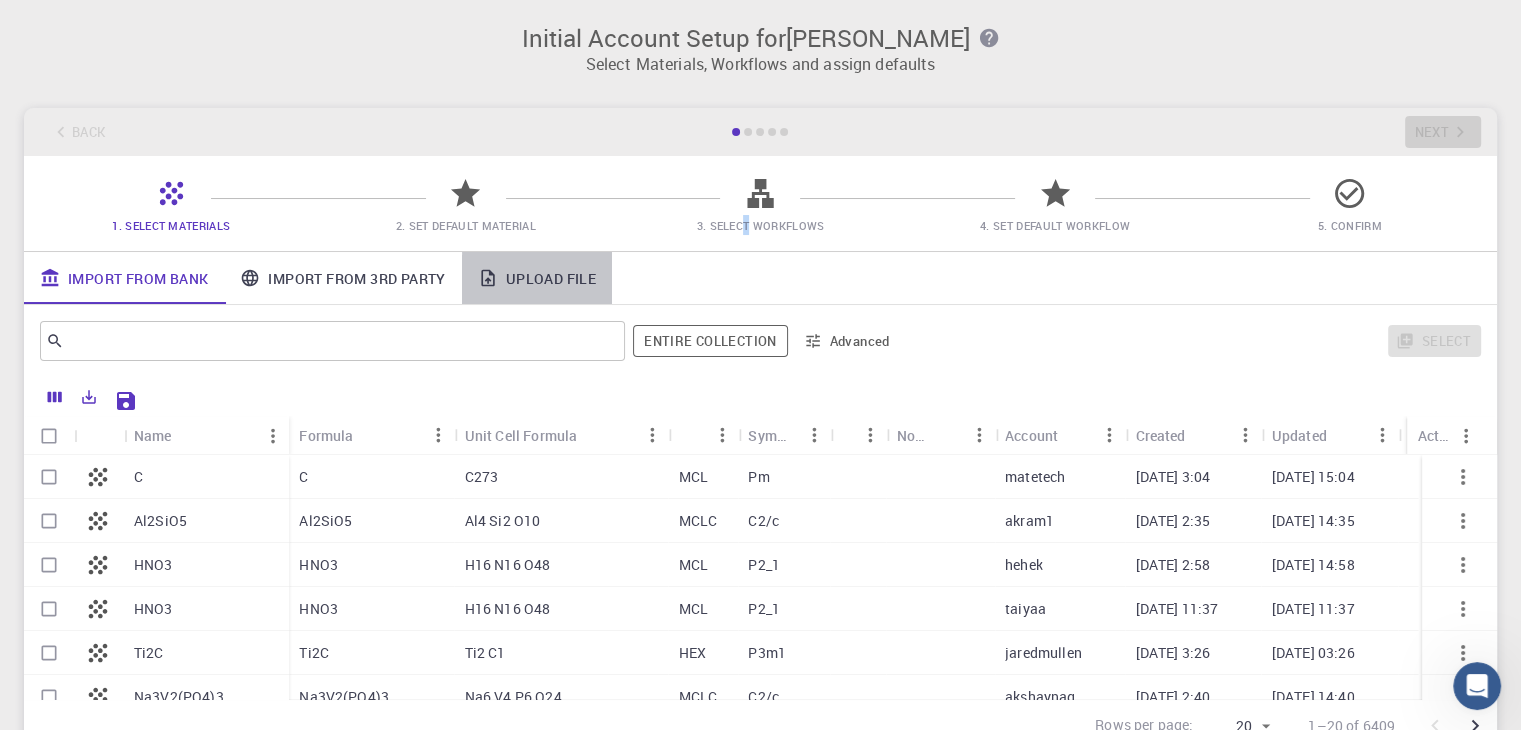 click on "Upload File" at bounding box center (537, 278) 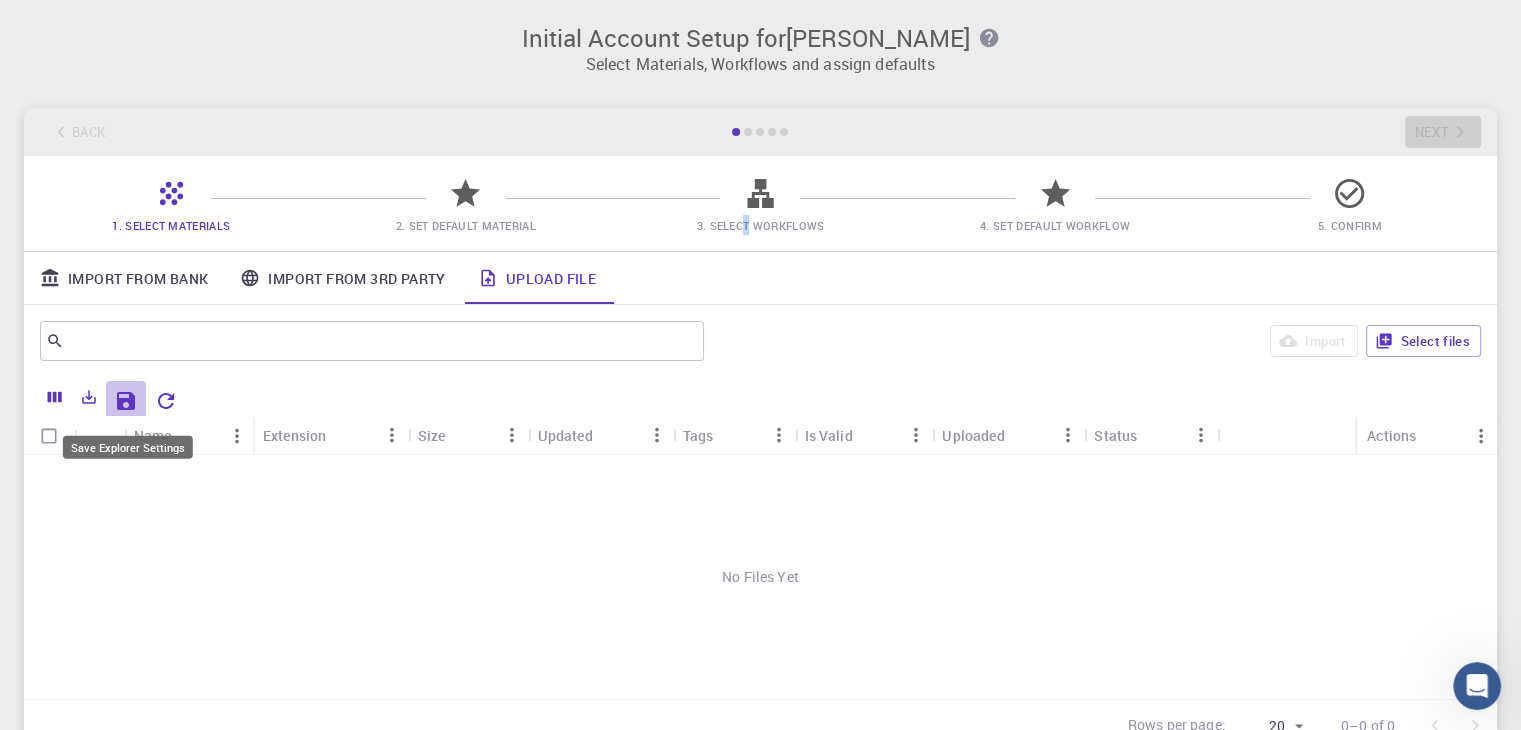 click at bounding box center (126, 401) 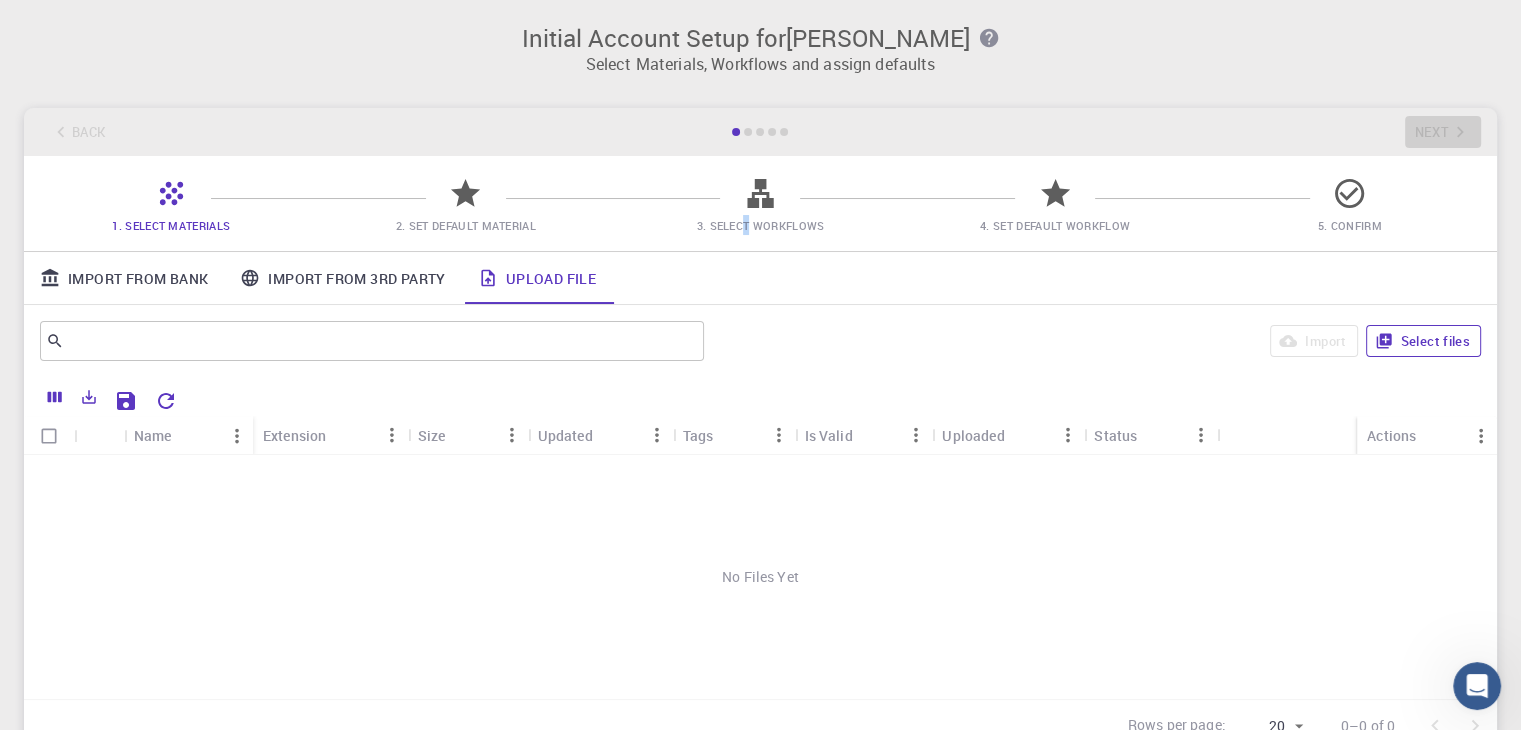 click on "Select files" at bounding box center [1423, 341] 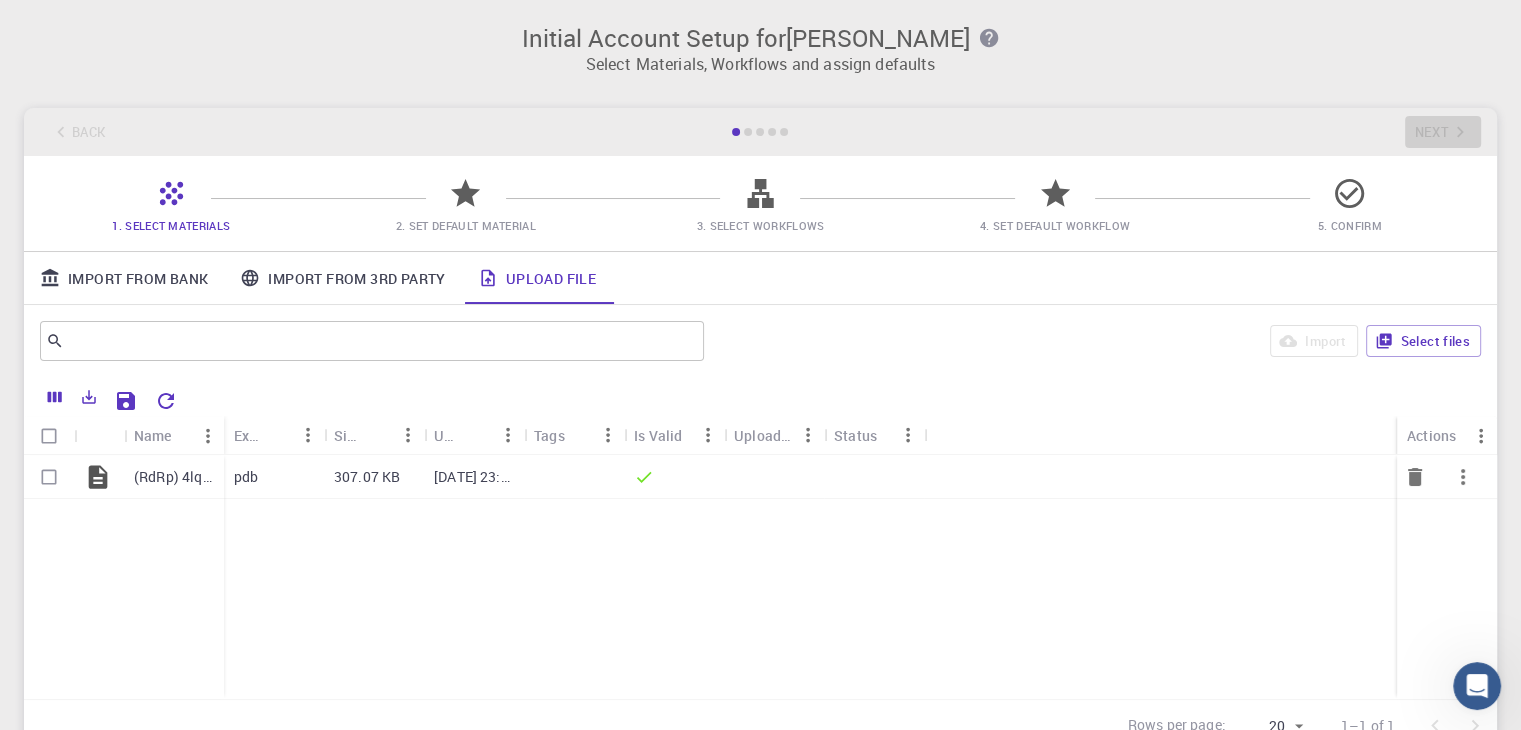 click on "(RdRp) 4lq3 N.pdb" at bounding box center (174, 477) 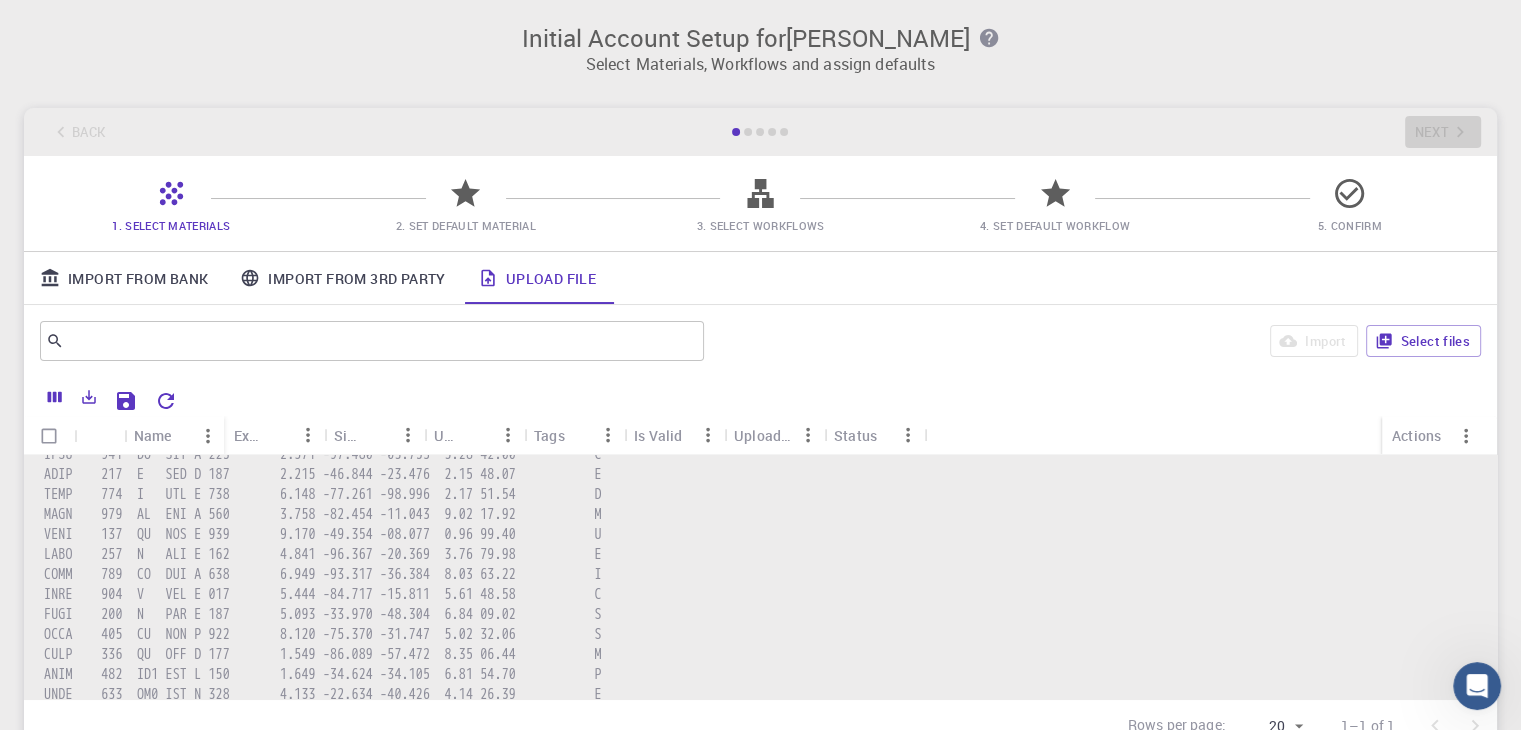scroll, scrollTop: 15900, scrollLeft: 0, axis: vertical 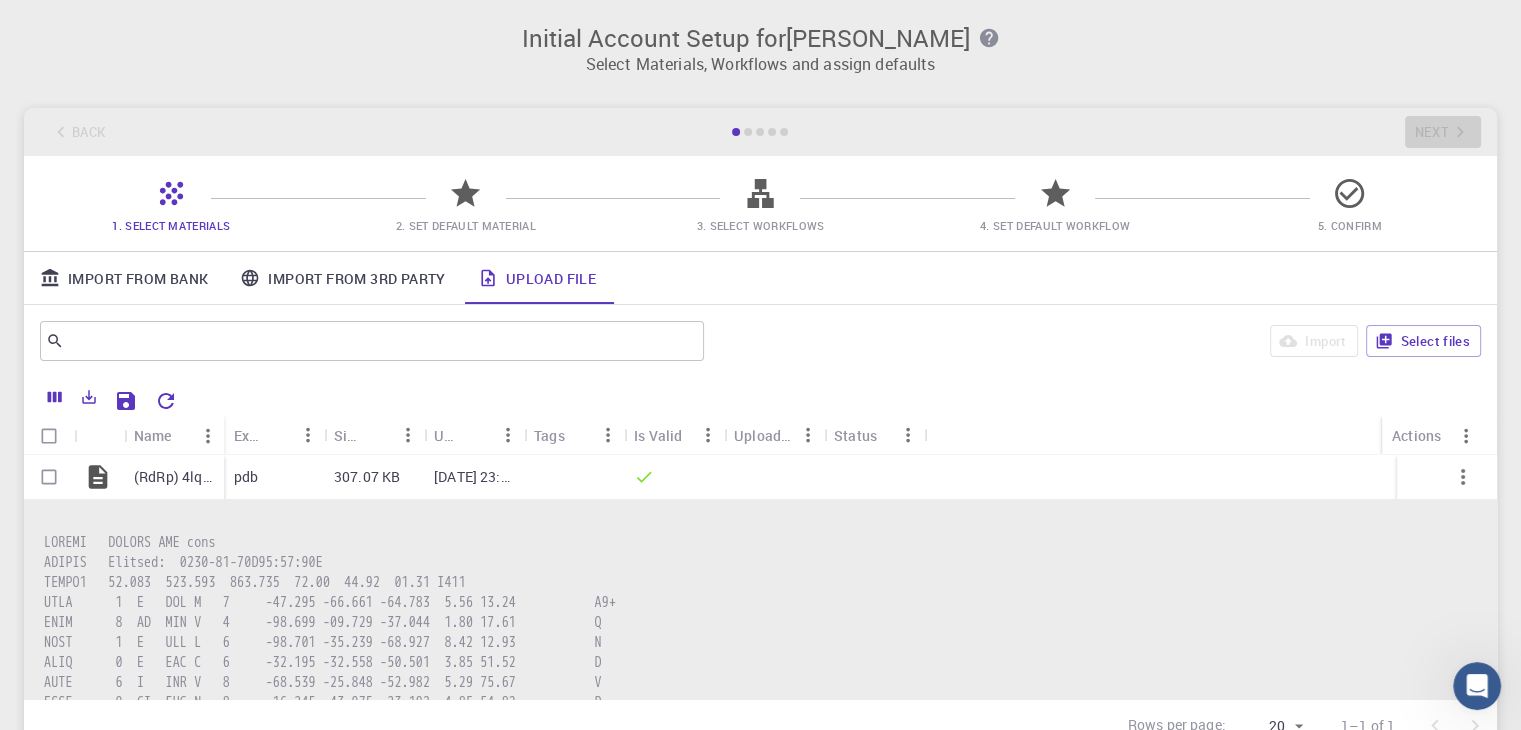 drag, startPoint x: 756, startPoint y: 199, endPoint x: 792, endPoint y: 207, distance: 36.878178 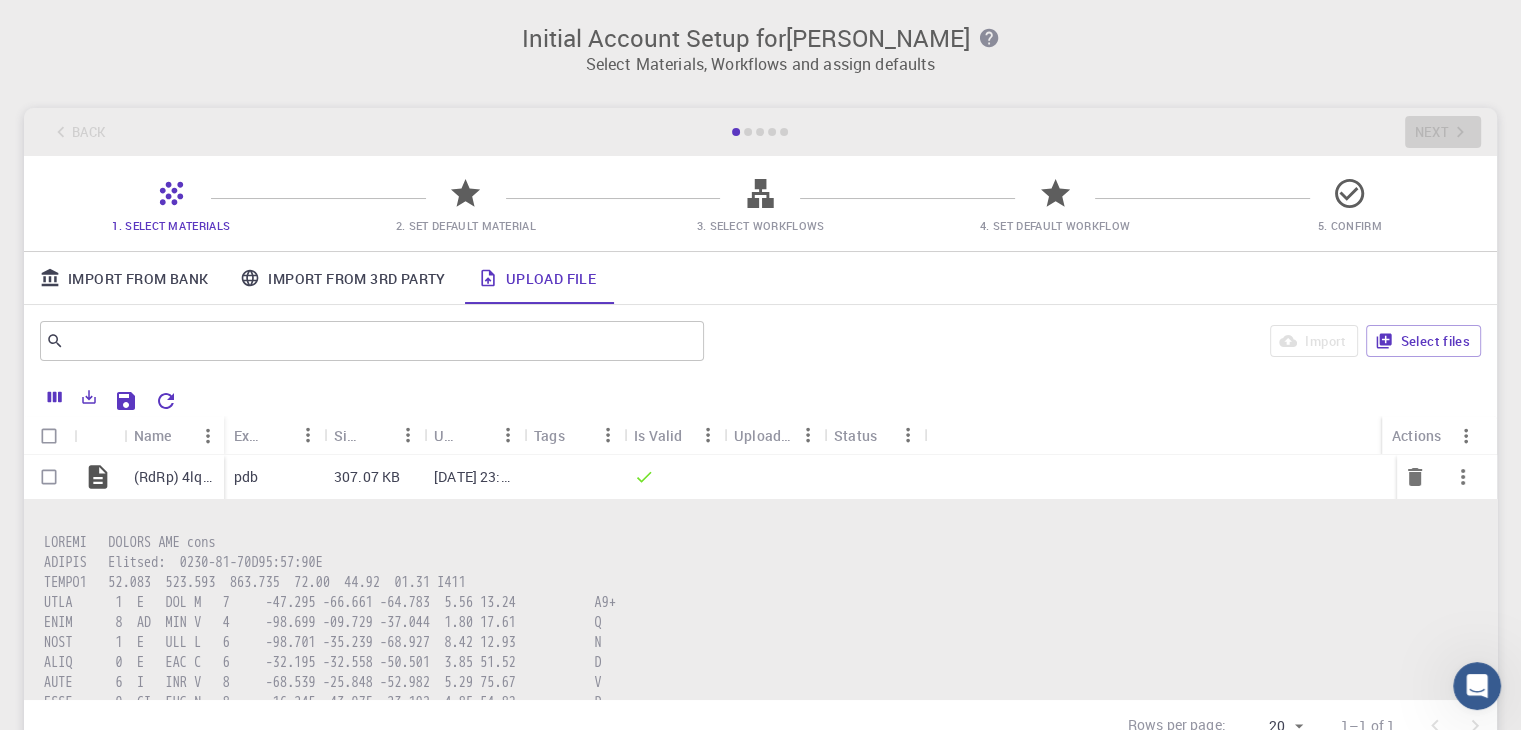 click at bounding box center (49, 477) 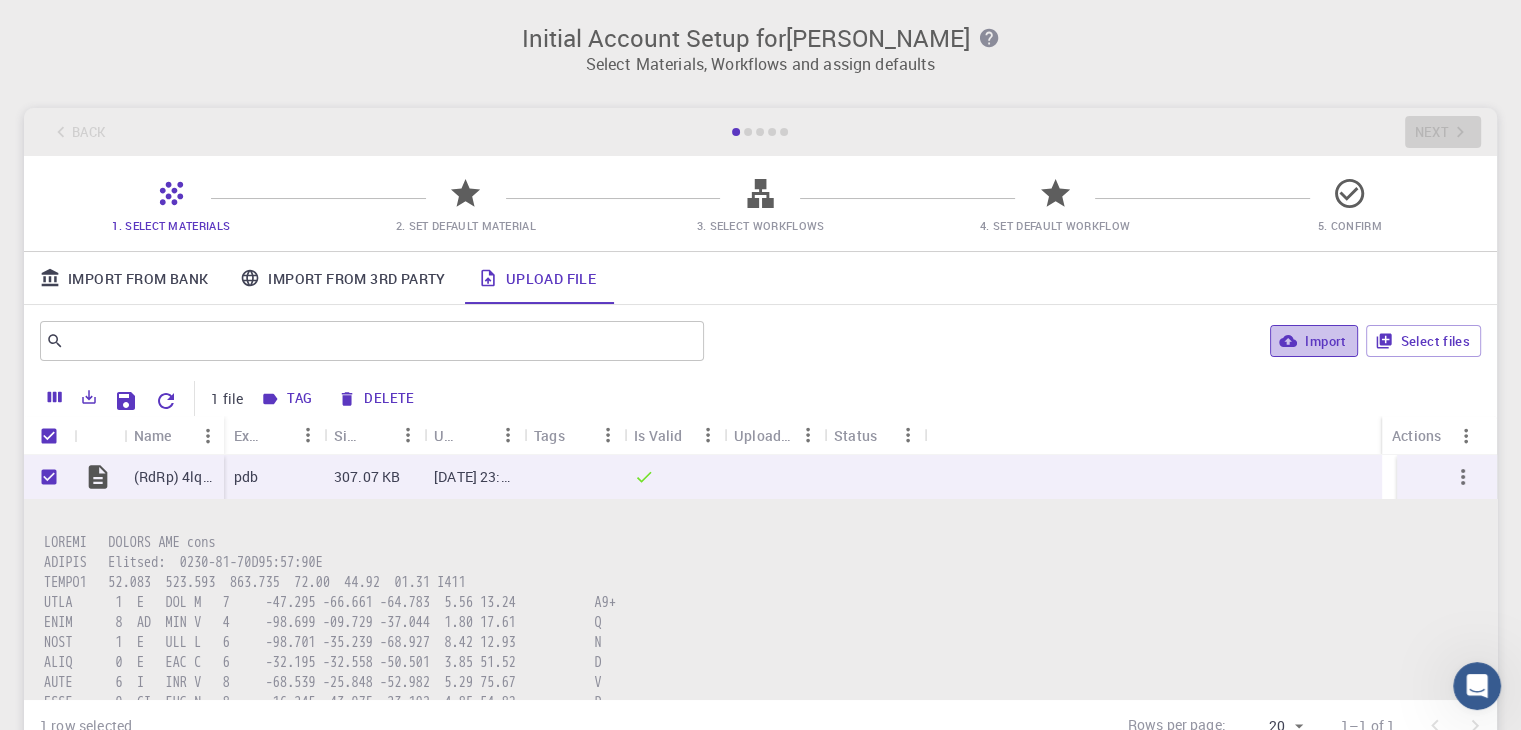 click on "Import" at bounding box center (1313, 341) 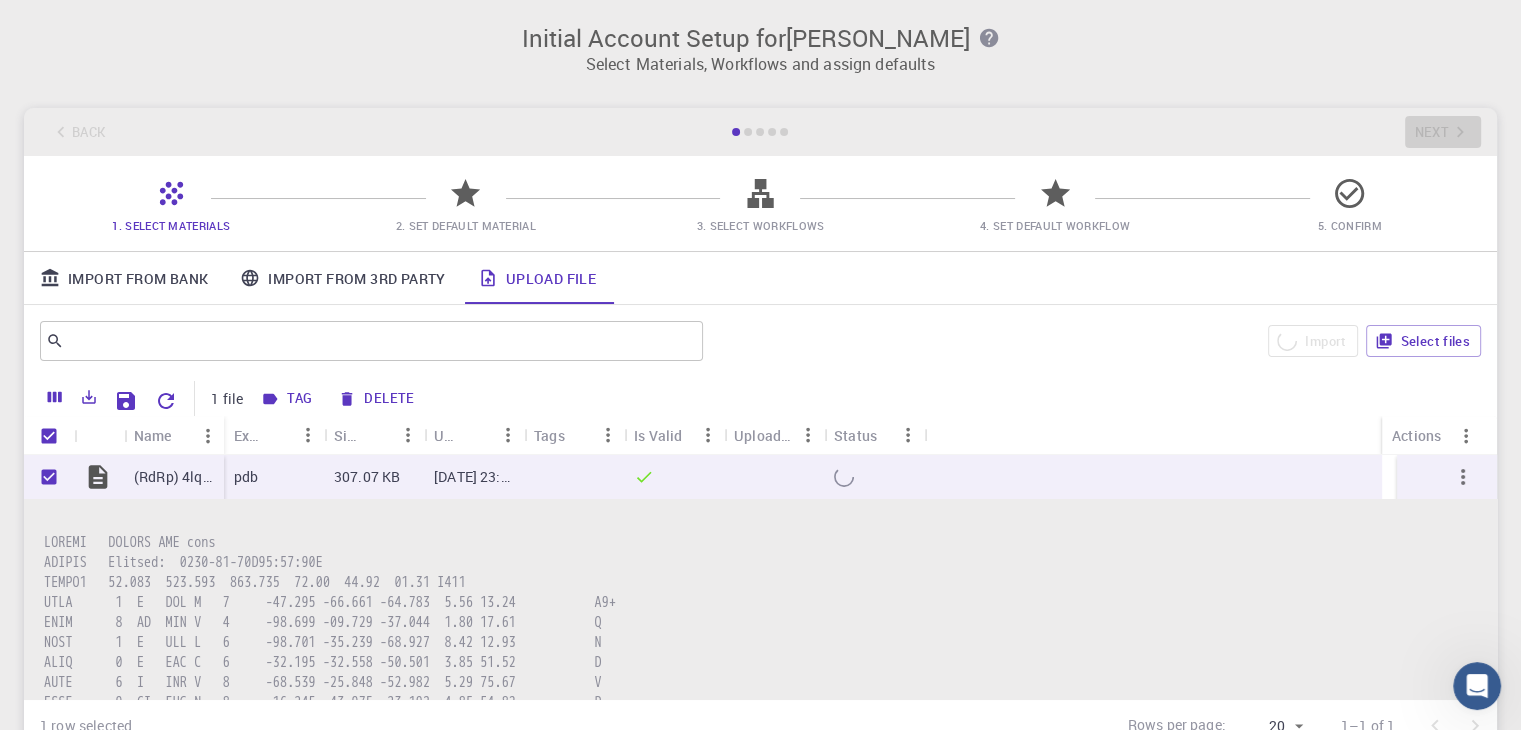 checkbox on "false" 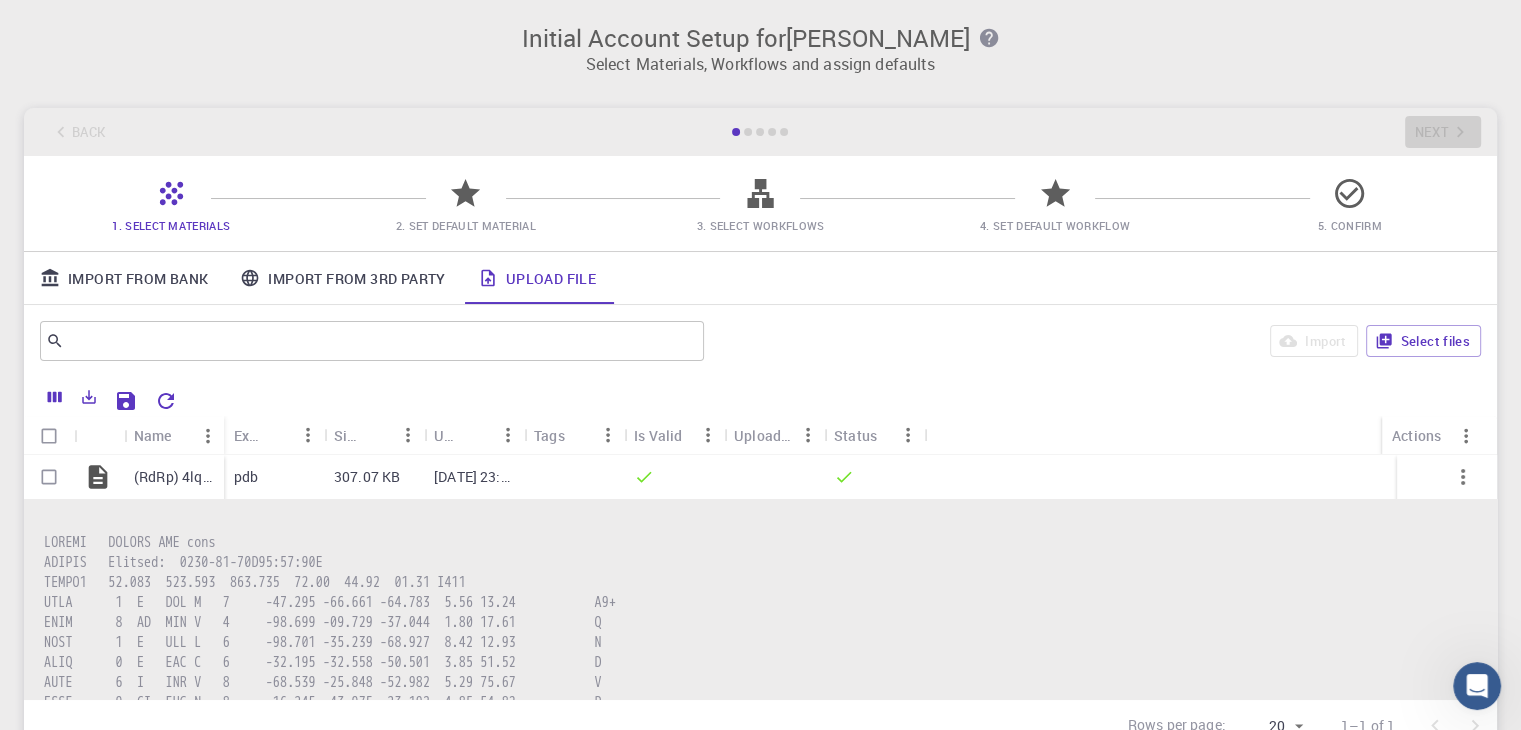 click on "3. Select Workflows" at bounding box center [760, 225] 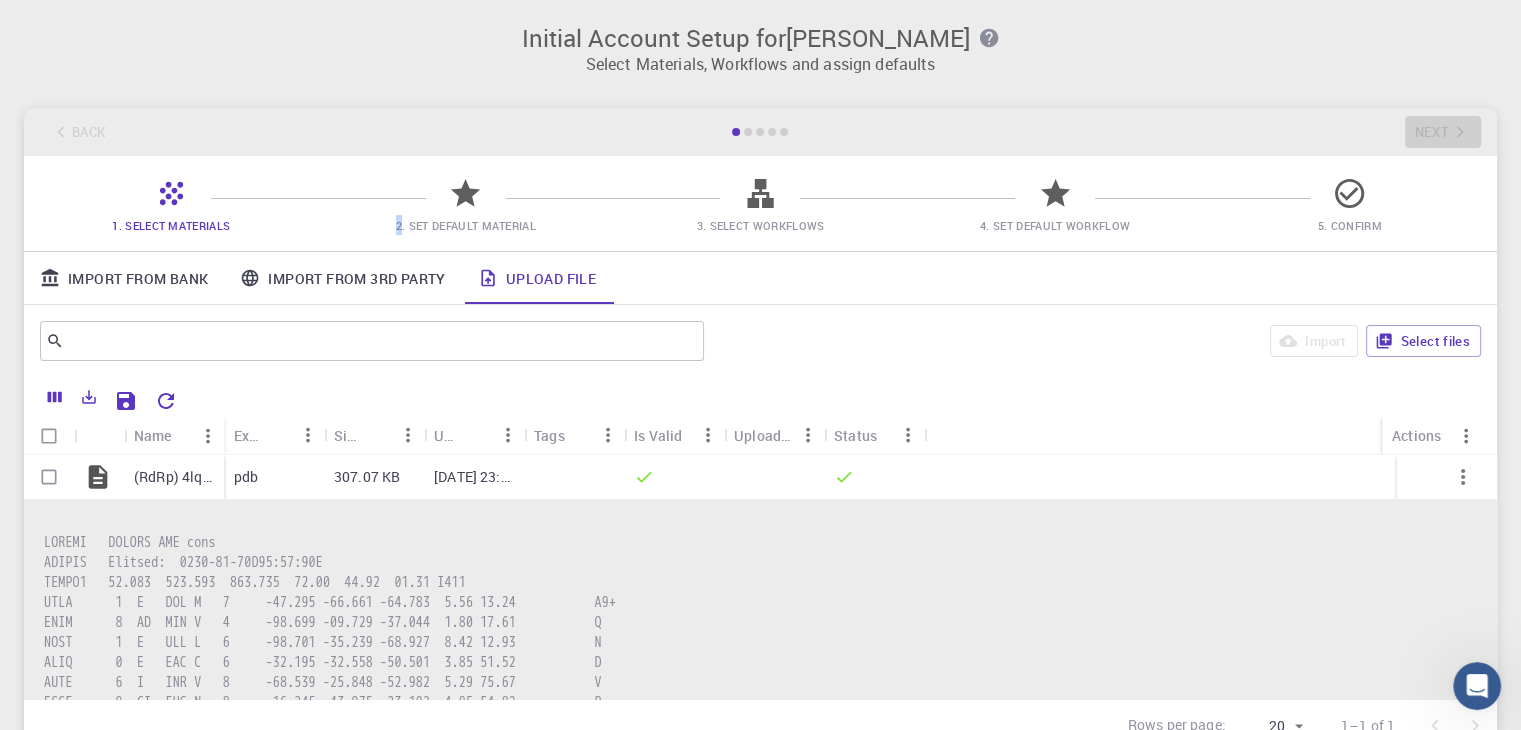 click at bounding box center [465, 201] 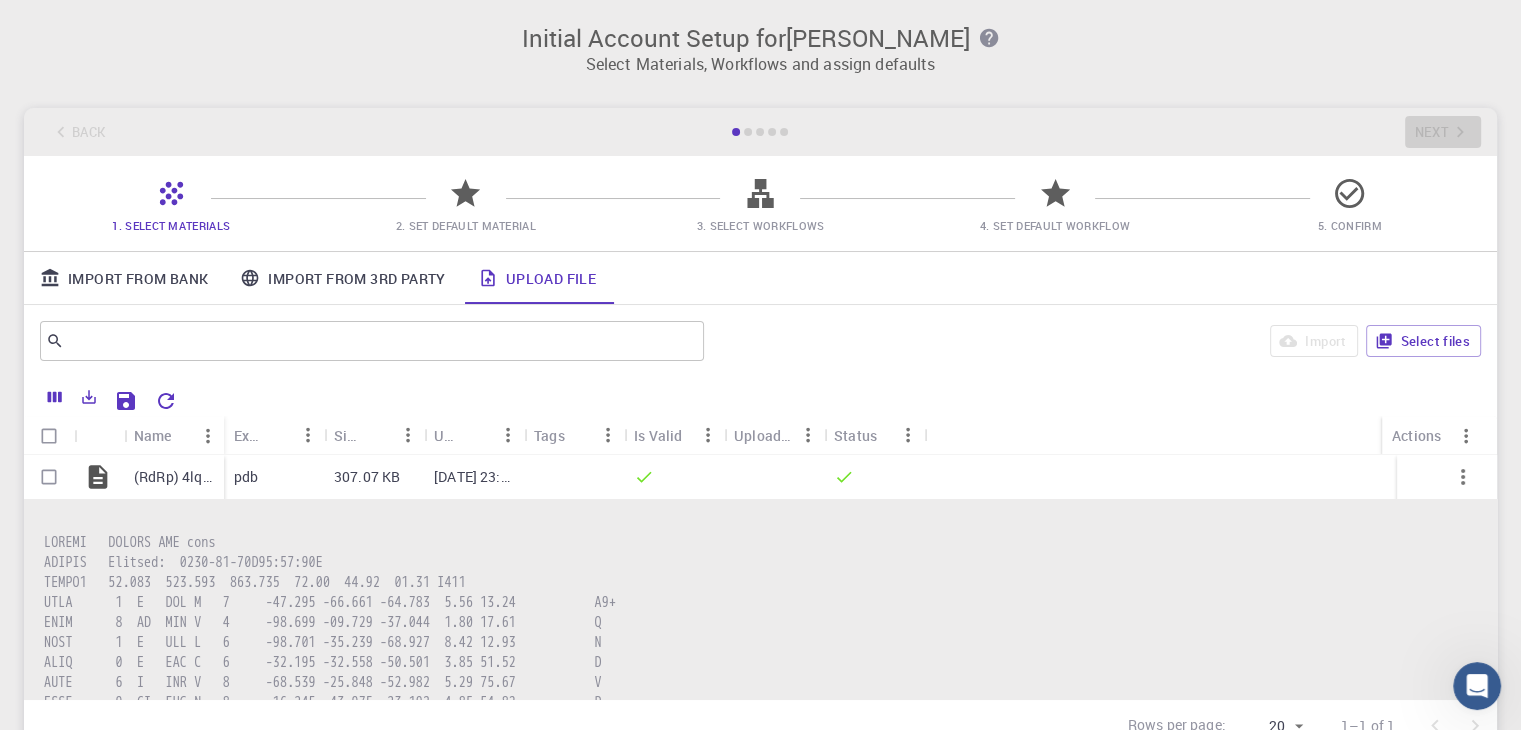 click on "2. Set Default Material" at bounding box center (466, 225) 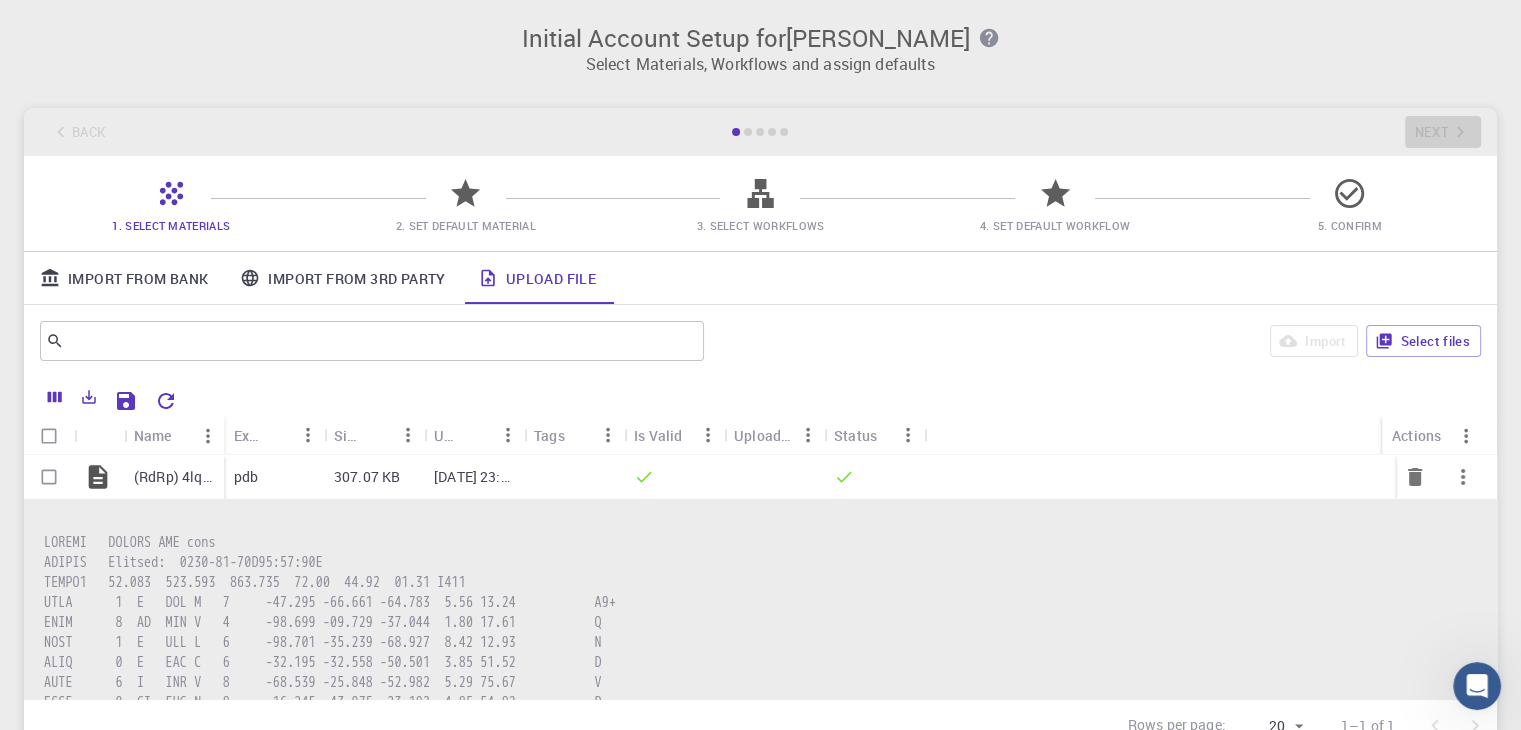 click at bounding box center [49, 477] 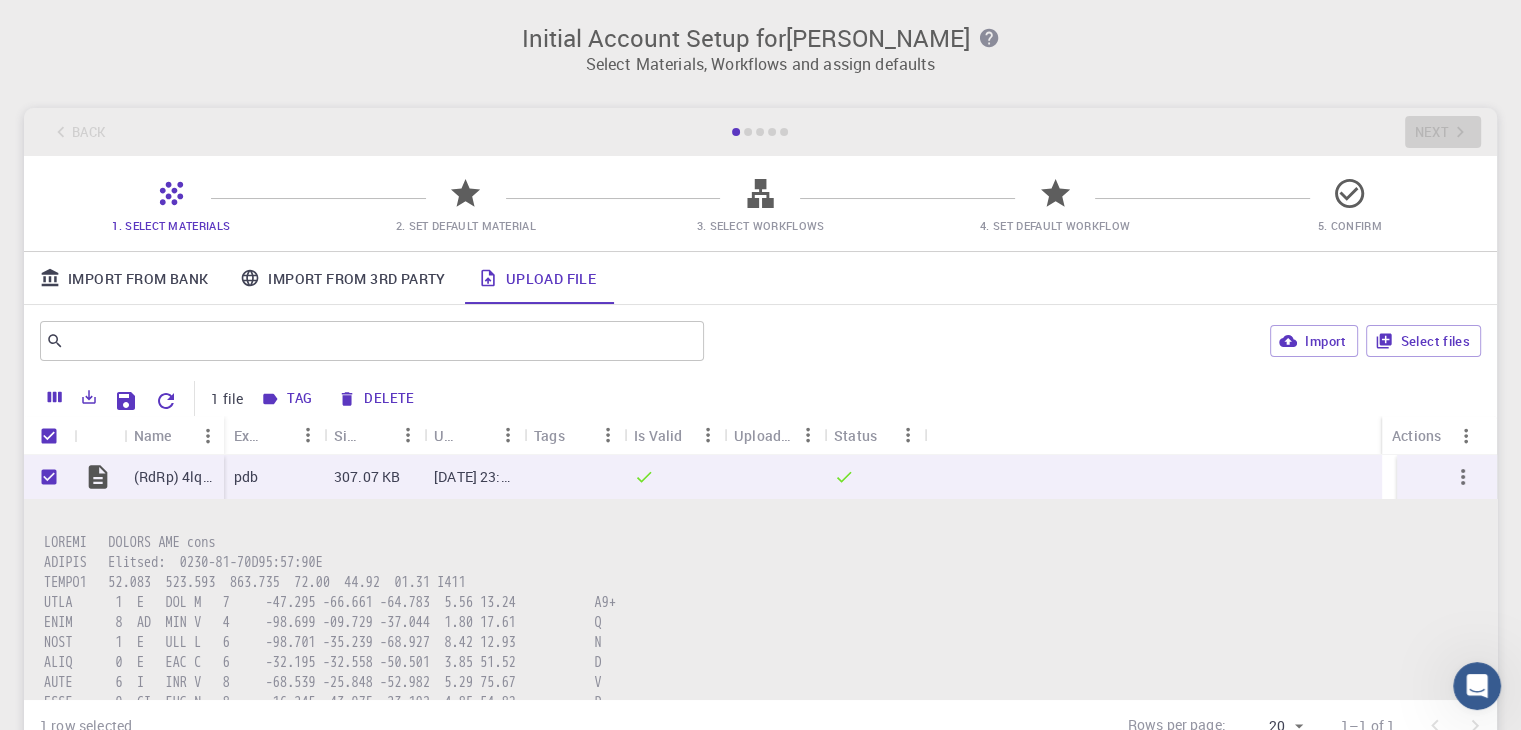 scroll, scrollTop: 0, scrollLeft: 0, axis: both 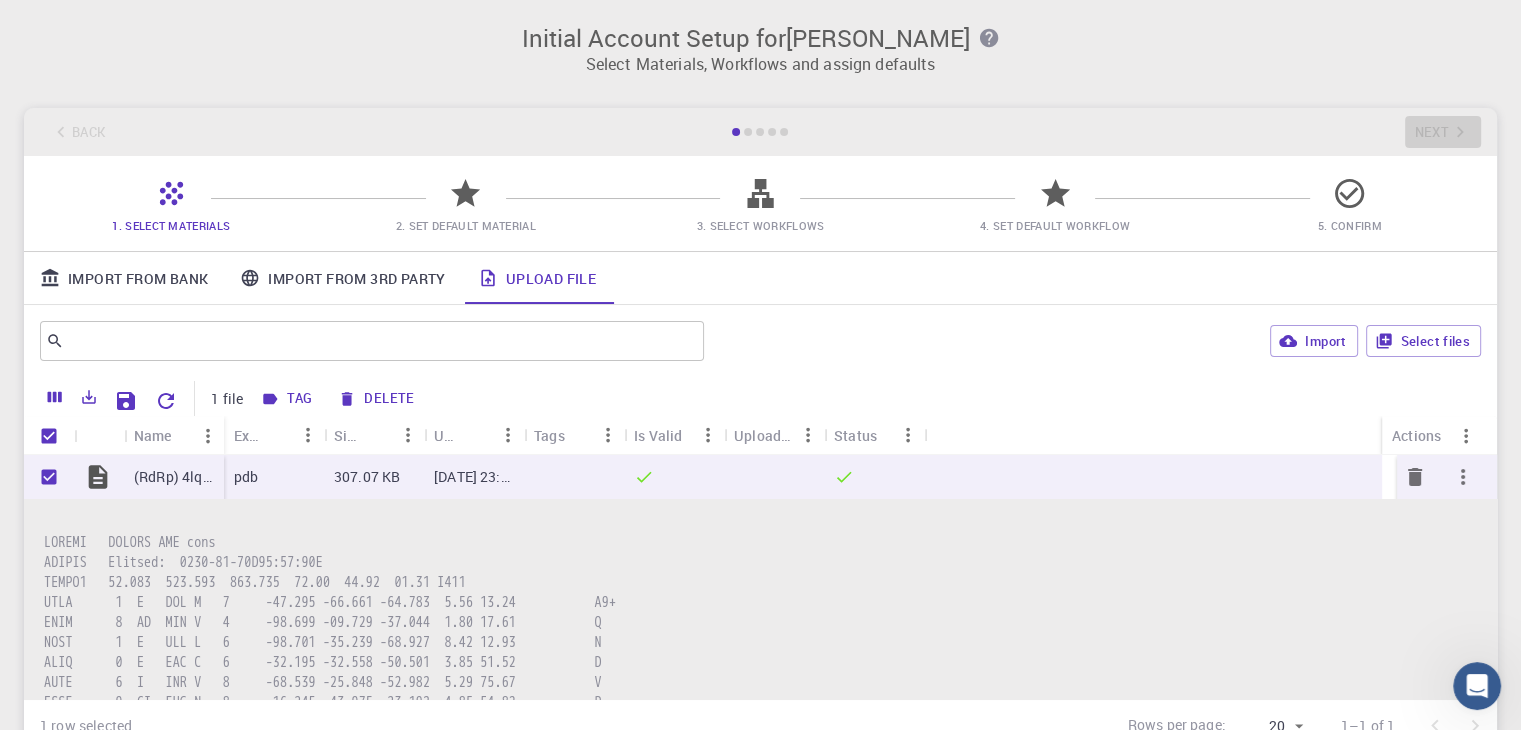click on "(RdRp) 4lq3 N.pdb" at bounding box center [174, 477] 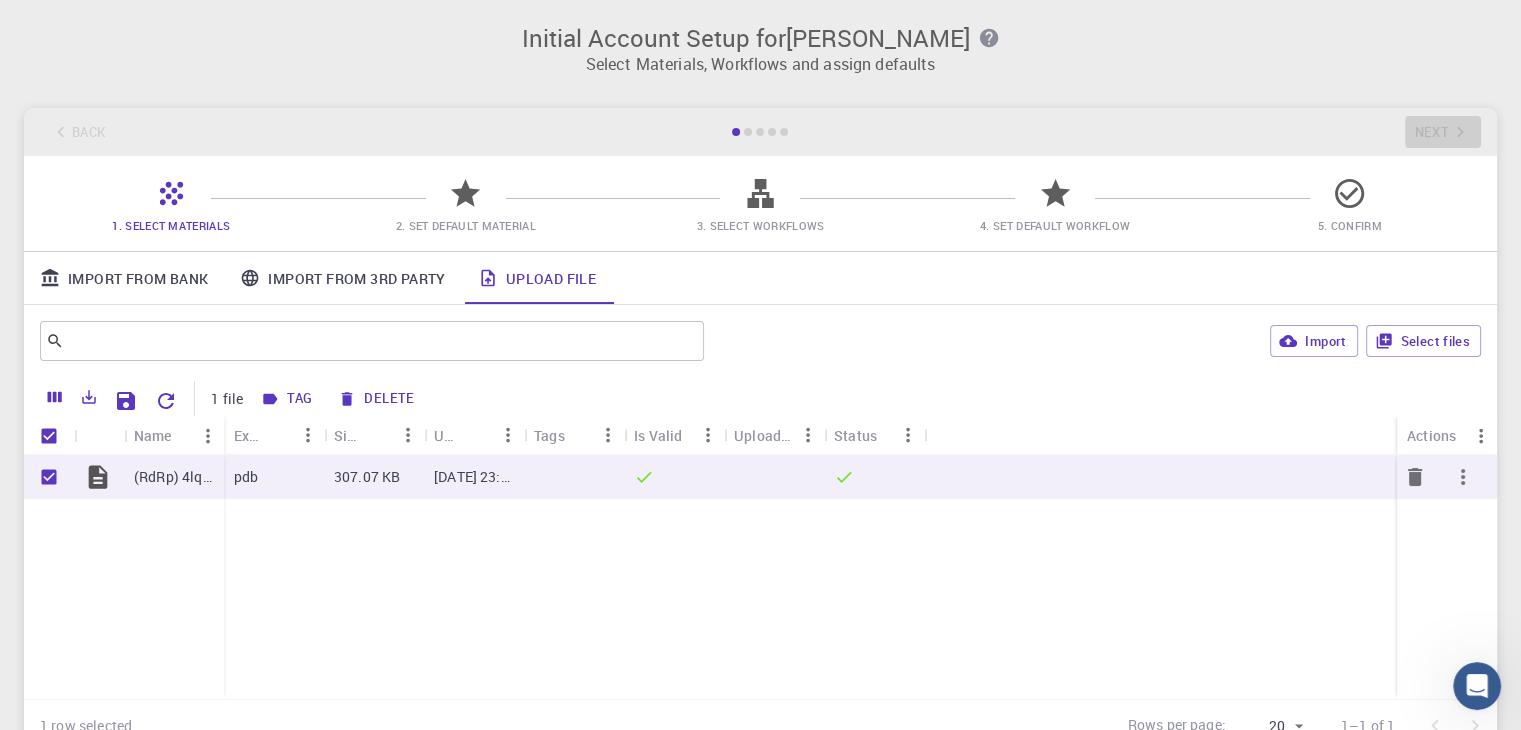 click 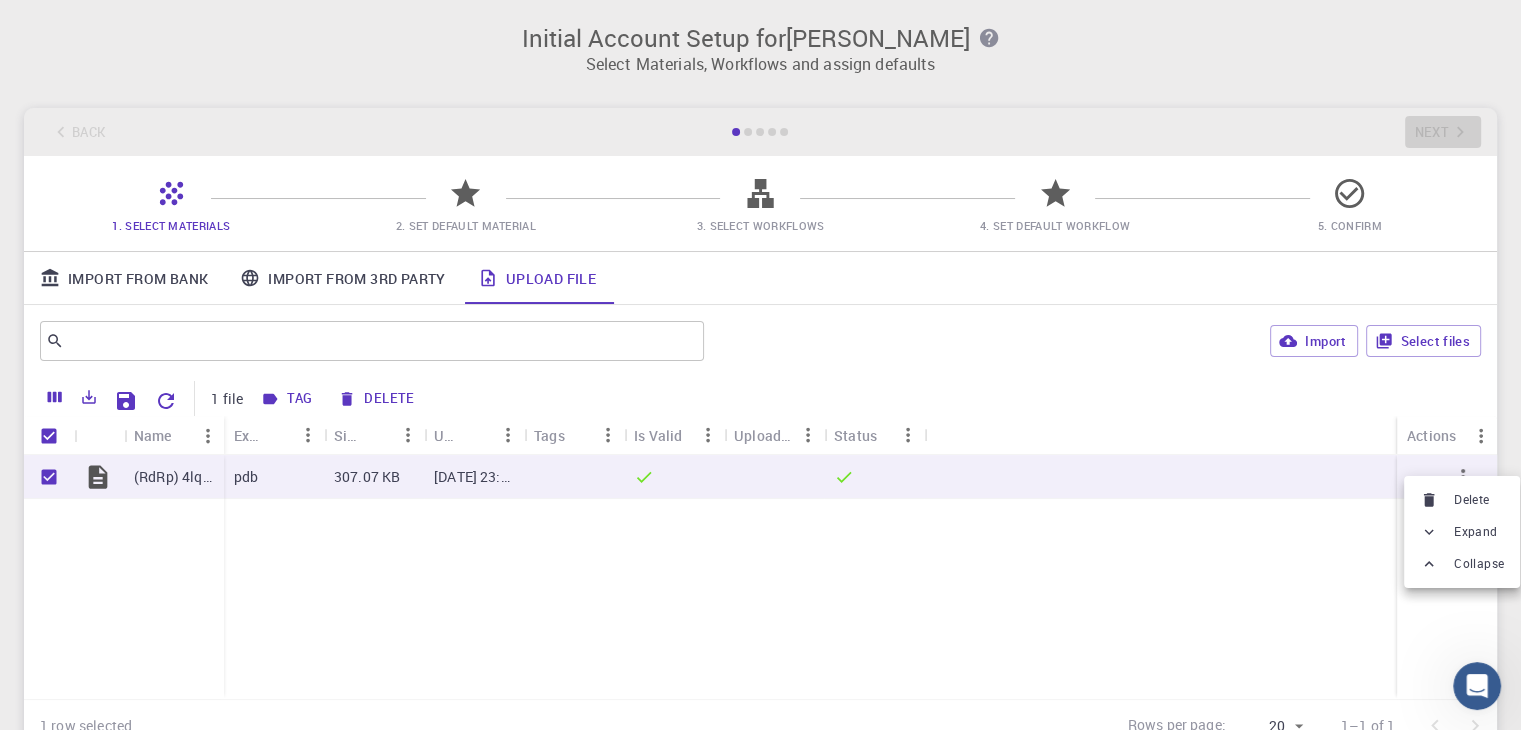 click at bounding box center [760, 365] 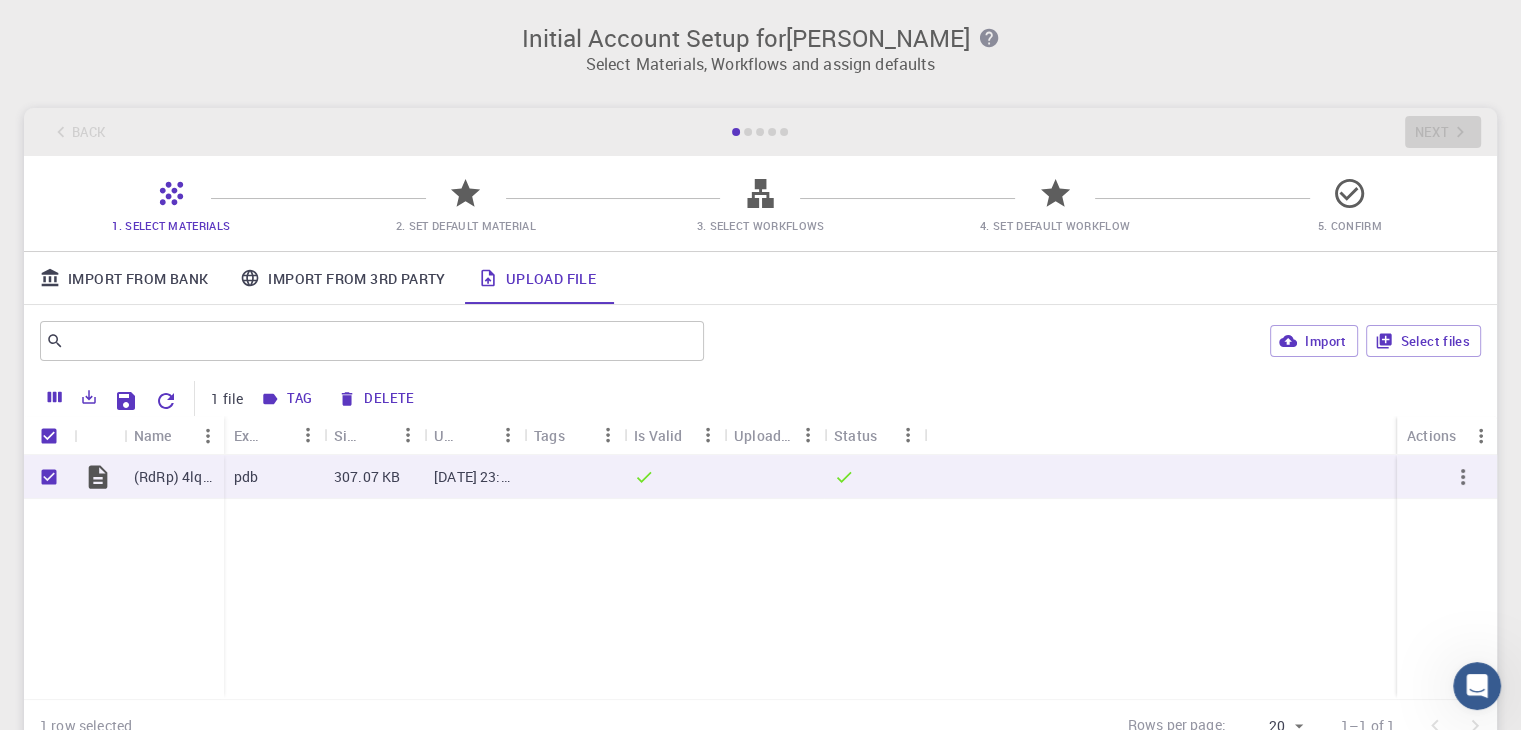 click on "Import From 3rd Party" at bounding box center (342, 278) 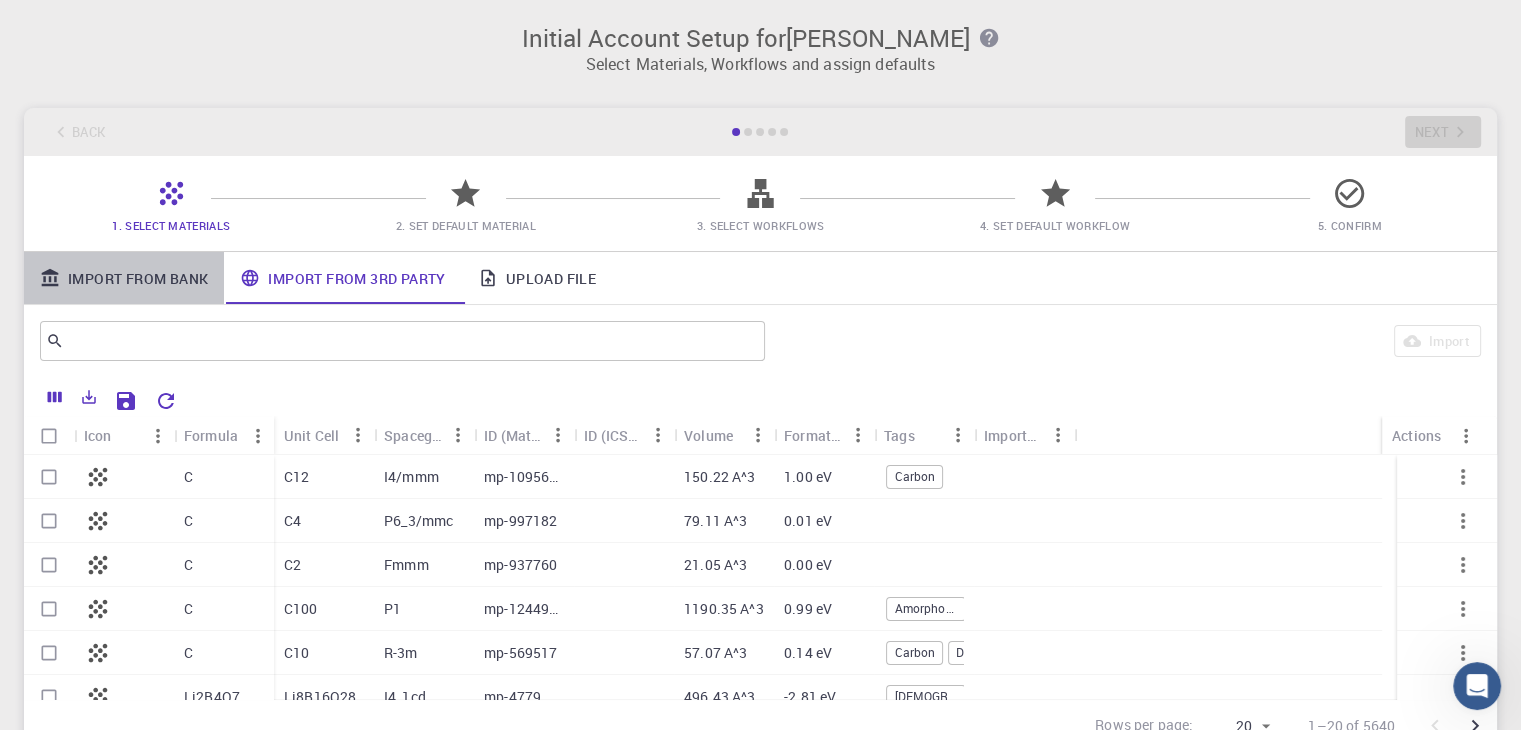 click on "Import From Bank" at bounding box center (124, 278) 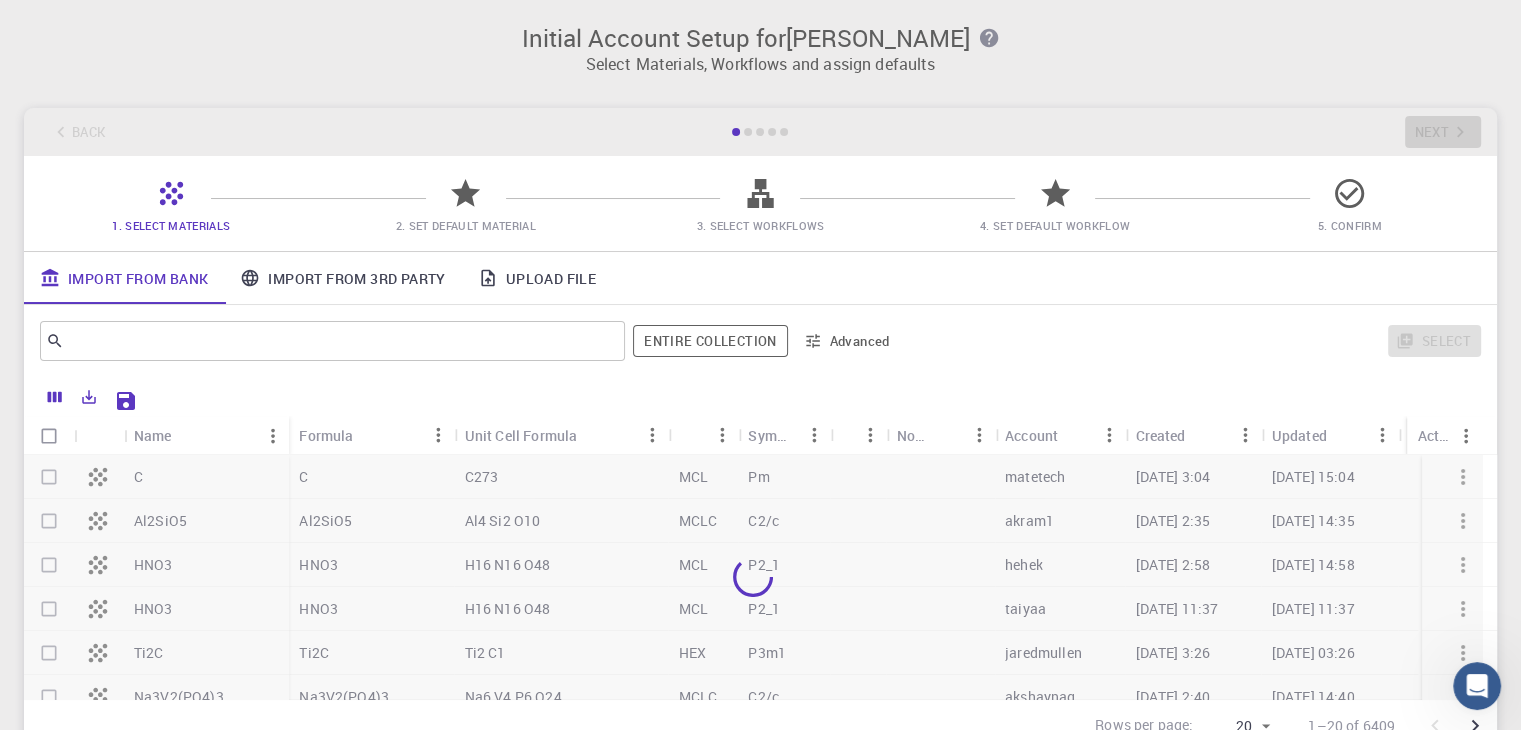 click at bounding box center [753, 577] 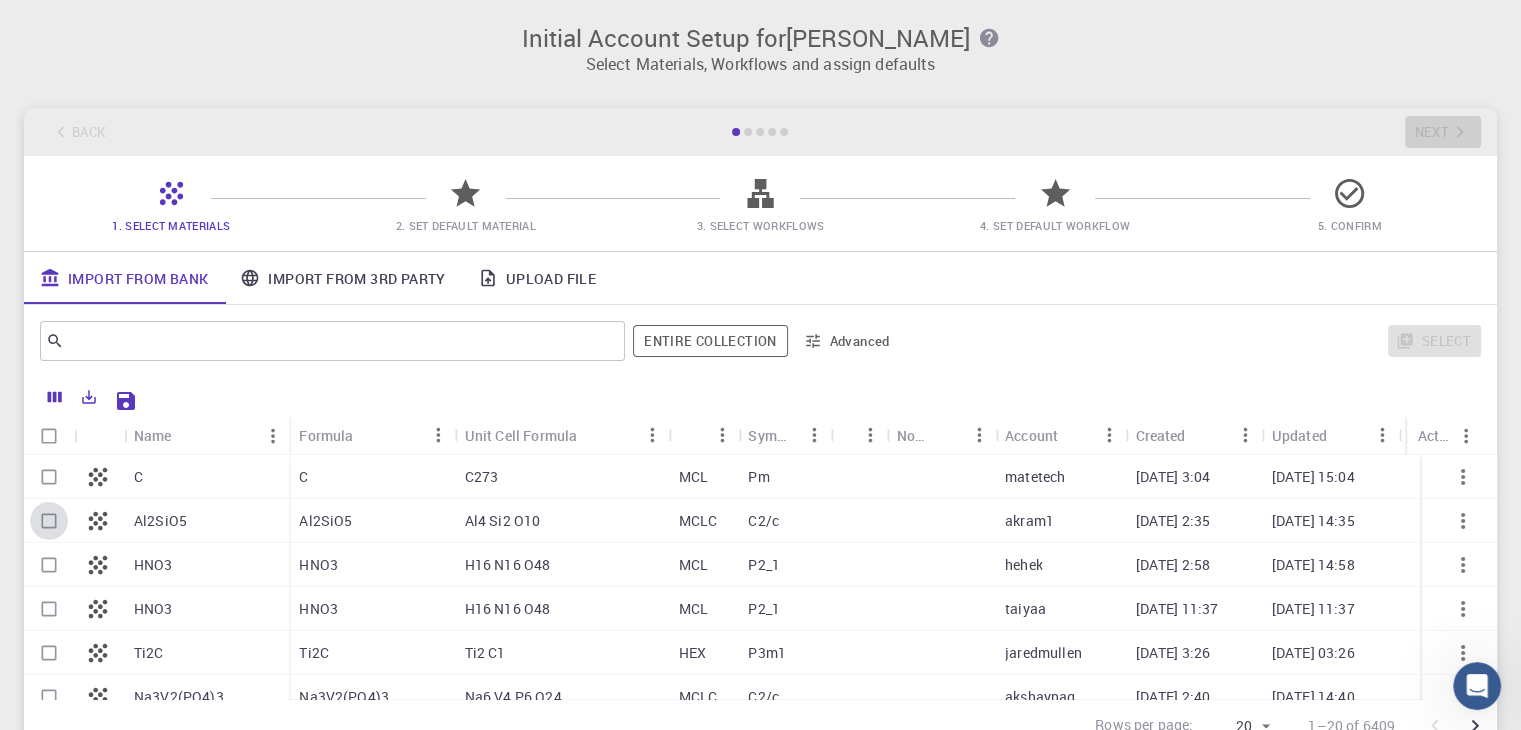 click at bounding box center (49, 521) 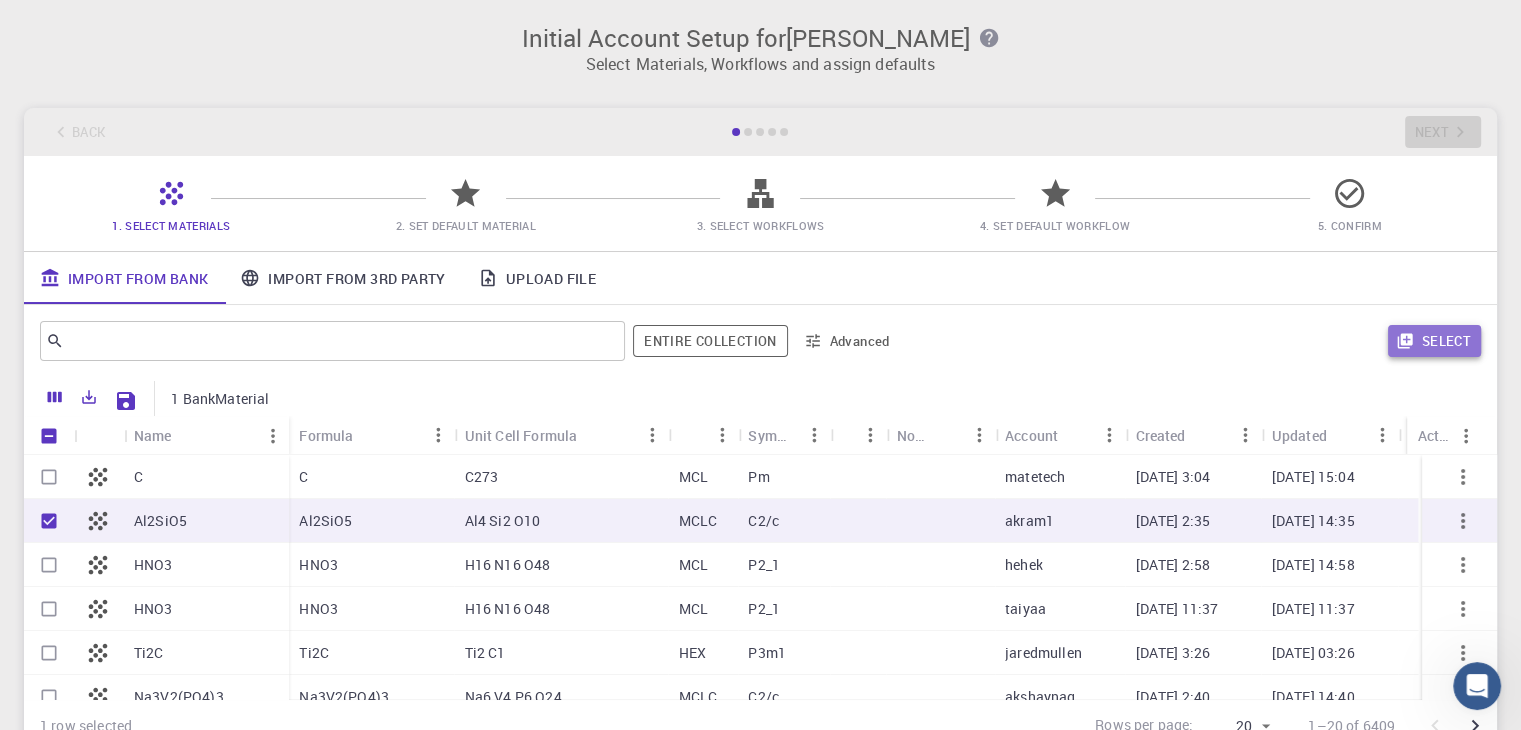 click on "Select" at bounding box center (1434, 341) 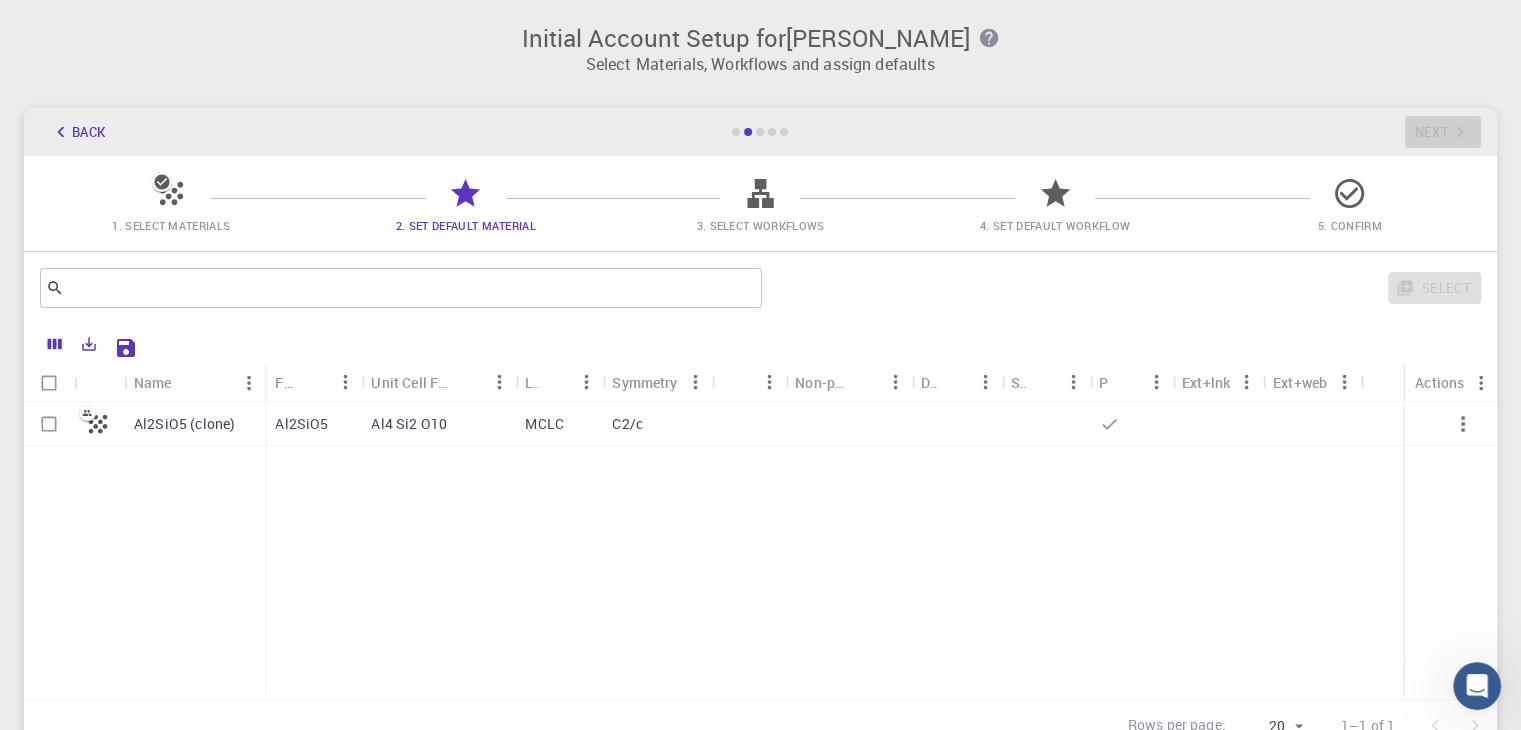 click on "Al2SiO5 (clone)" at bounding box center (184, 424) 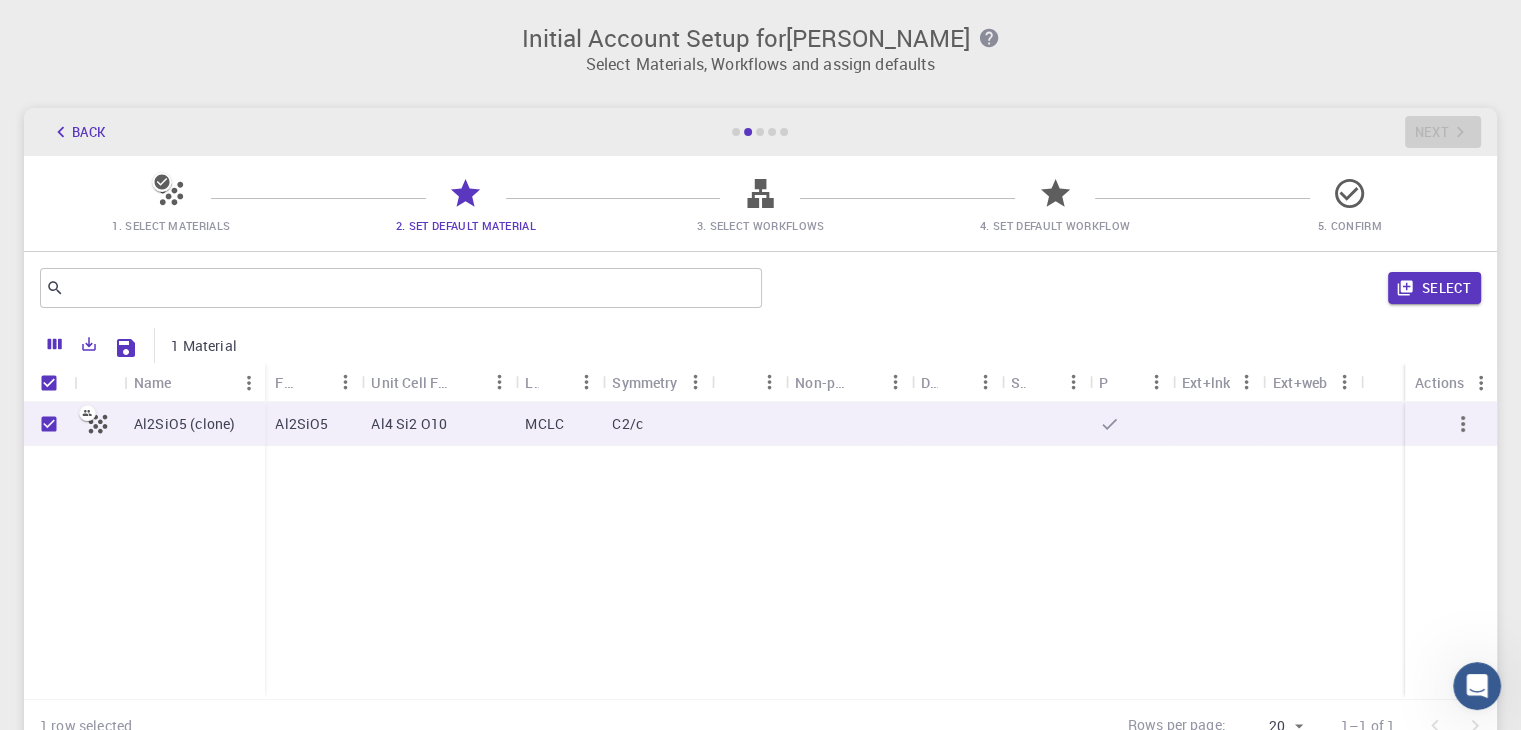 click on "Al2SiO5 (clone)" at bounding box center [184, 424] 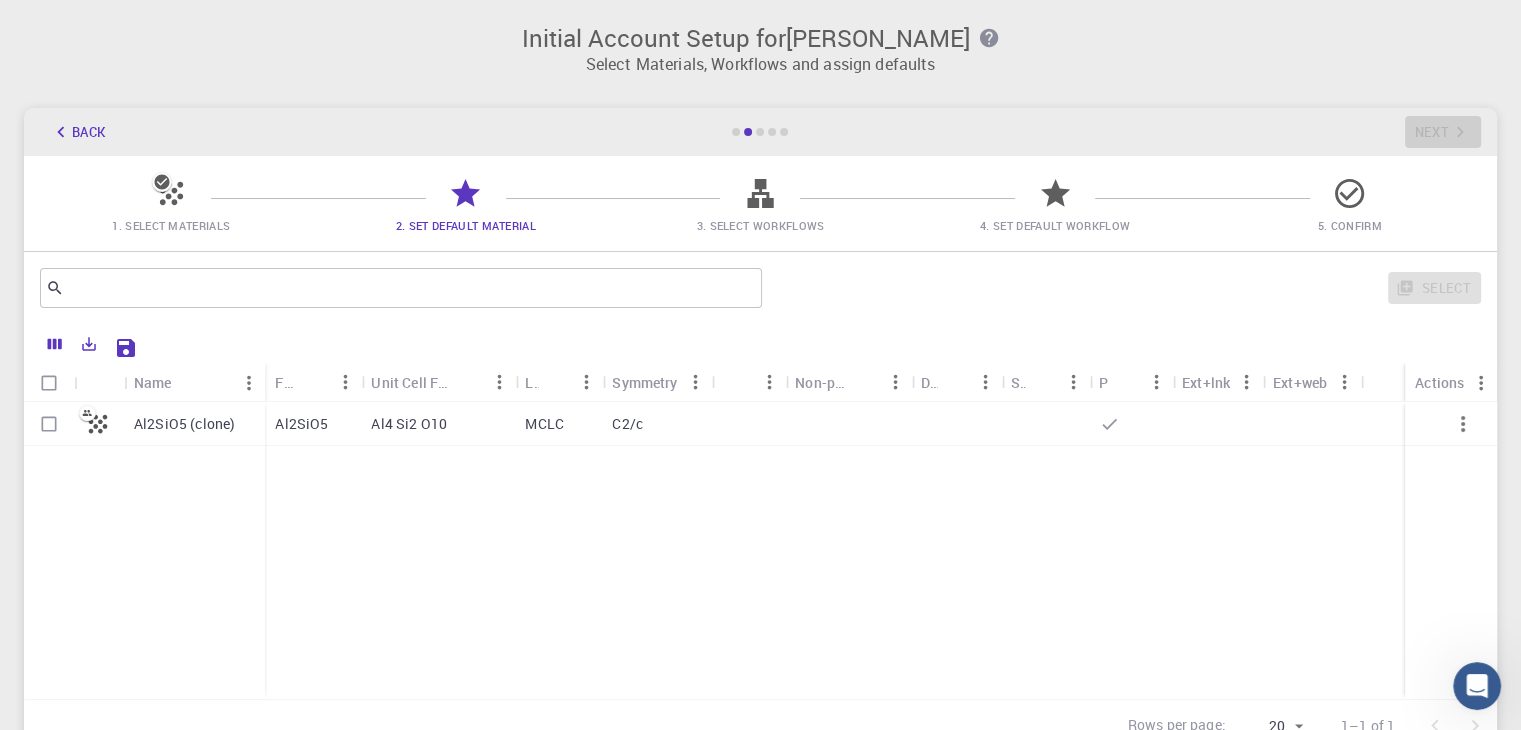 click on "Al2SiO5 (clone)" at bounding box center (184, 424) 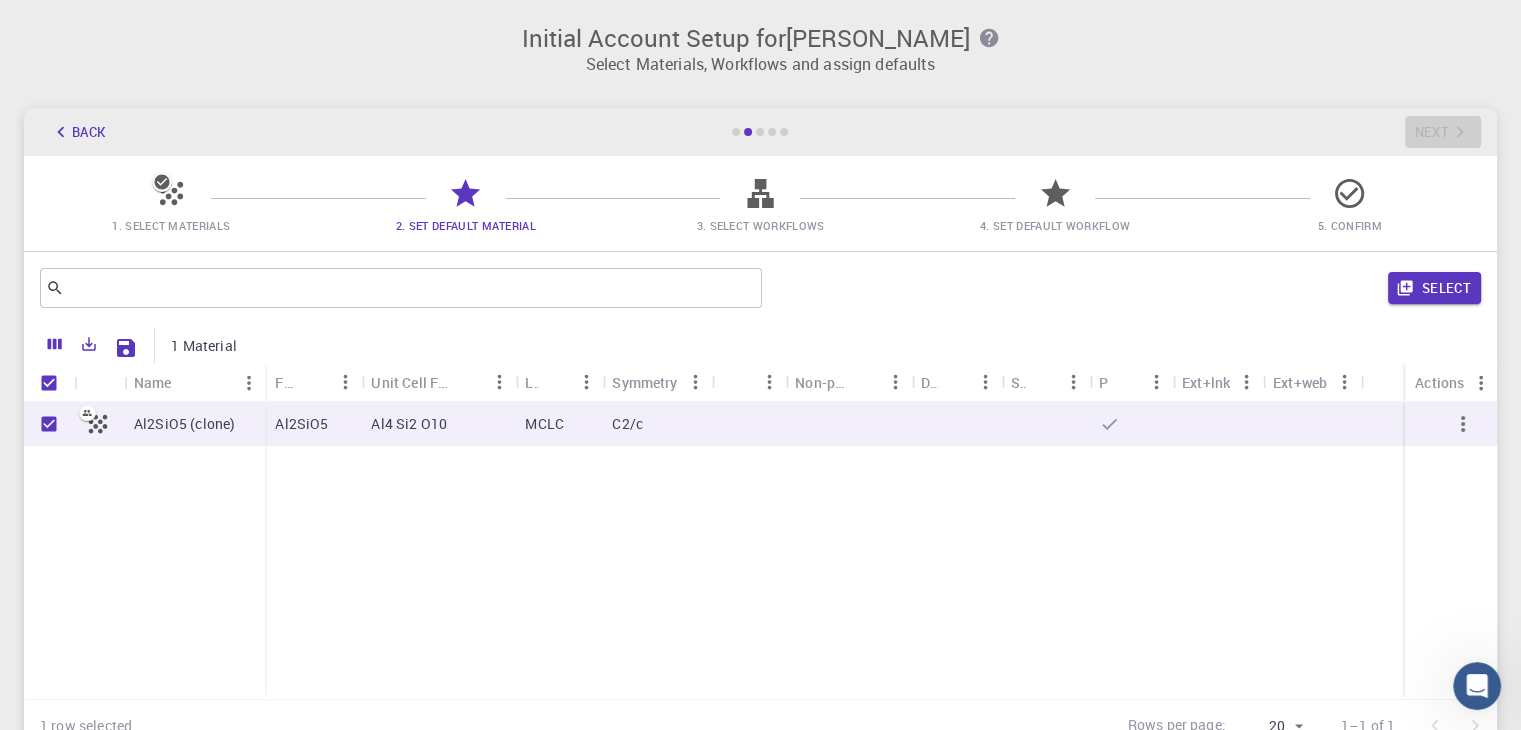 click on "Al4 Si2 O10" at bounding box center (409, 424) 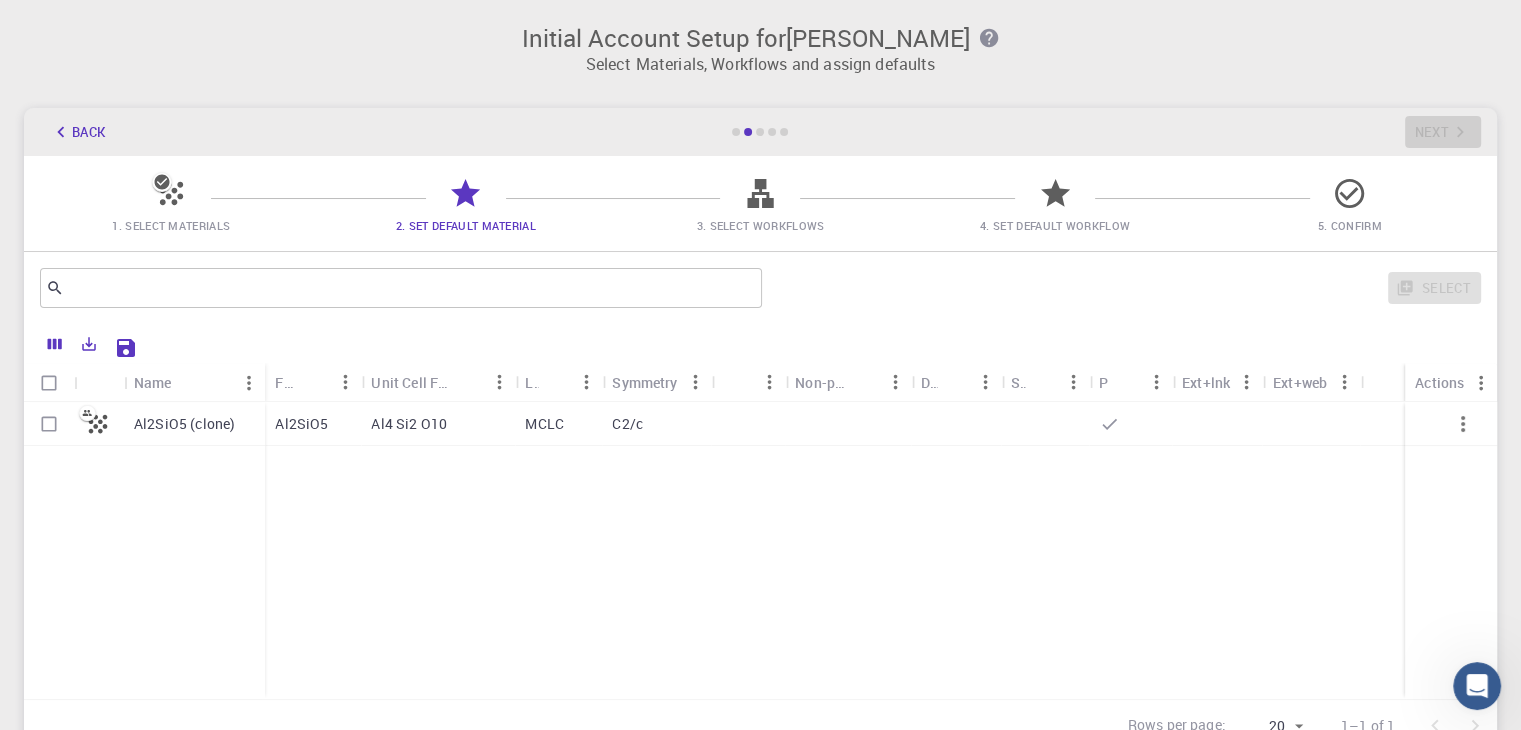 click on "Al4 Si2 O10" at bounding box center (409, 424) 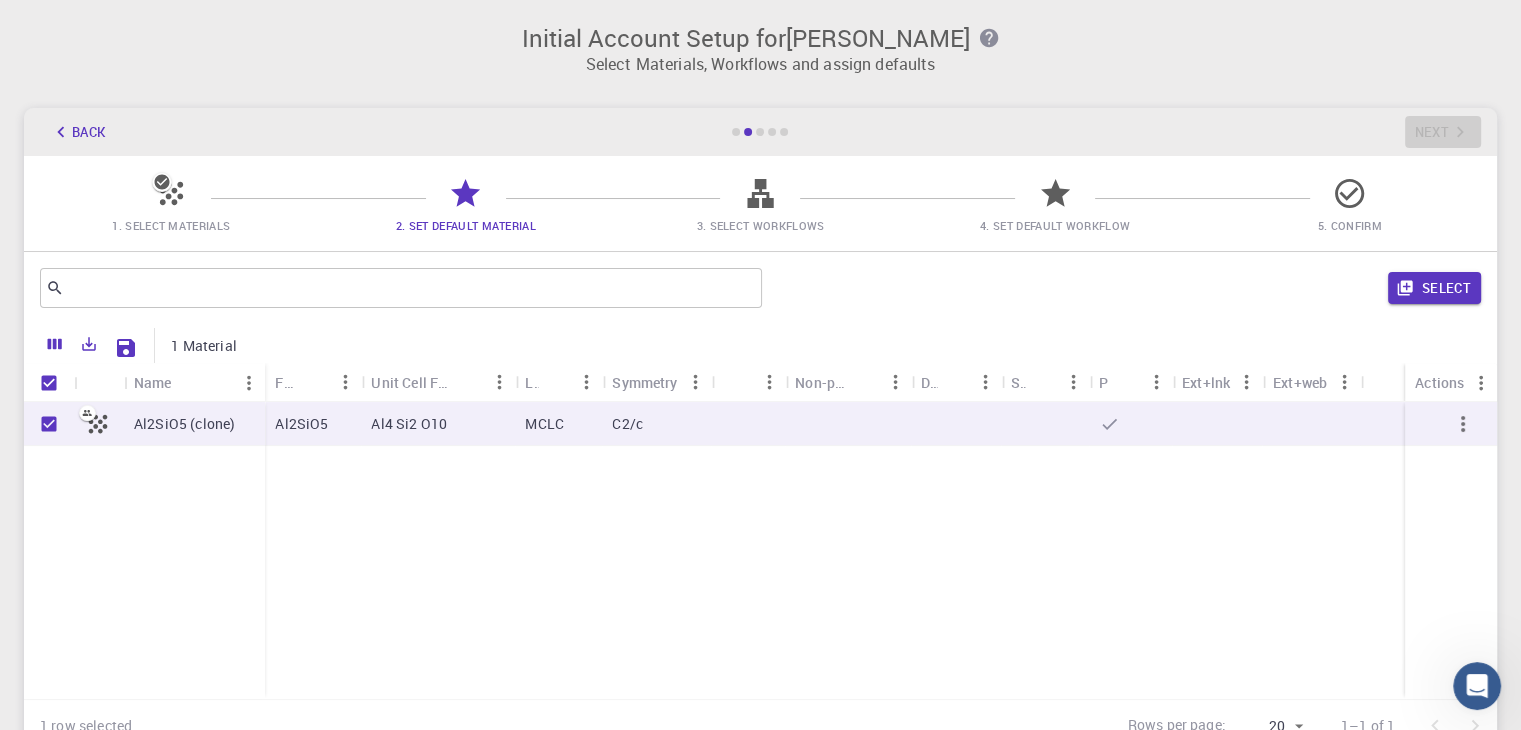 click 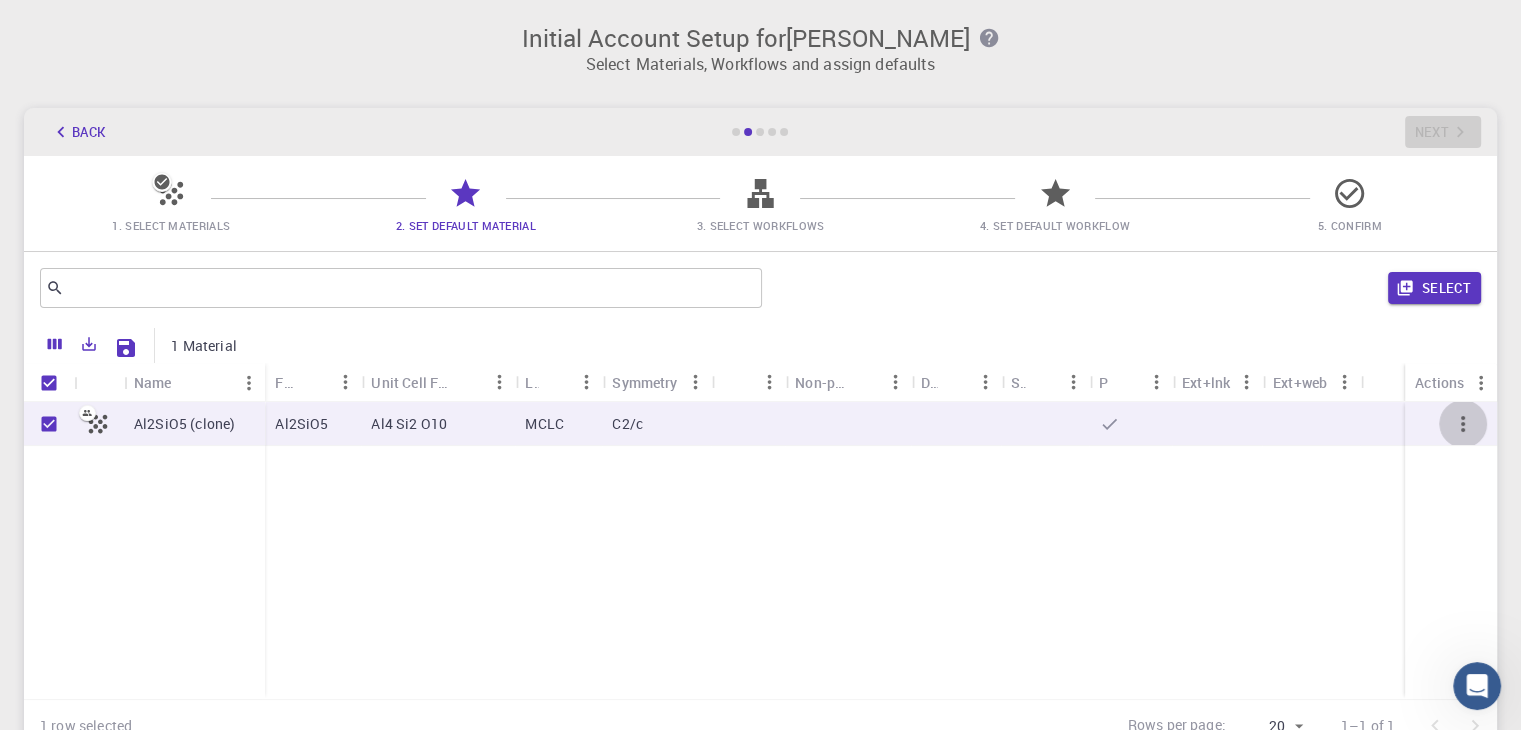 click 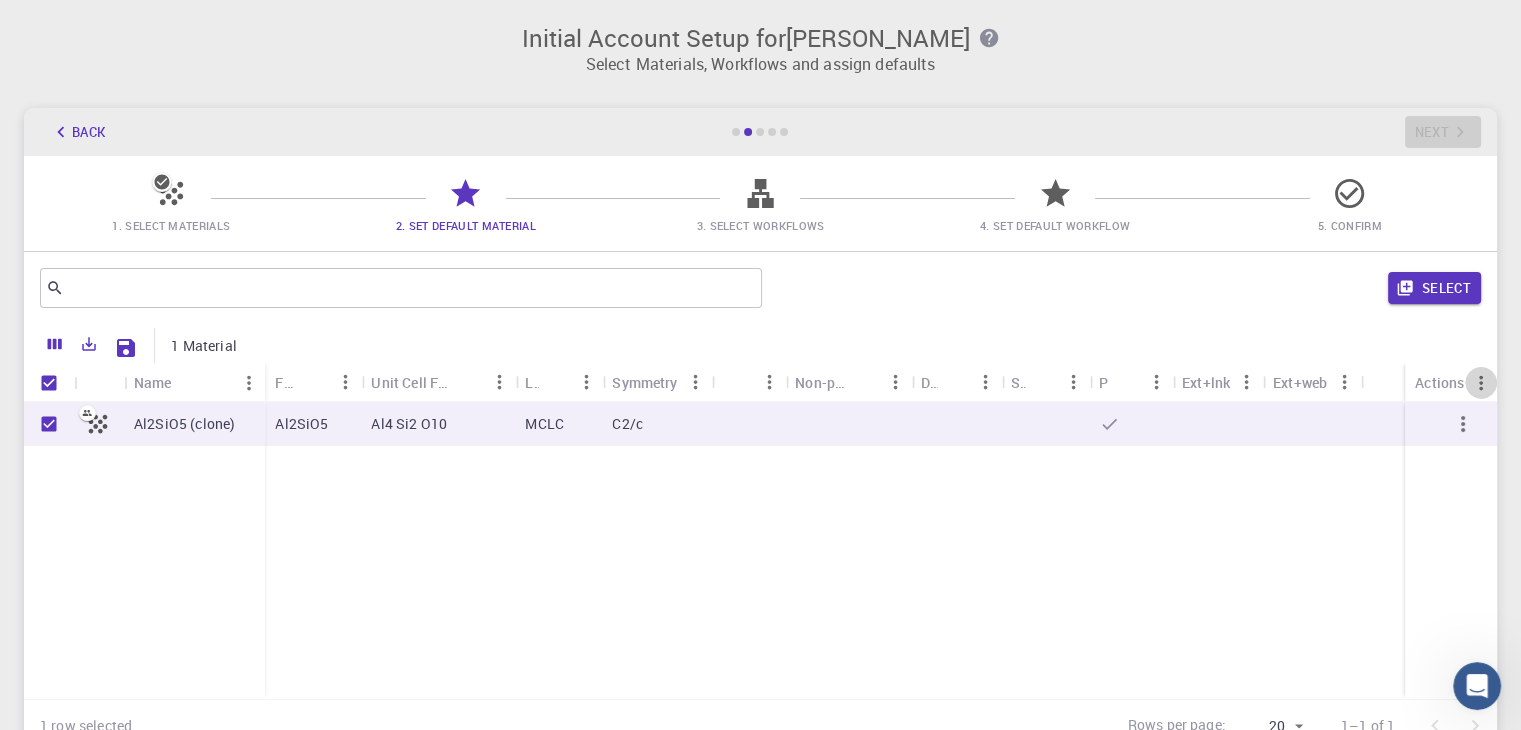 click 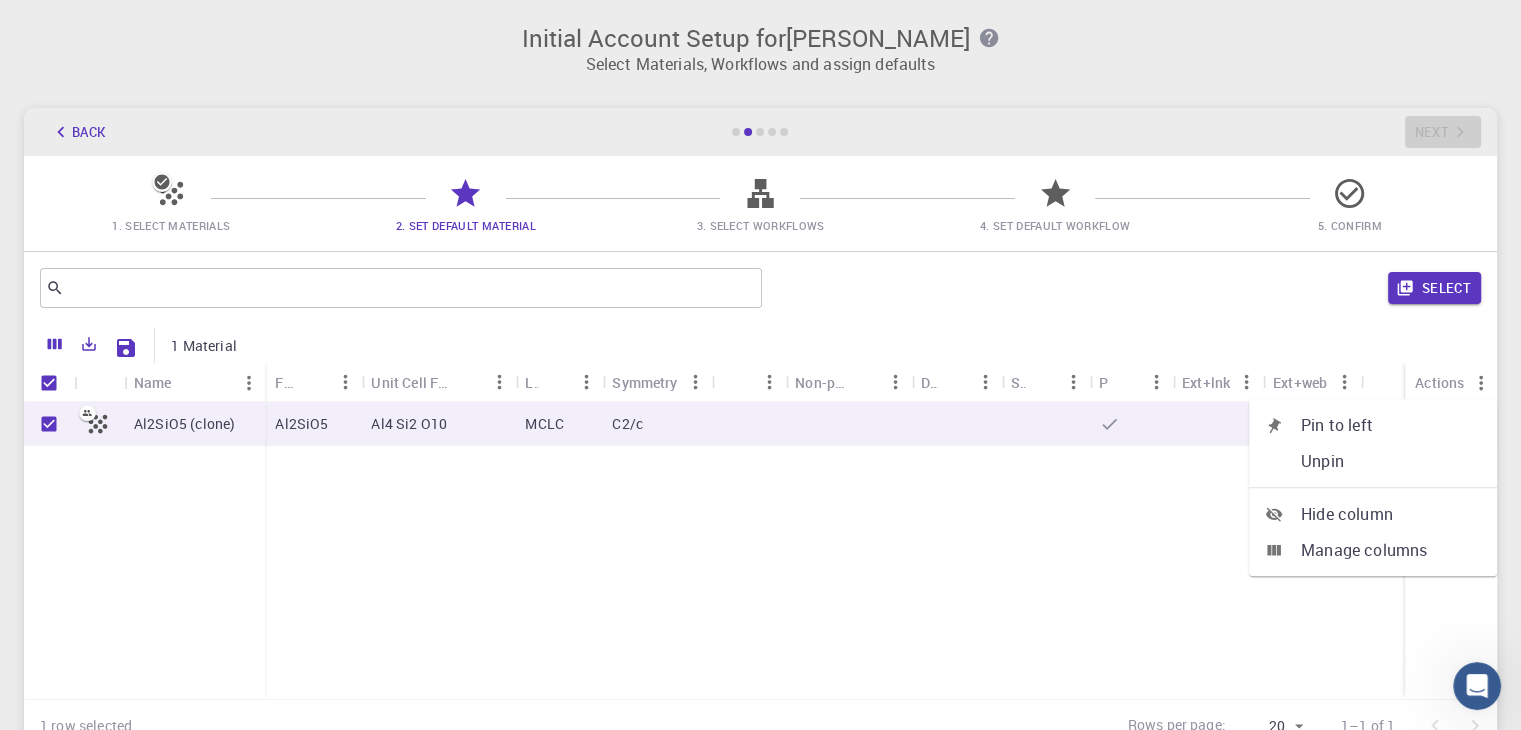 click on "Hide column" at bounding box center (1391, 514) 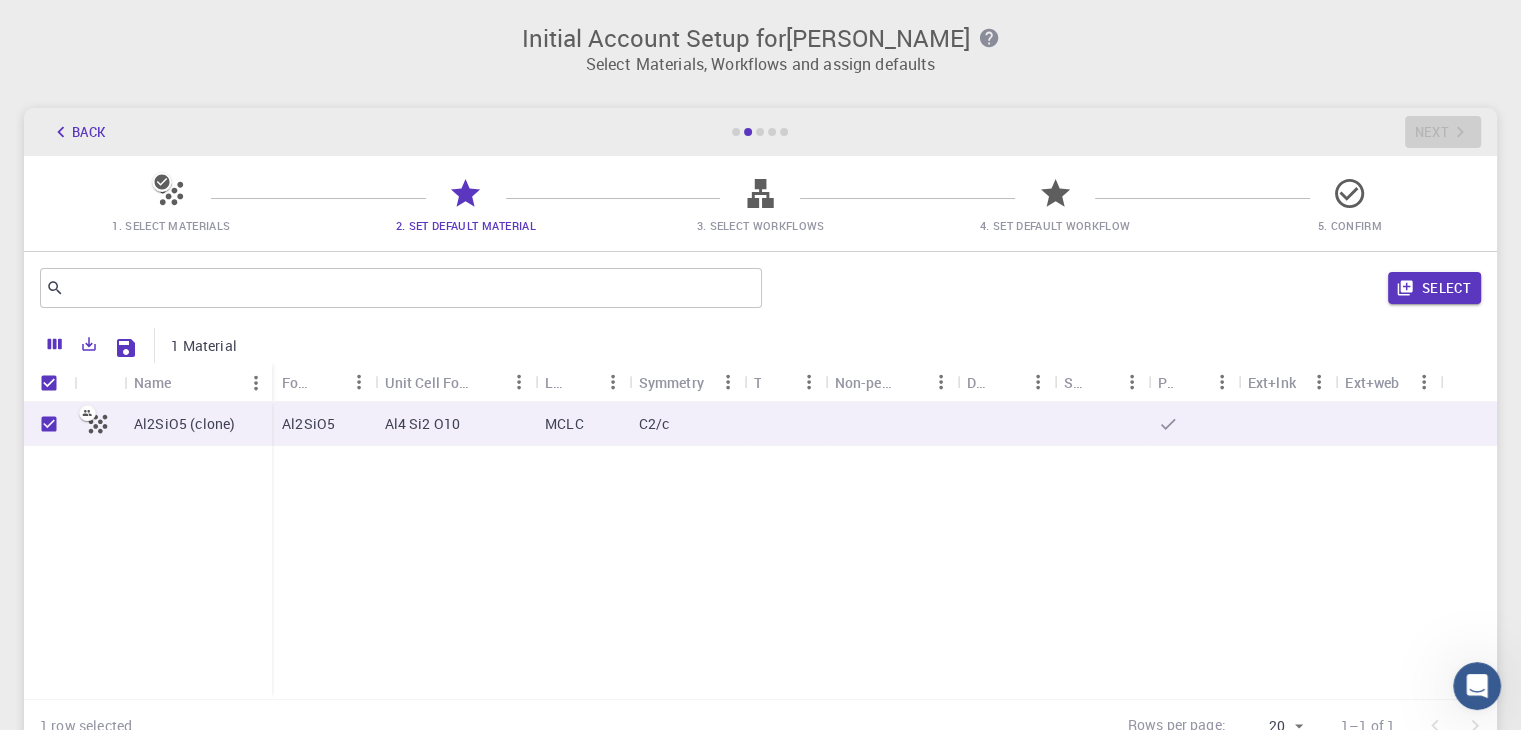 click at bounding box center (1468, 424) 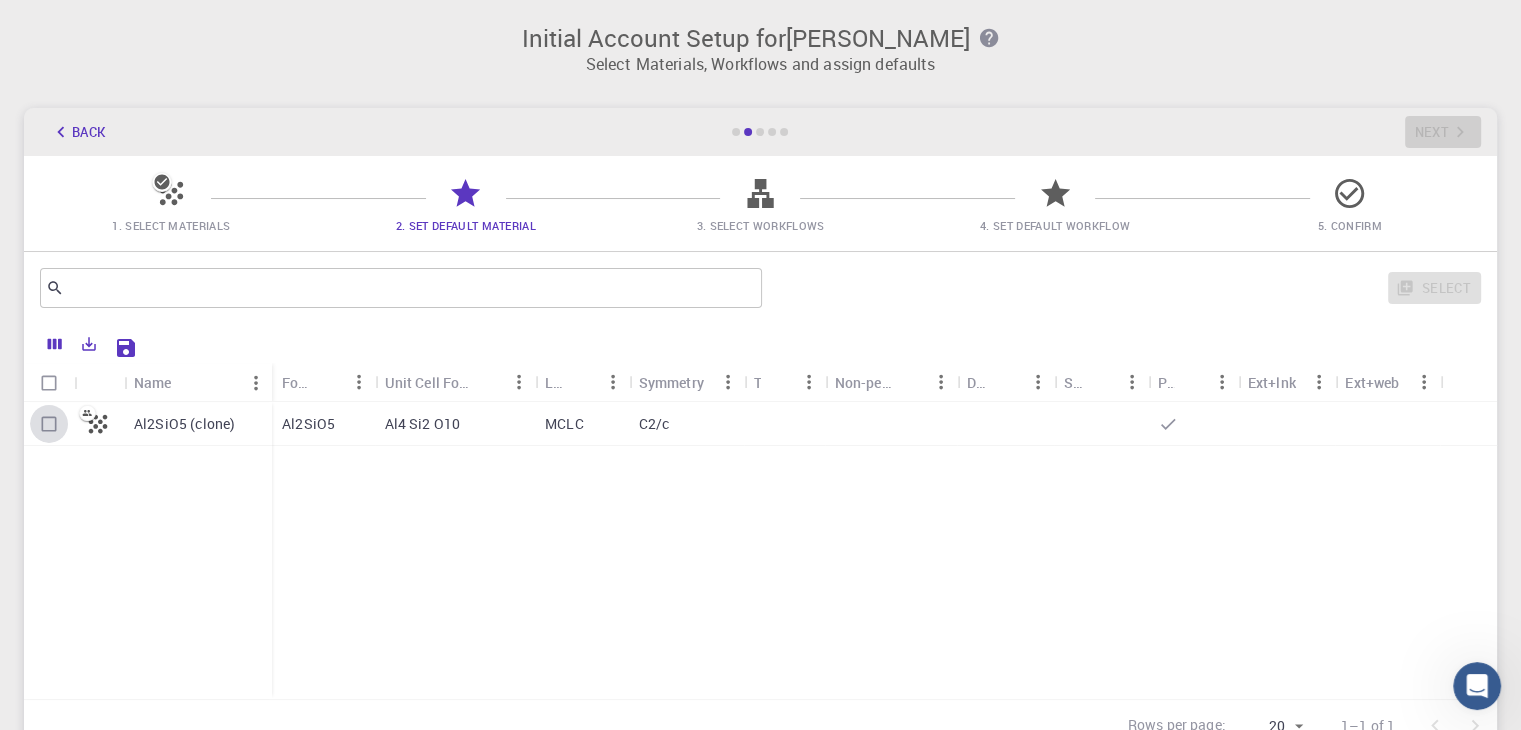 click at bounding box center [49, 424] 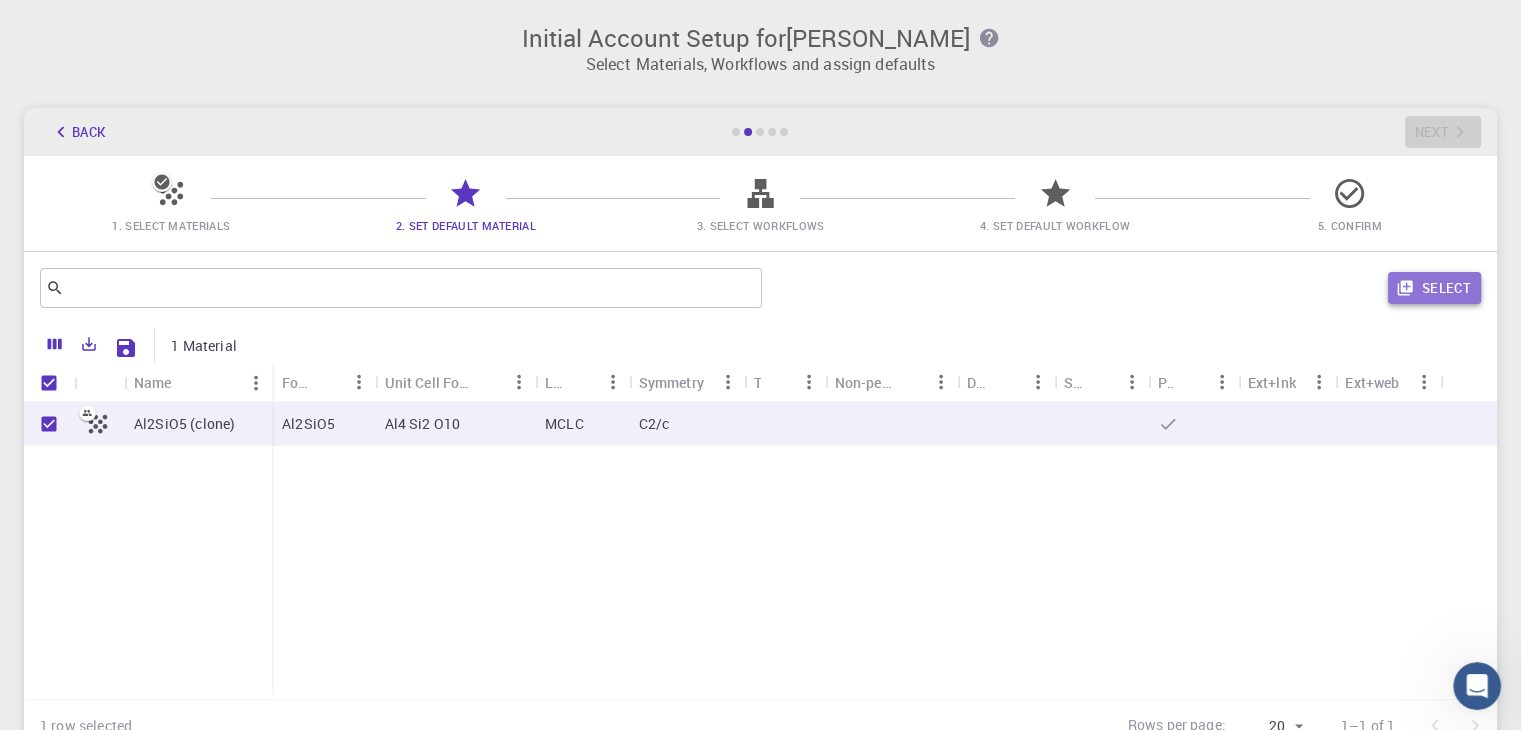click on "Select" at bounding box center (1434, 288) 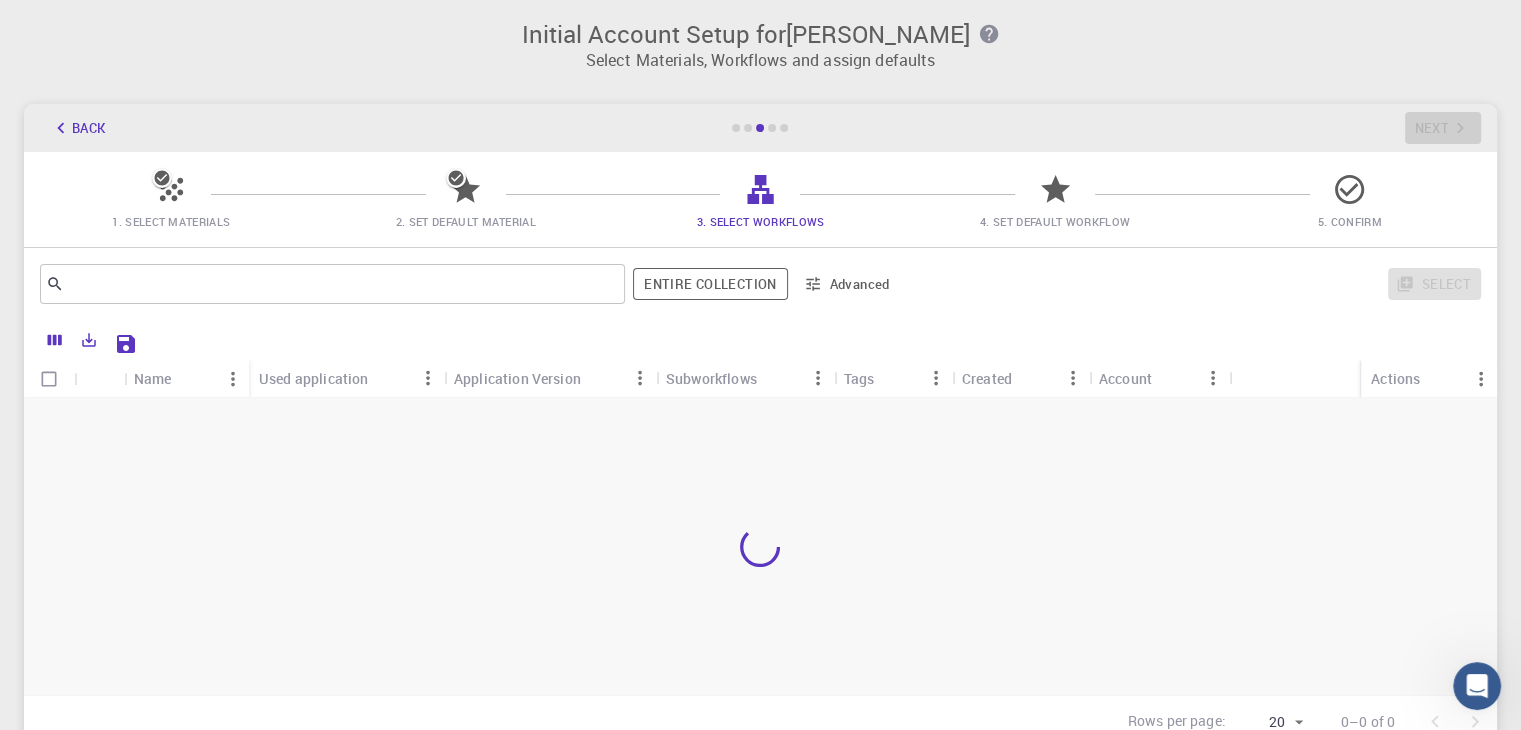 scroll, scrollTop: 0, scrollLeft: 0, axis: both 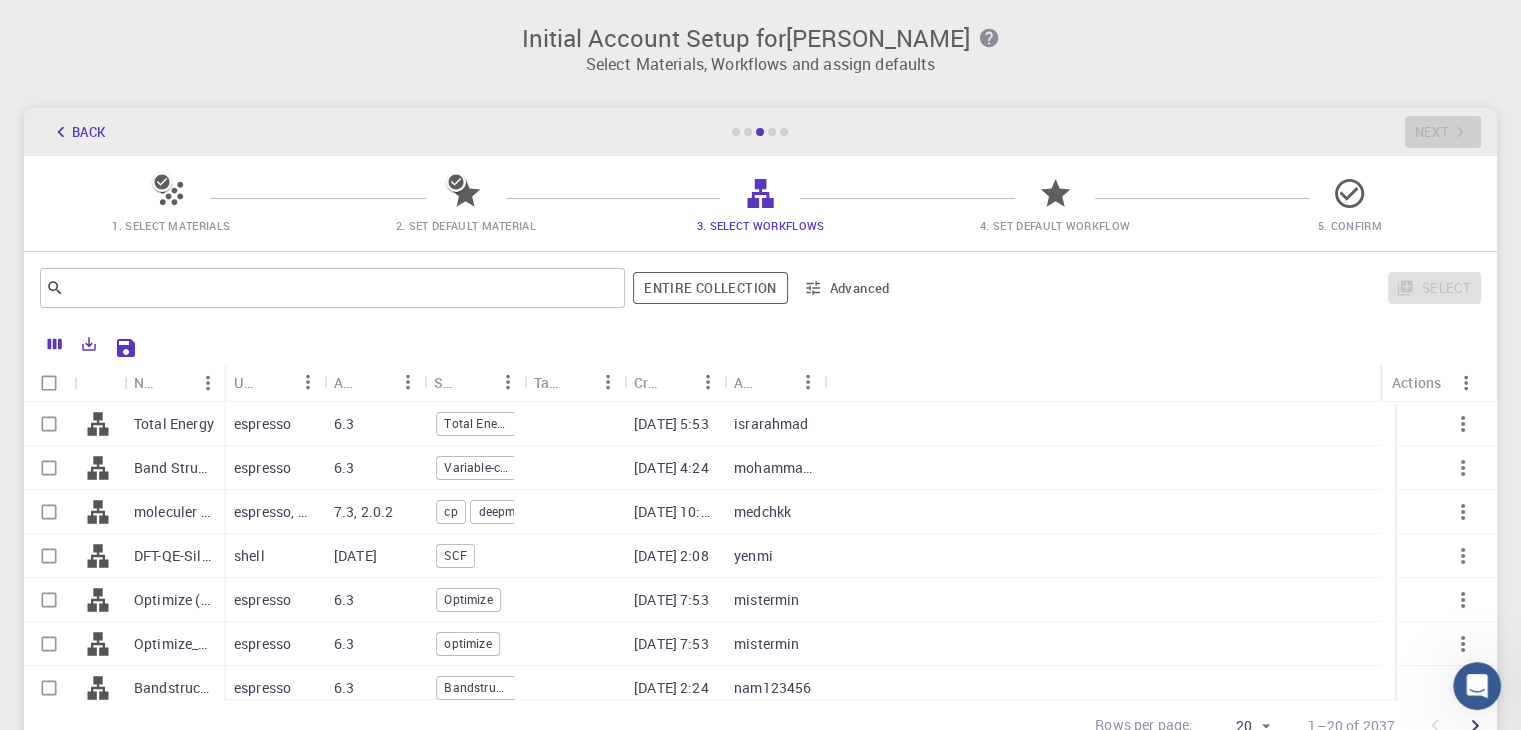 click 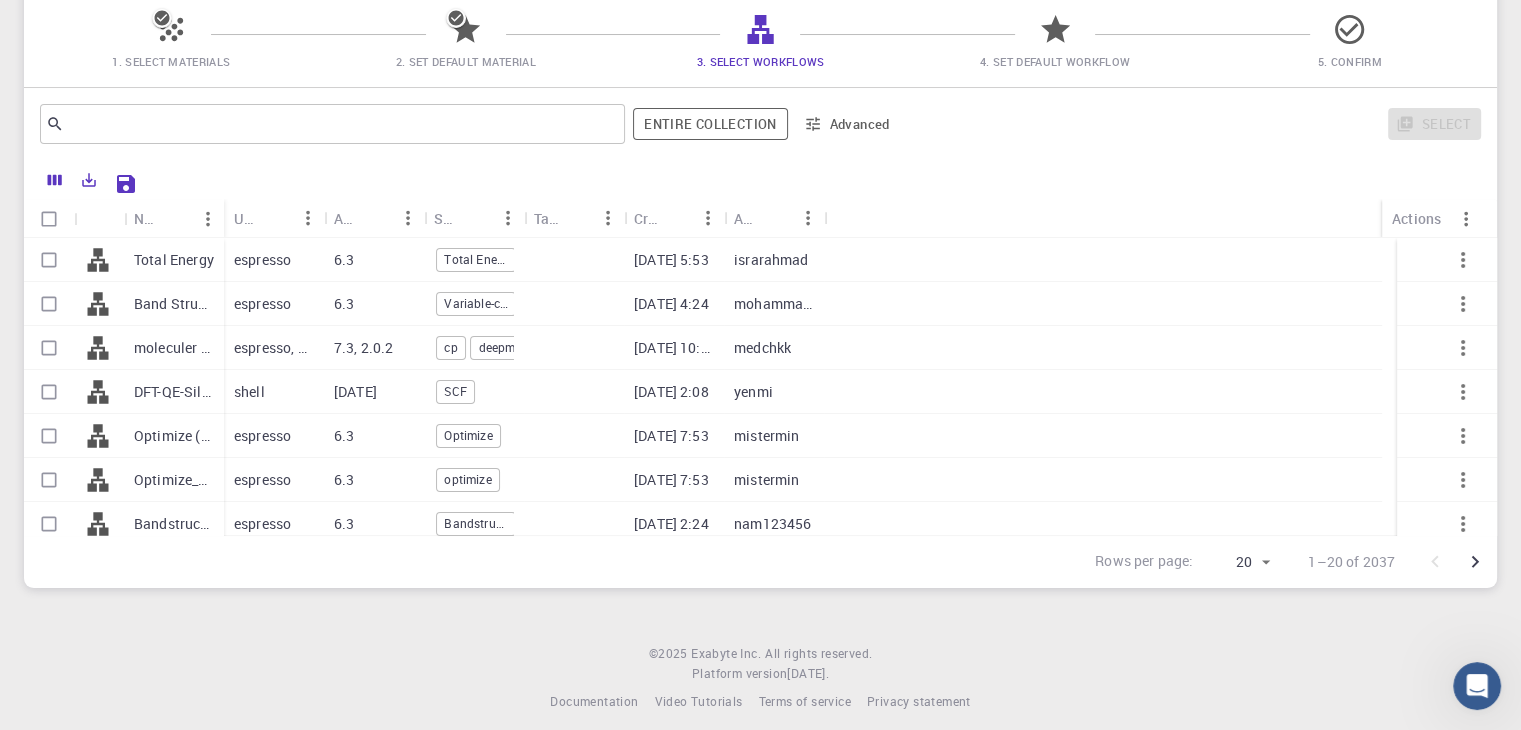 scroll, scrollTop: 178, scrollLeft: 0, axis: vertical 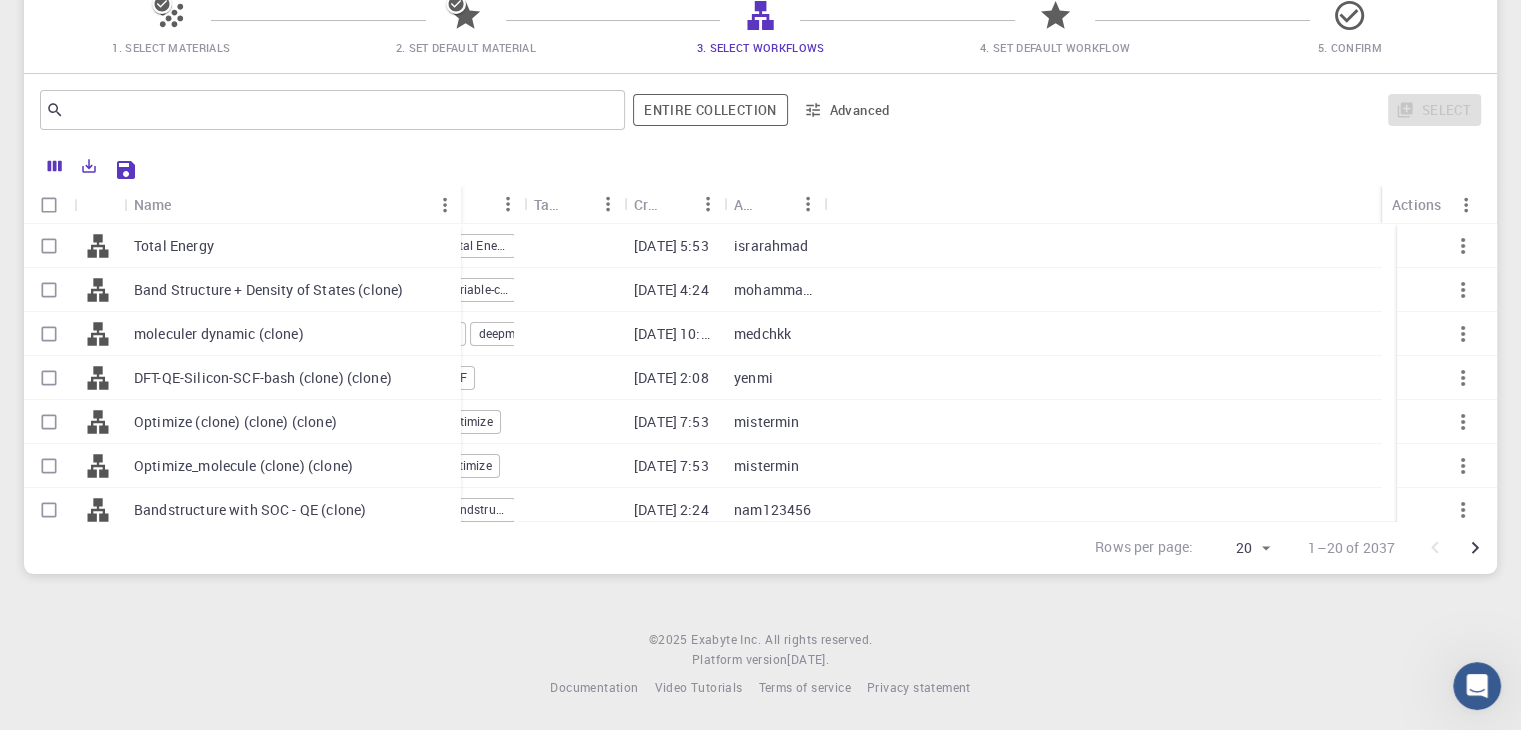 drag, startPoint x: 223, startPoint y: 197, endPoint x: 460, endPoint y: 224, distance: 238.53302 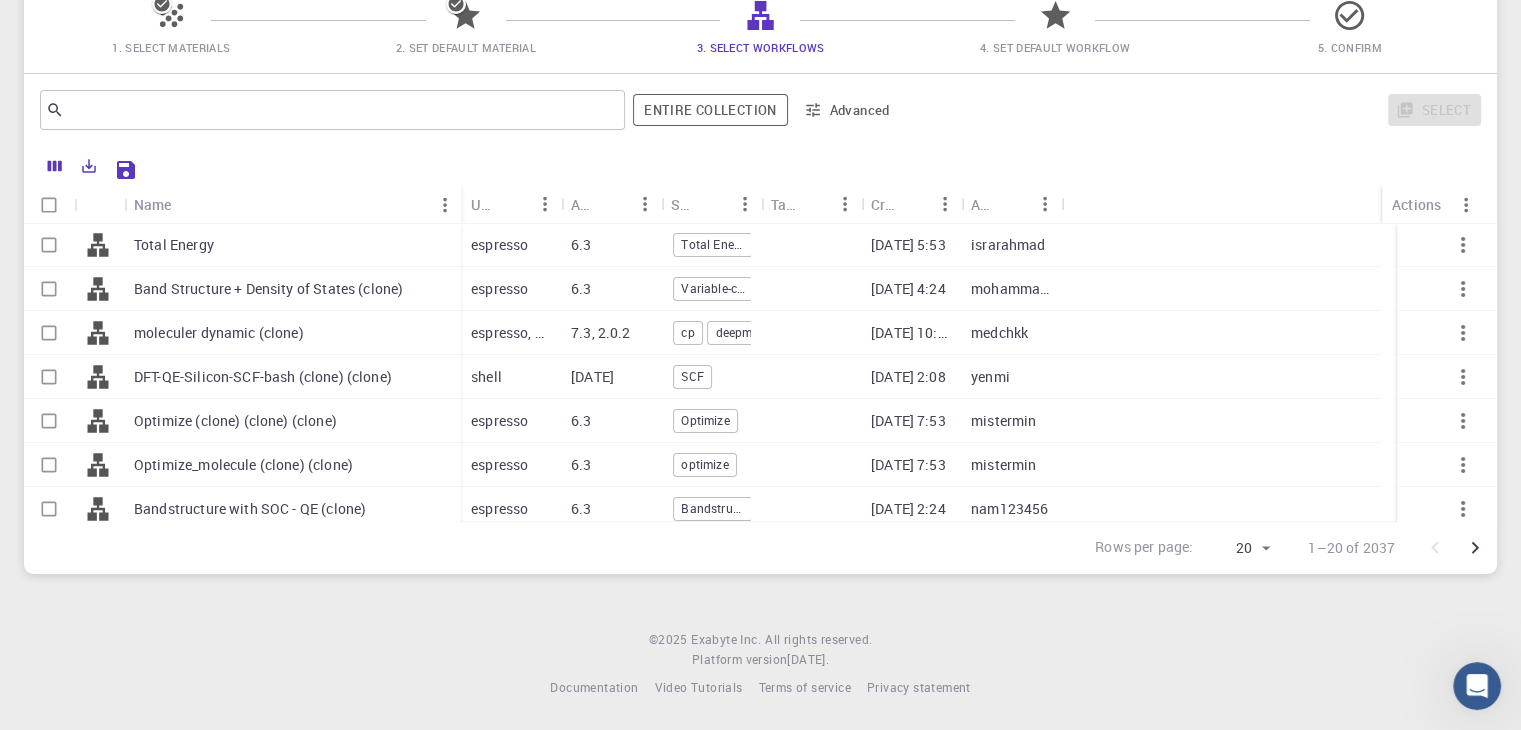 scroll, scrollTop: 0, scrollLeft: 0, axis: both 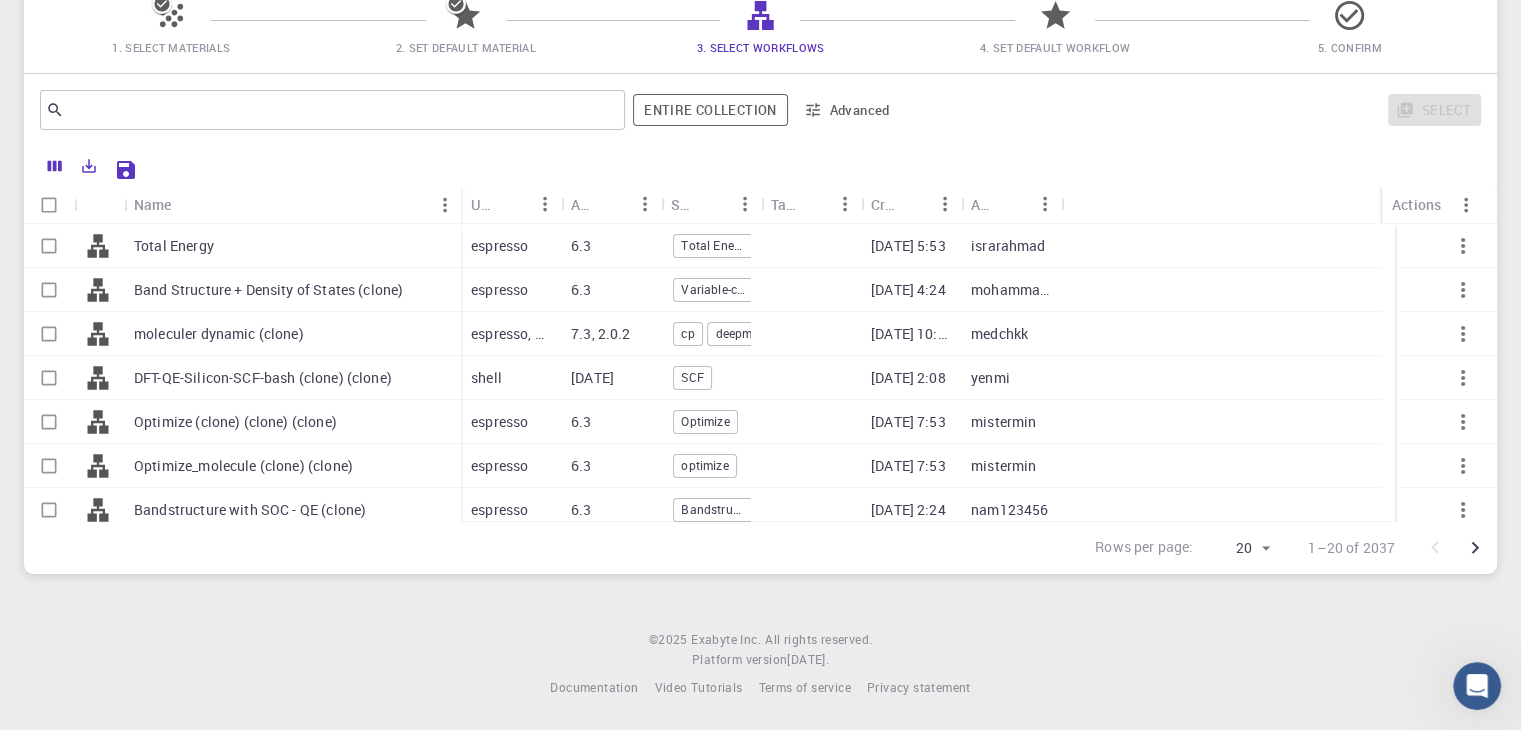 click 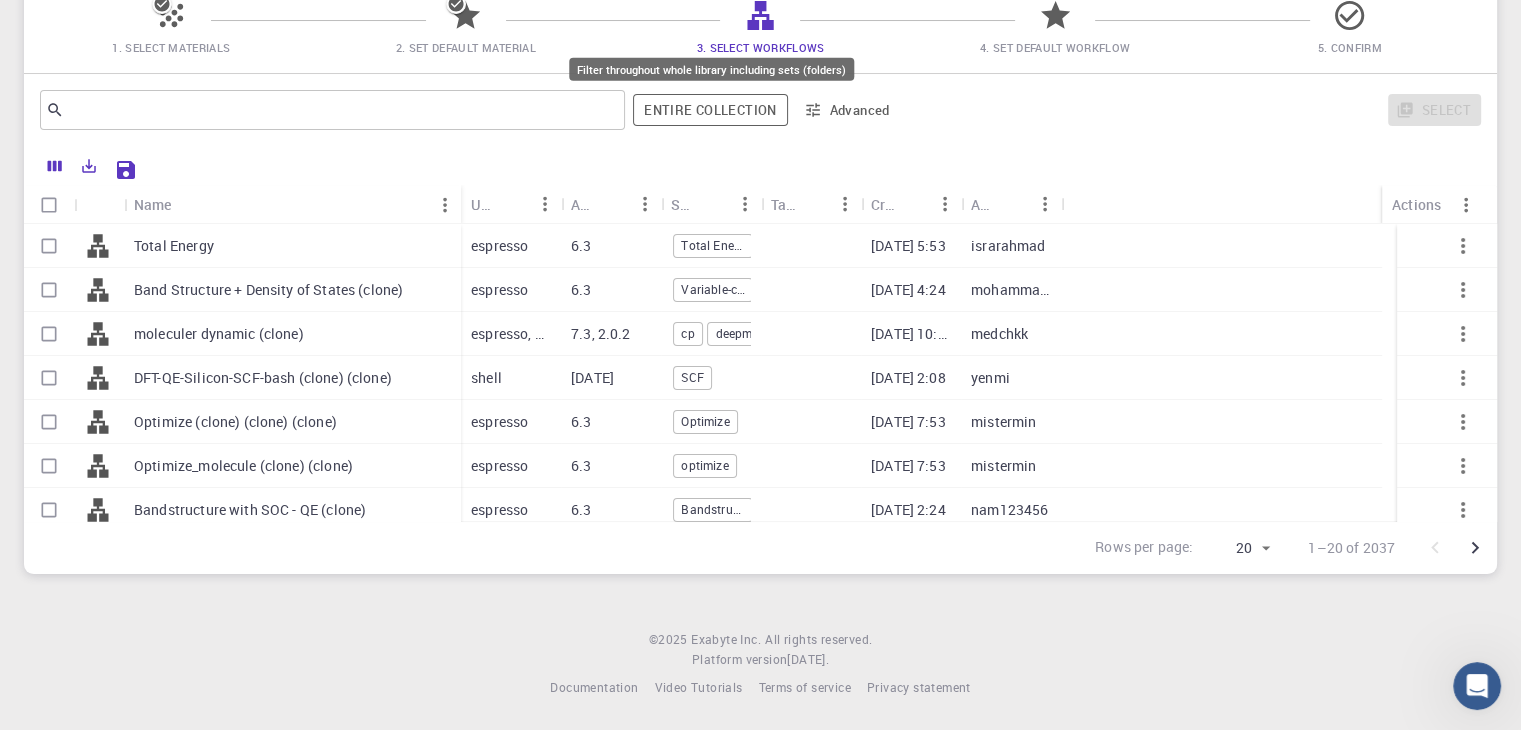 click on "Entire collection" at bounding box center [710, 110] 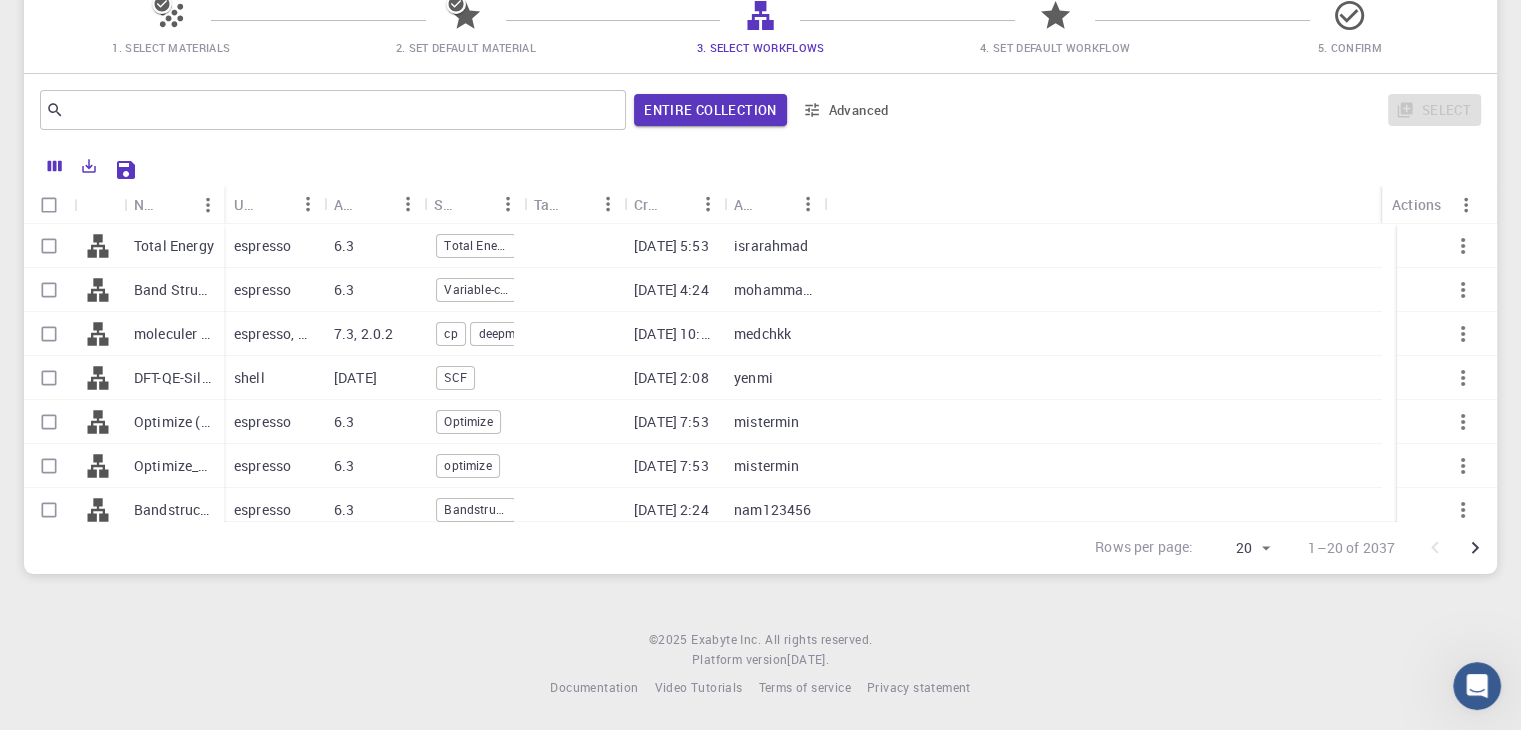 click at bounding box center (465, 23) 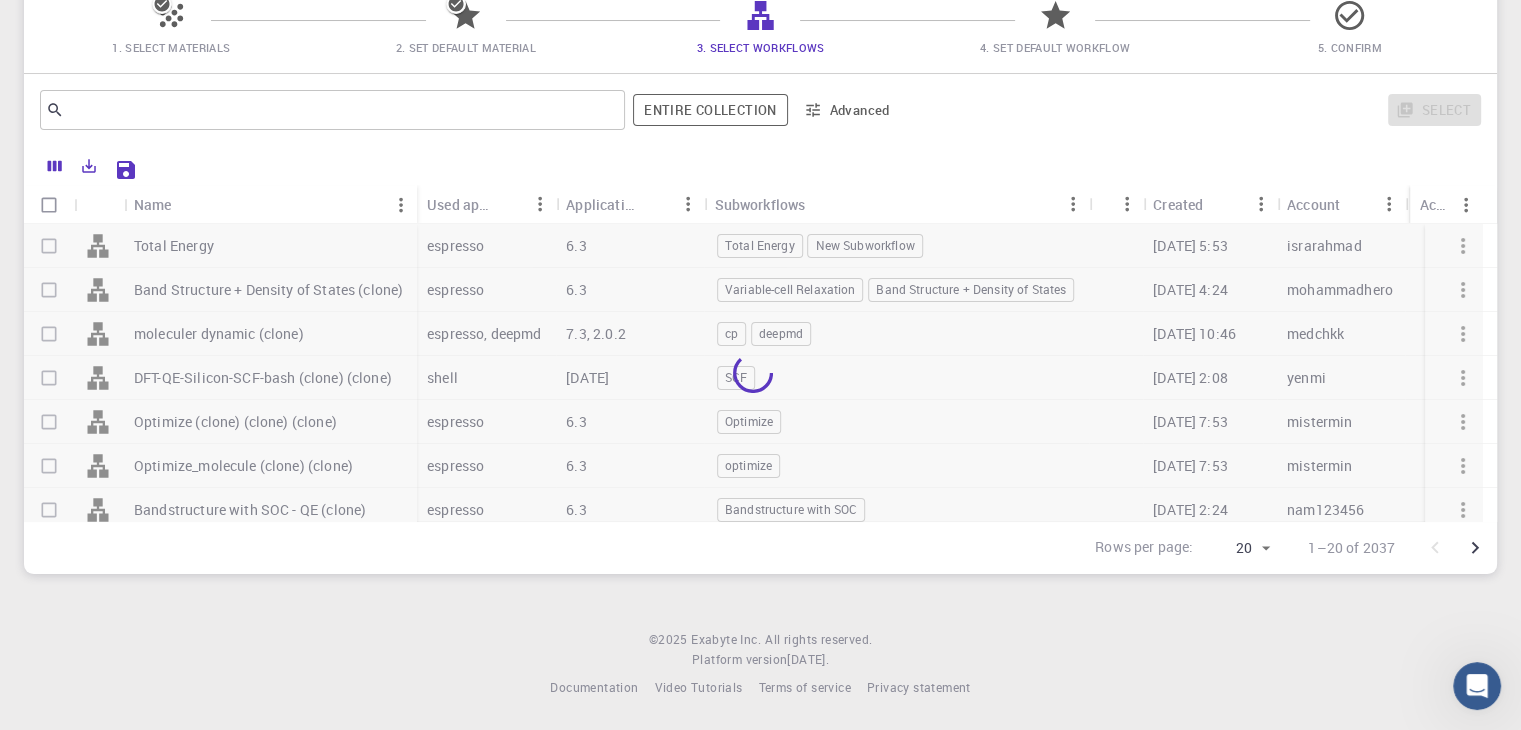 scroll, scrollTop: 0, scrollLeft: 0, axis: both 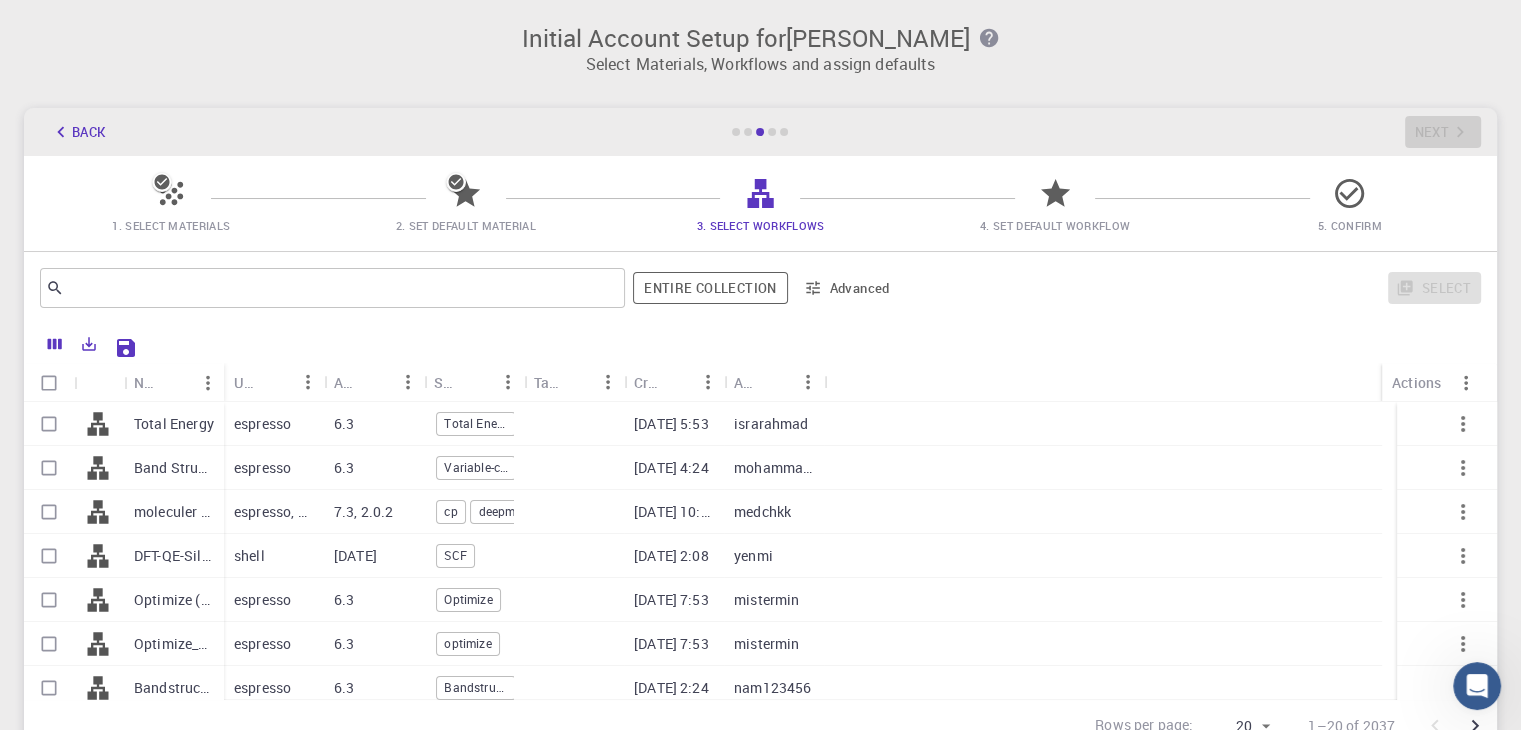 drag, startPoint x: 474, startPoint y: 193, endPoint x: 460, endPoint y: 181, distance: 18.439089 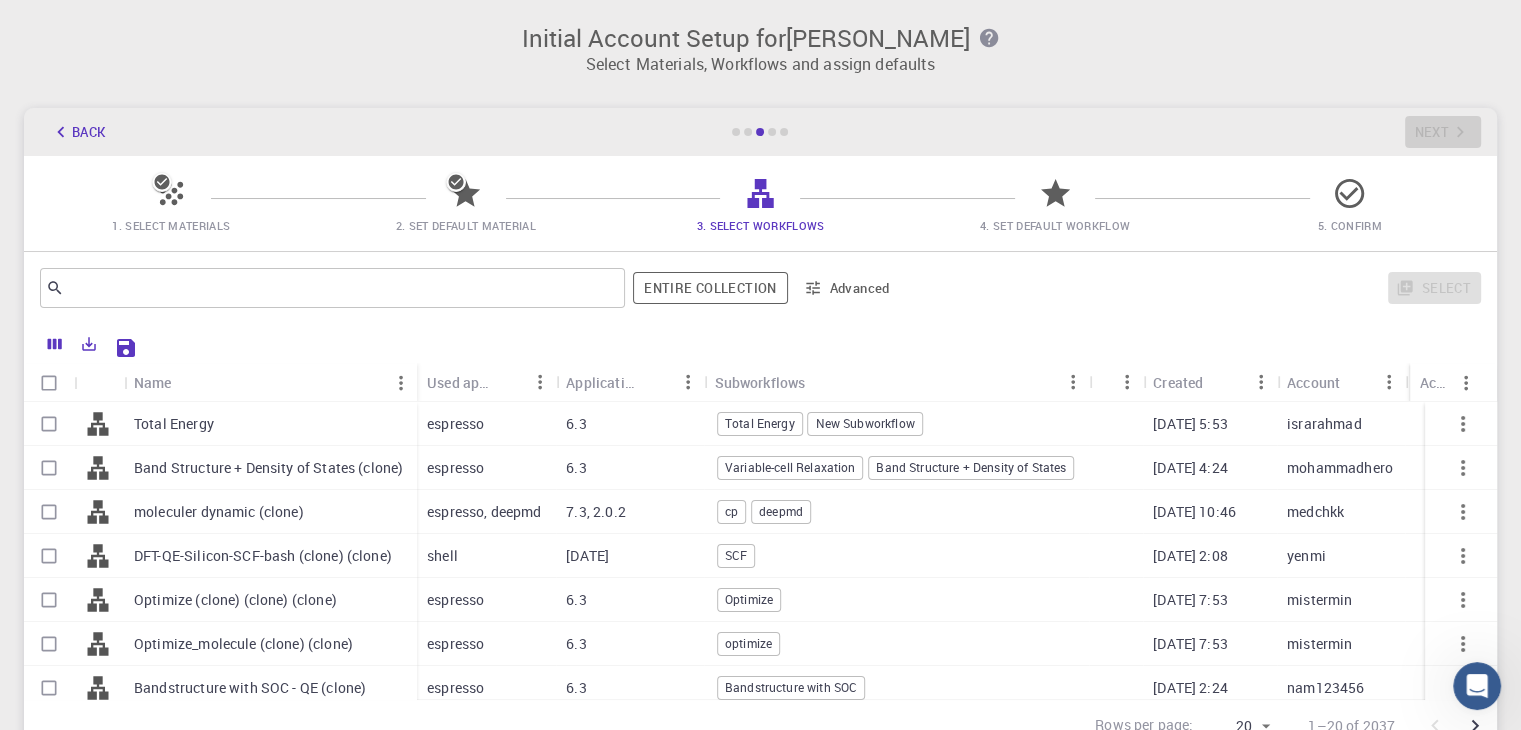 click 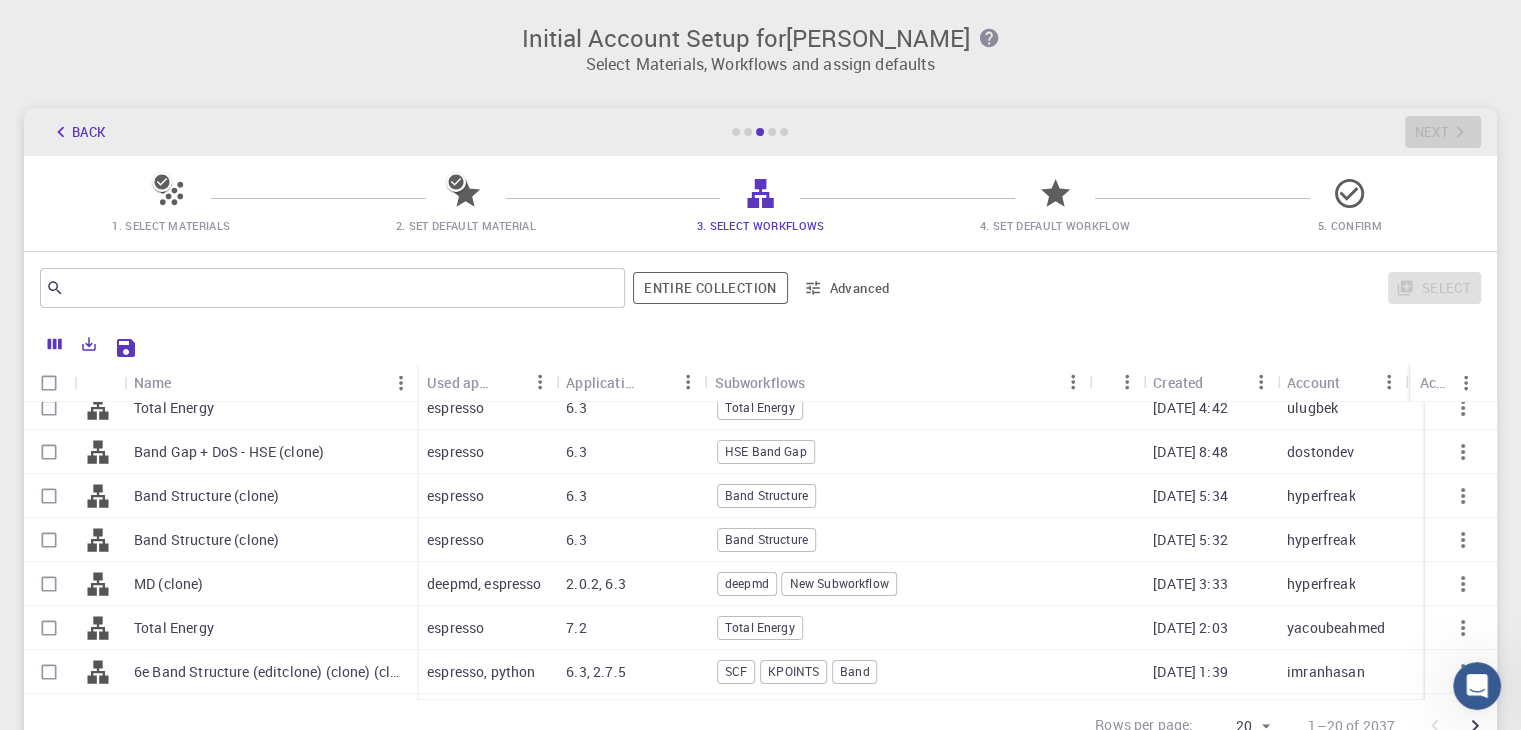 scroll, scrollTop: 582, scrollLeft: 0, axis: vertical 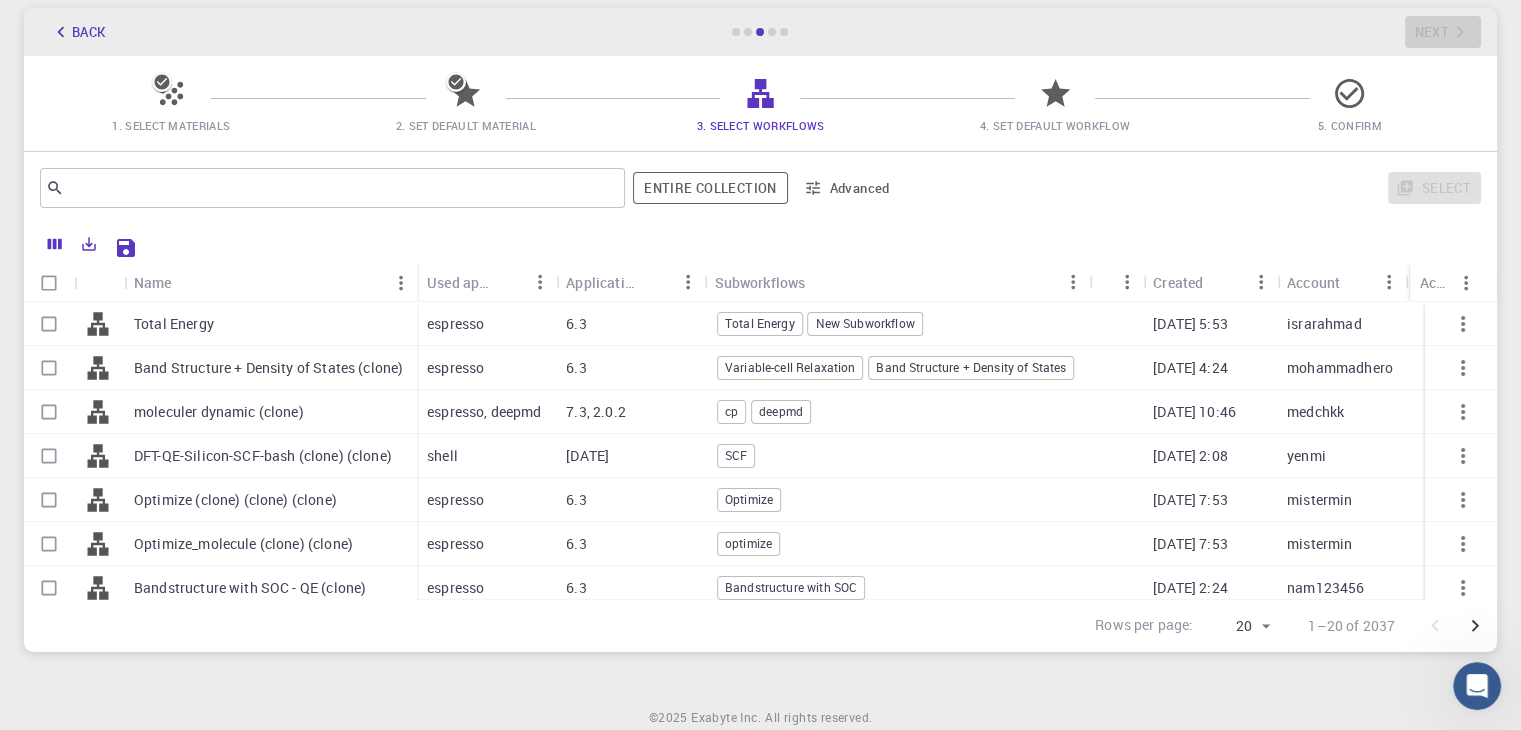 click on "moleculer dynamic (clone)" at bounding box center [219, 412] 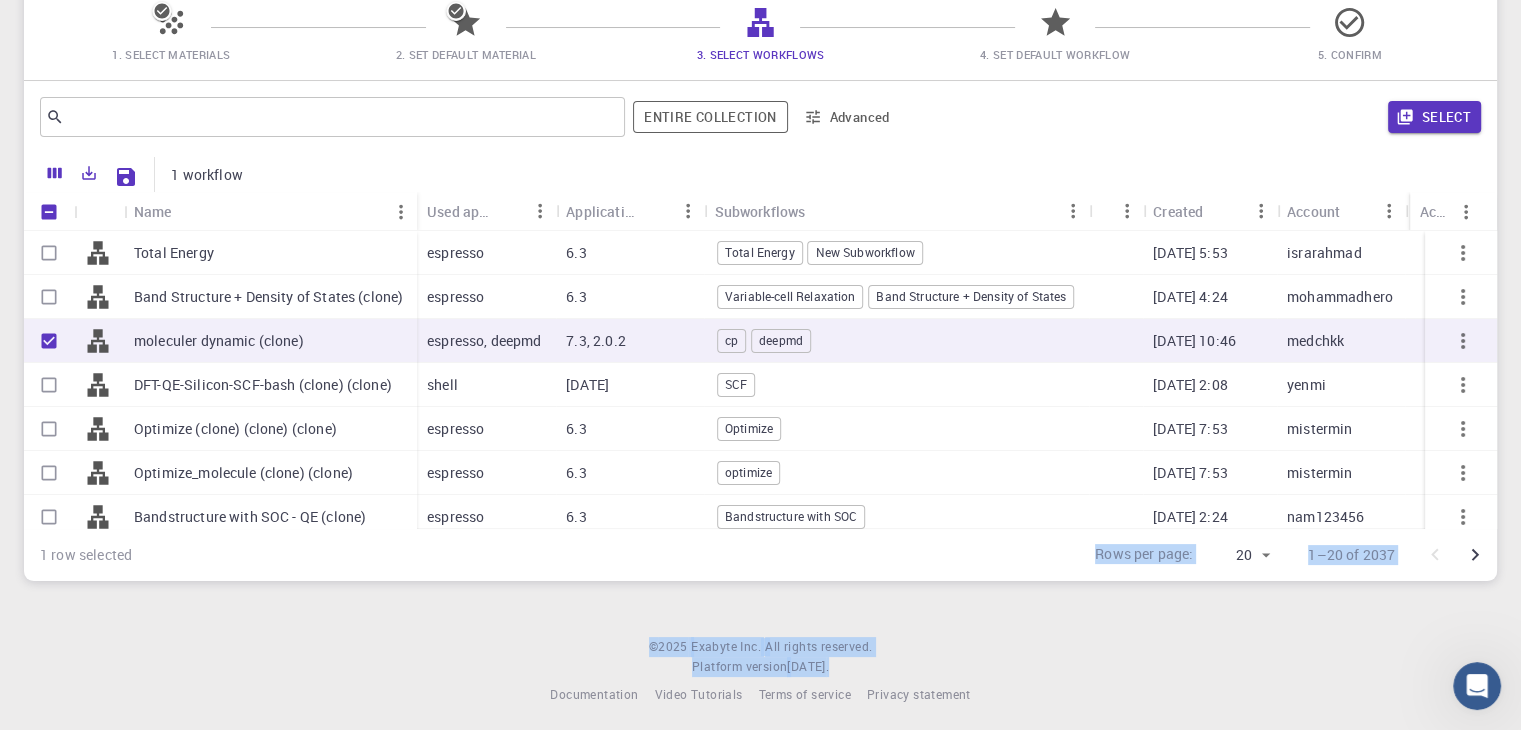 scroll, scrollTop: 178, scrollLeft: 0, axis: vertical 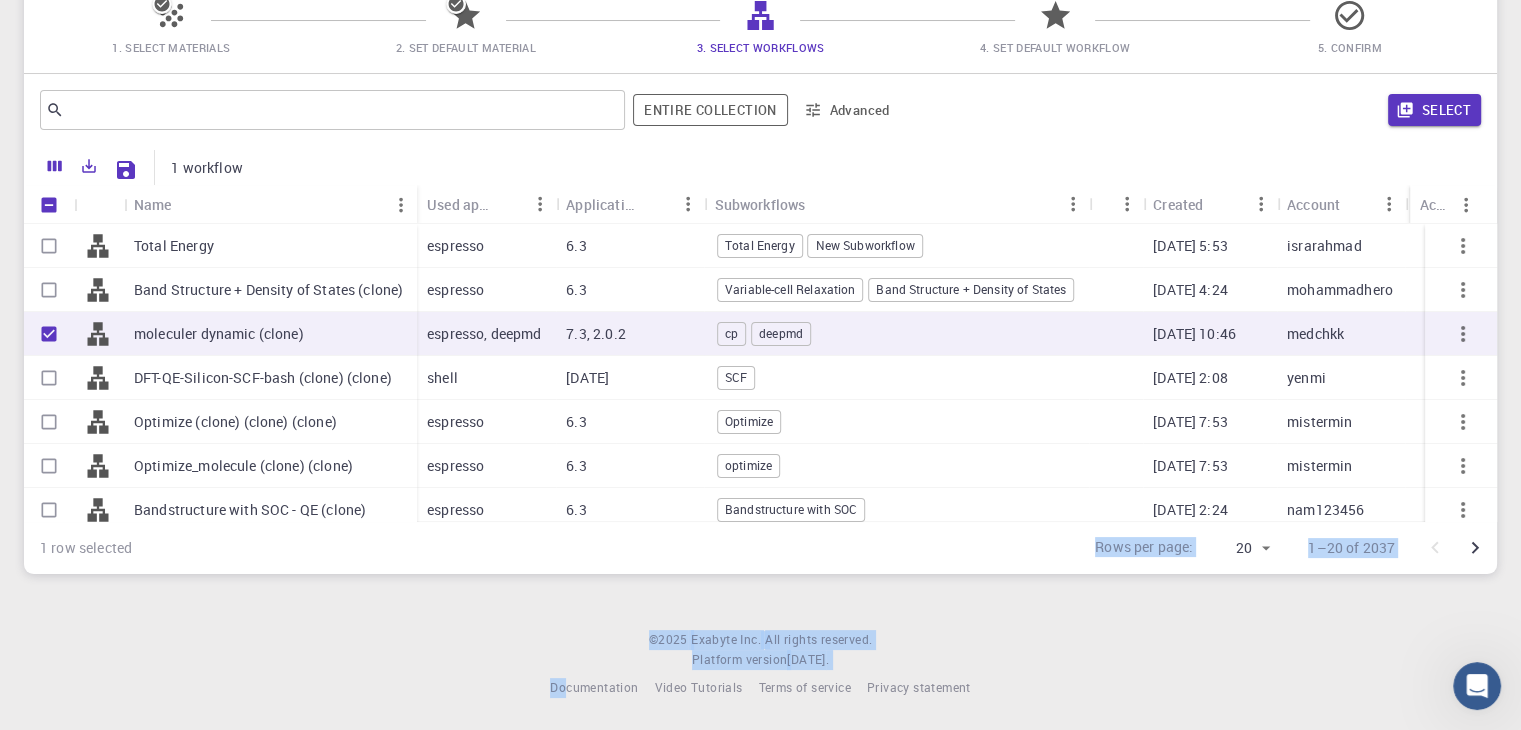 drag, startPoint x: 500, startPoint y: 691, endPoint x: 579, endPoint y: 776, distance: 116.0431 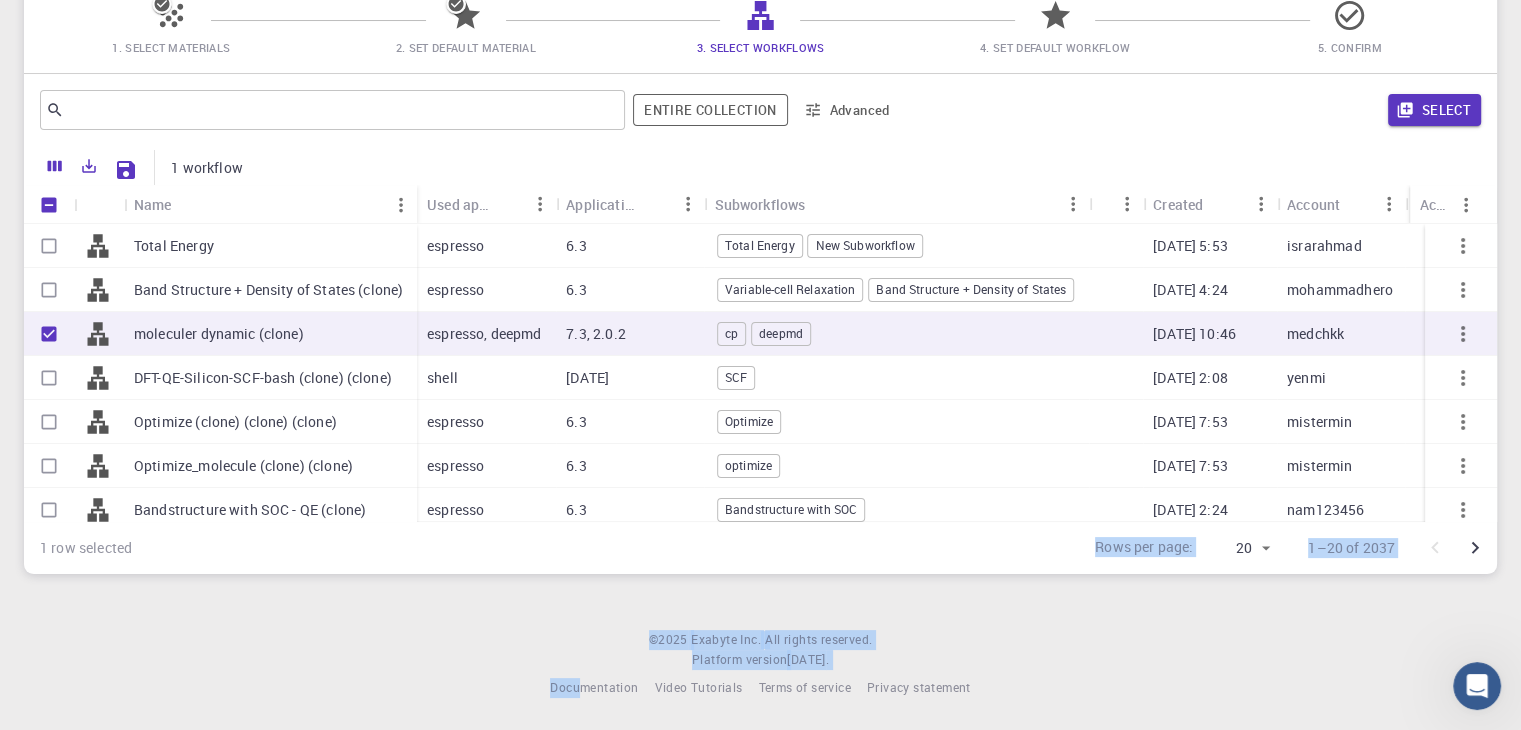 click on "Initial Account Setup for  [PERSON_NAME] Select Materials, Workflows and assign defaults Back Next 1. Select Materials 2. Set Default Material 3. Select Workflows 4. Set Default Workflow 5. Confirm ​ Entire collection Advanced Select 1   workflow Name Used application Application Version Subworkflows Tags Created Account Actions Total Energy Band Structure + Density of States (clone) moleculer dynamic (clone) DFT-QE-Silicon-SCF-bash (clone) (clone) Optimize (clone) (clone) (clone) Optimize_molecule (clone) (clone) Bandstructure with SOC - QE (clone) Bandstructure with SOC - QE (clone) Total Energy Band Structure + Density of States (clone) Total Energy espresso 6.3 Total Energy  New Subworkflow [DATE] 5:53 israrahmad espresso 6.3 Variable-cell Relaxation  Band Structure + Density of States [DATE] 4:24 mohammadhero espresso, deepmd 7.3, 2.0.2 cp  deepmd [DATE] 10:46 medchkk shell [DATE] SCF [DATE] 2:08 yenmi espresso 6.3 Optimize [DATE] 7:53 mistermin espresso 6.3 optimize 6.3 6.3" at bounding box center [760, 276] 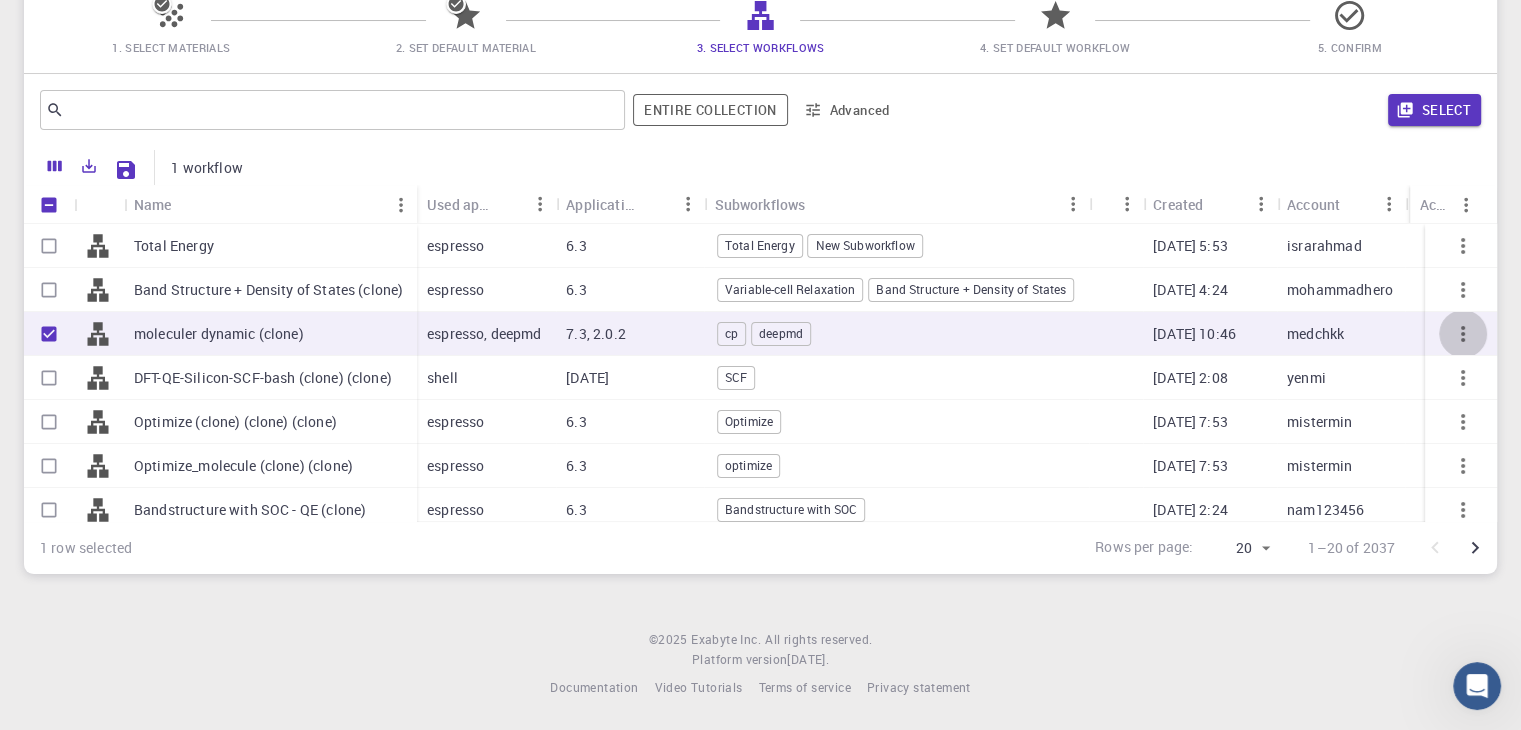 click 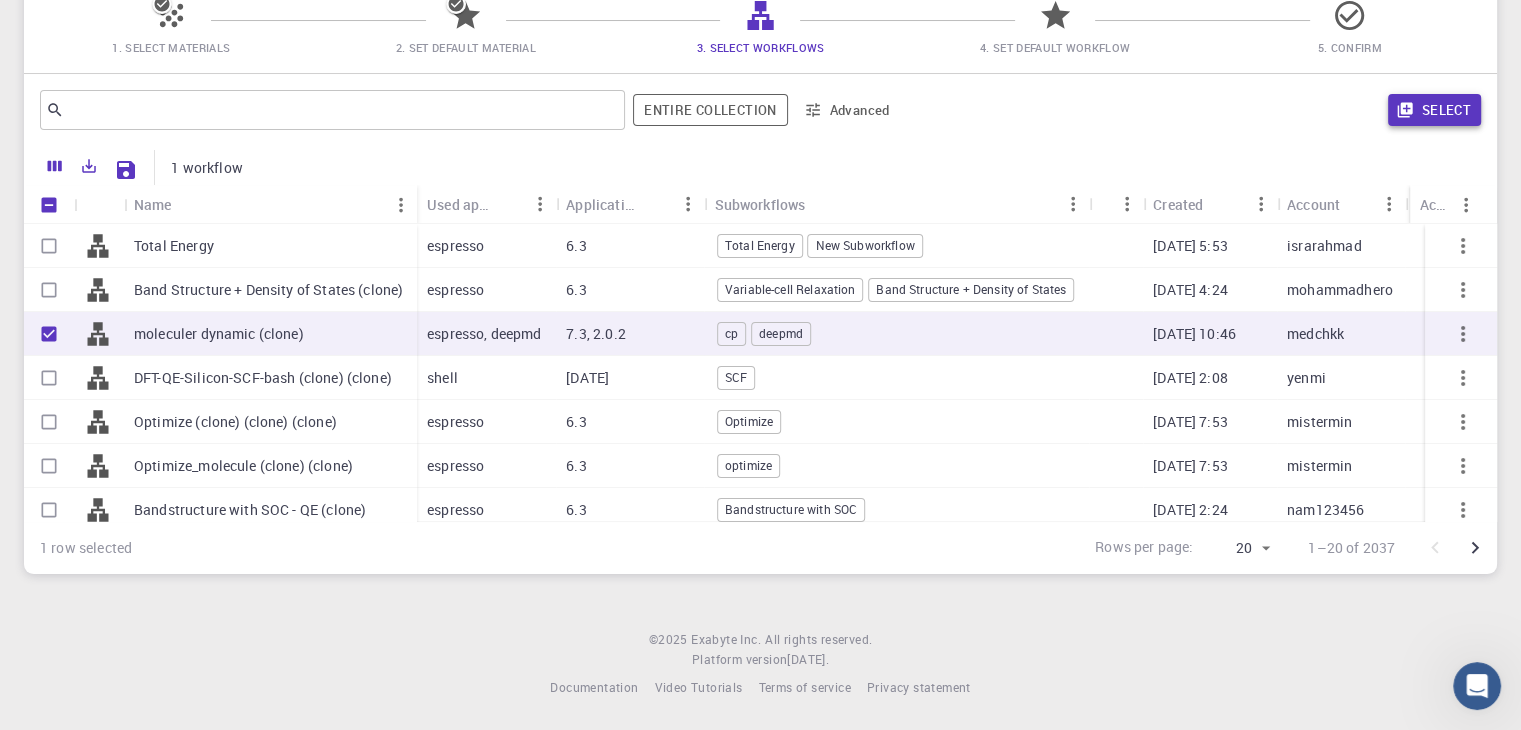 click 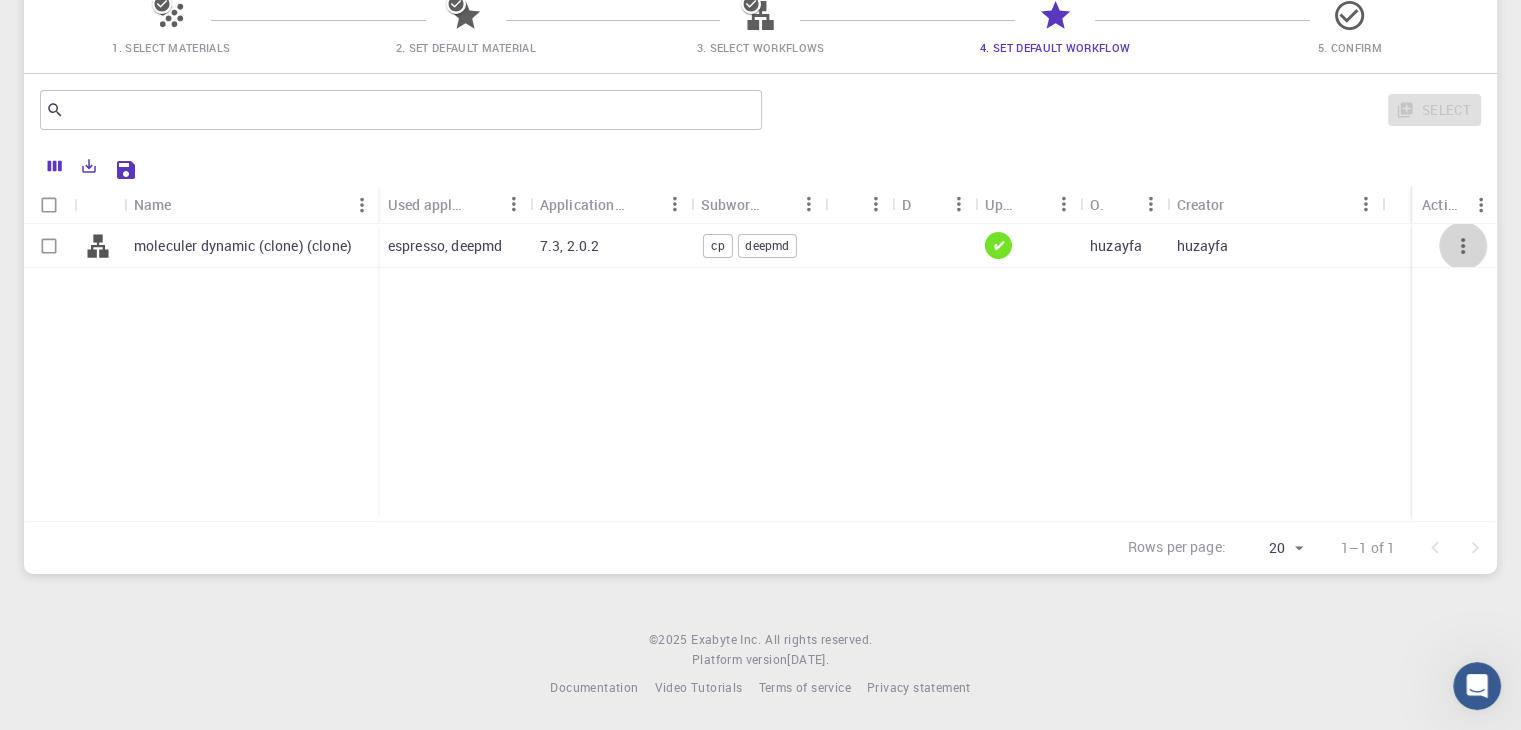 click 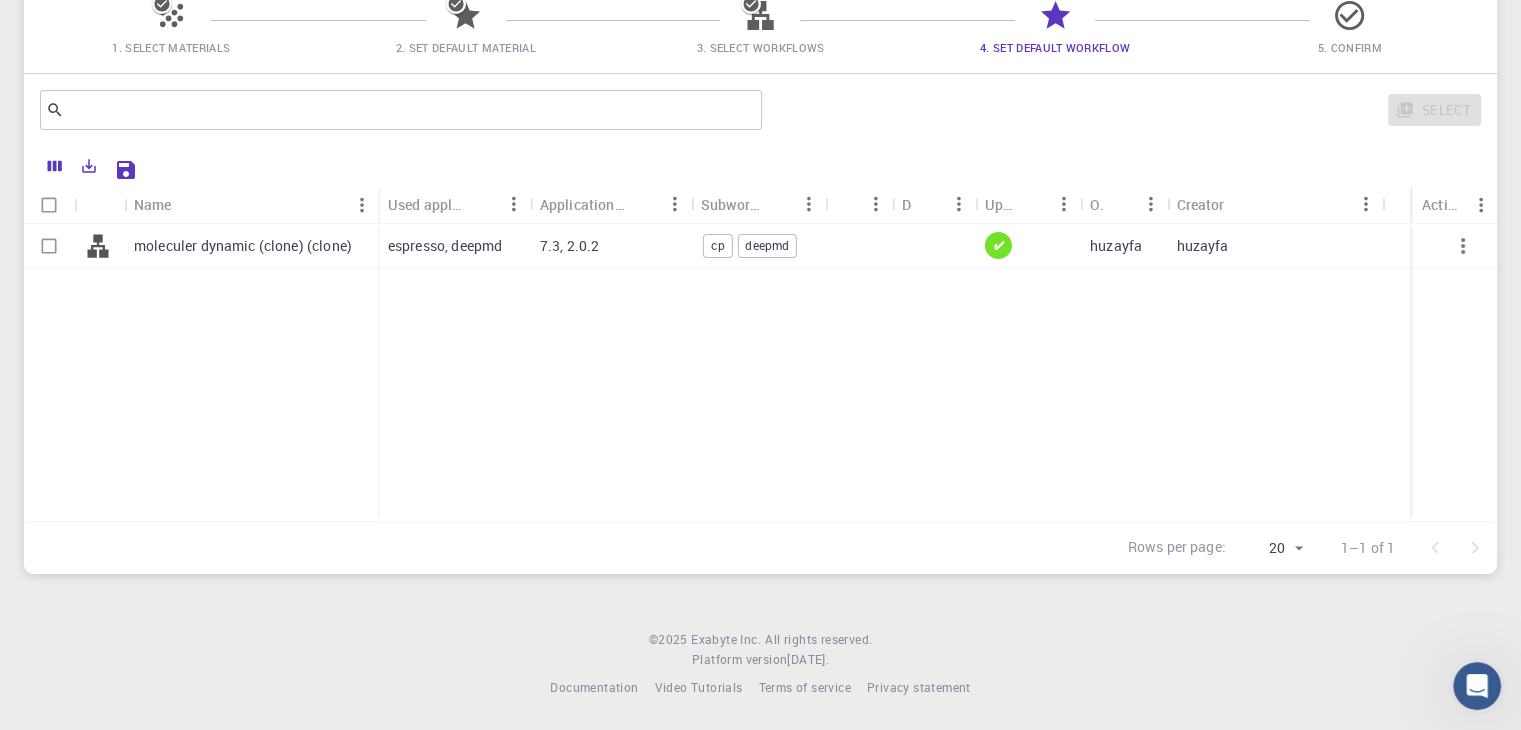click at bounding box center (1463, 246) 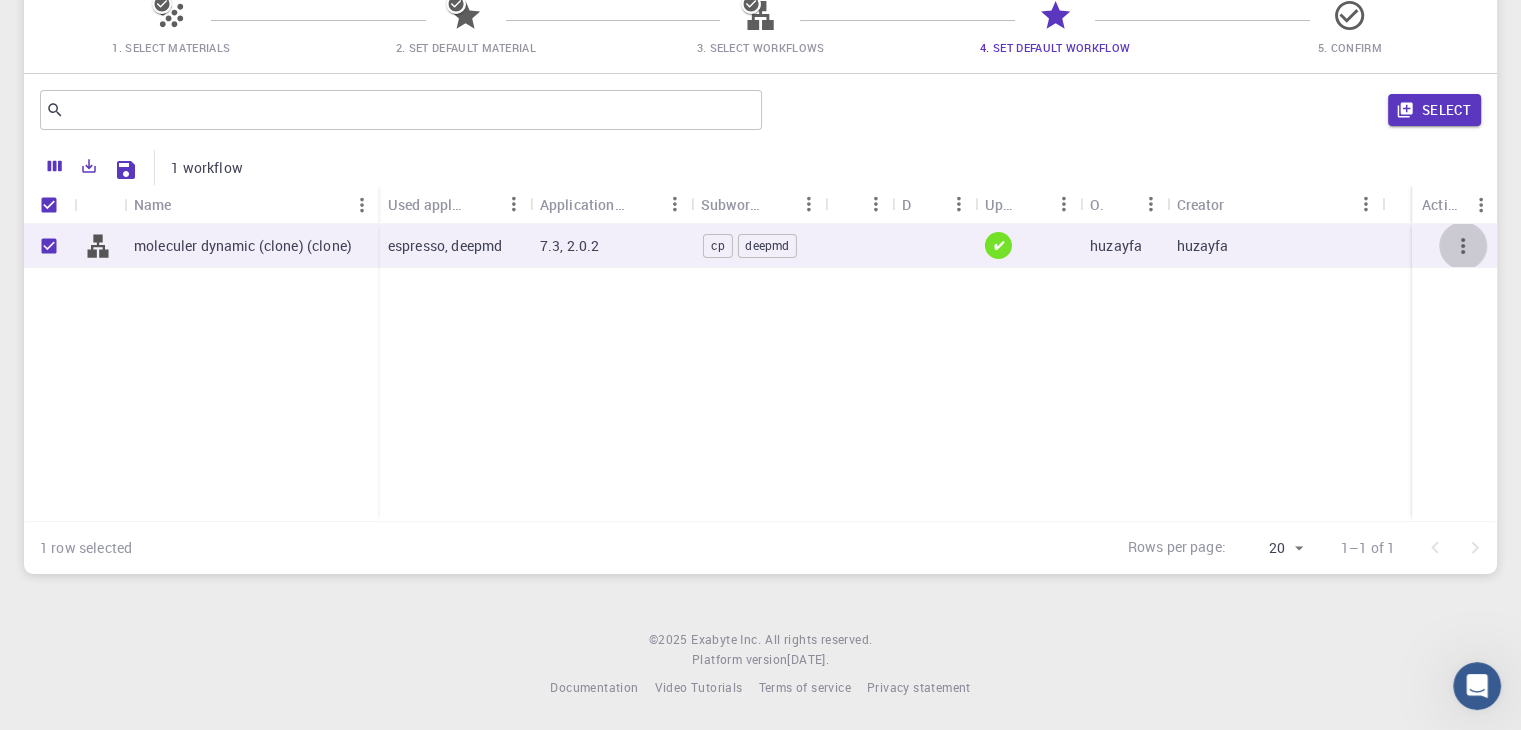click at bounding box center (1463, 246) 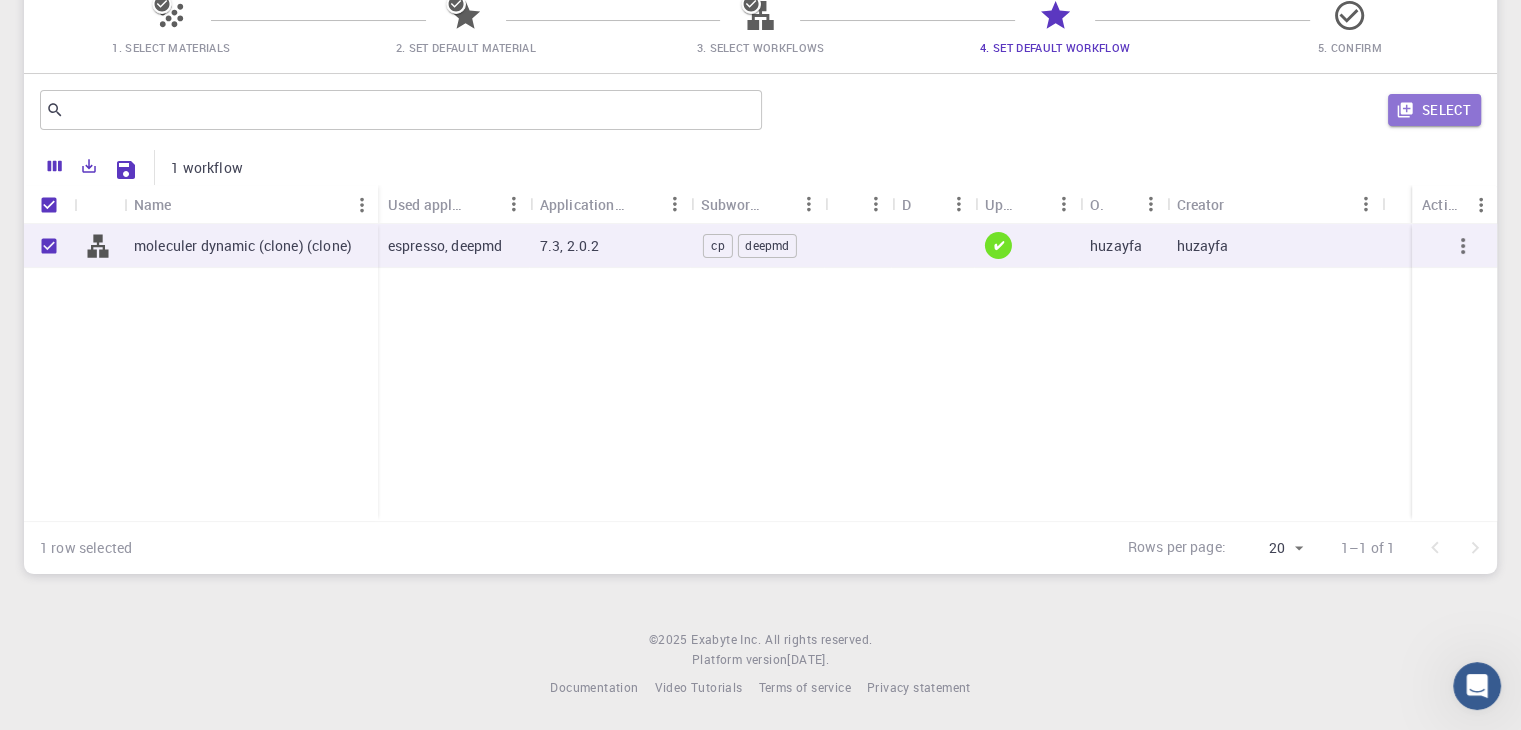 click on "Select" at bounding box center [1434, 110] 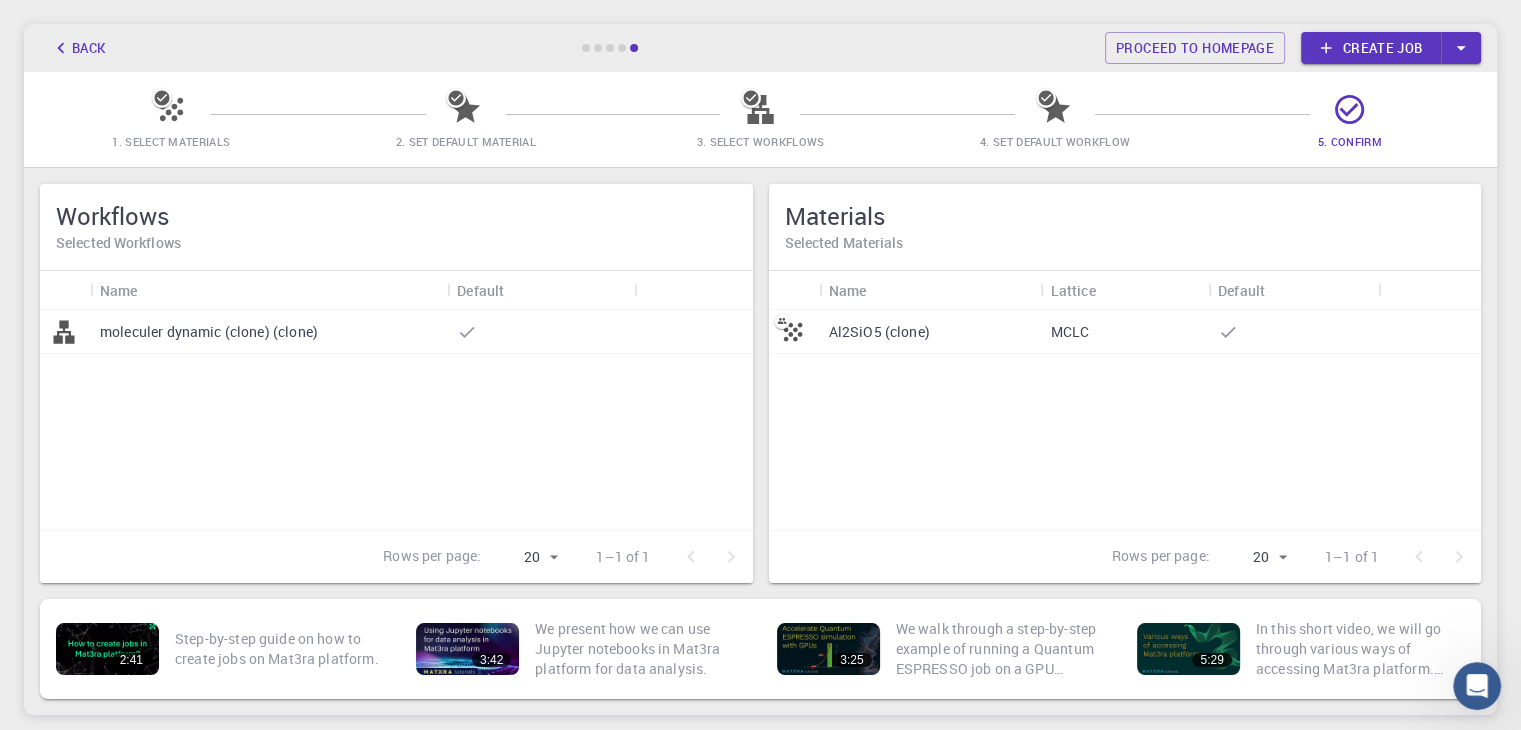 scroll, scrollTop: 200, scrollLeft: 0, axis: vertical 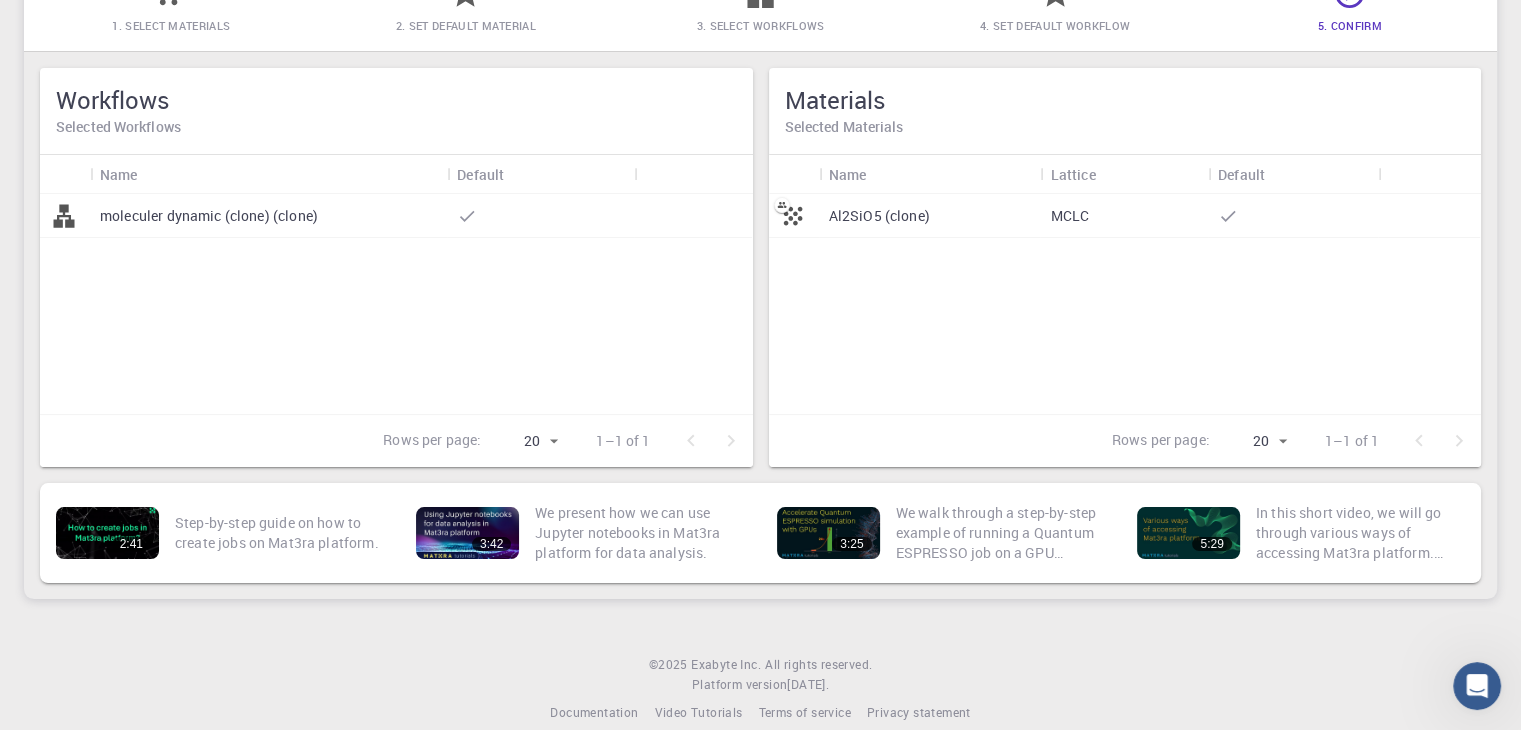 click on "moleculer dynamic (clone) (clone)" at bounding box center (268, 216) 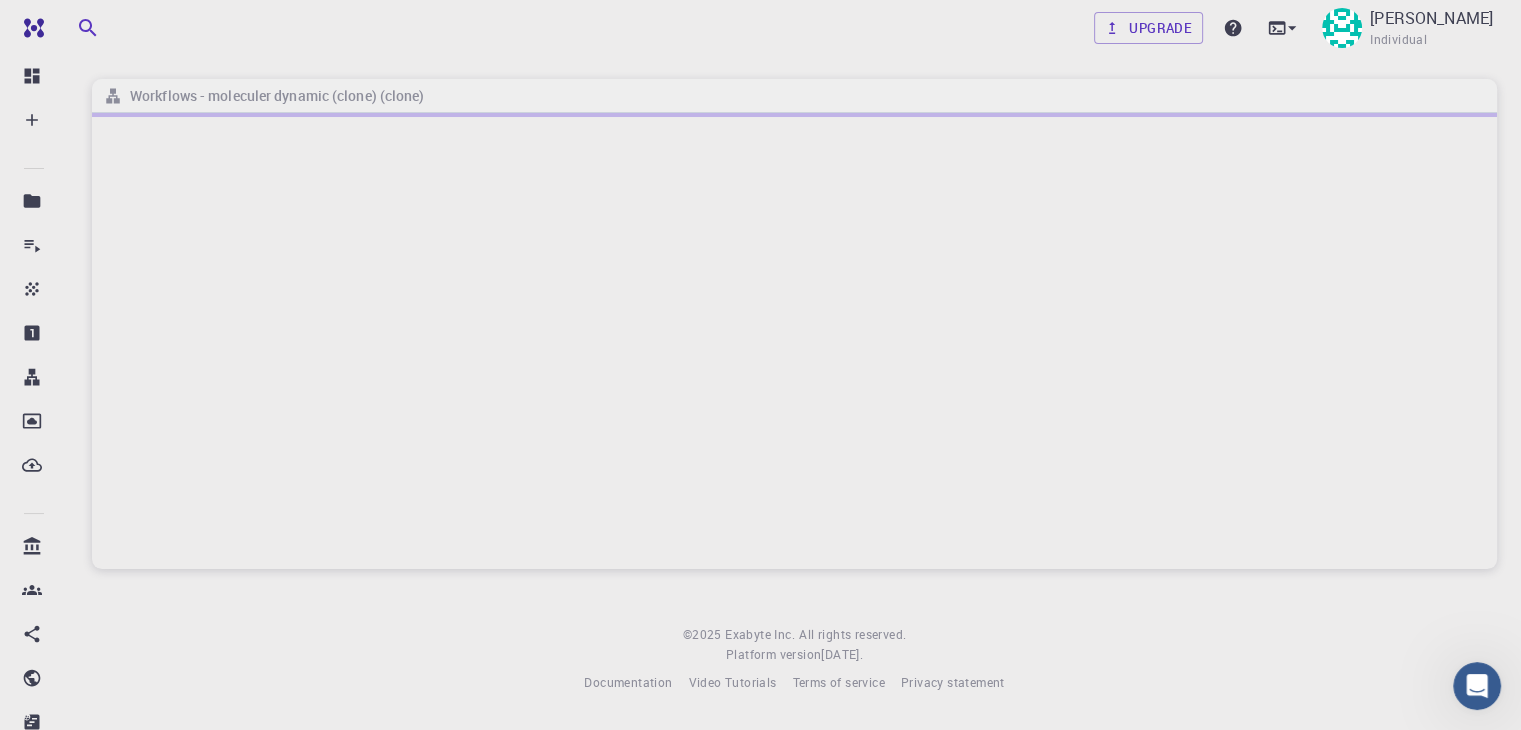 scroll, scrollTop: 0, scrollLeft: 0, axis: both 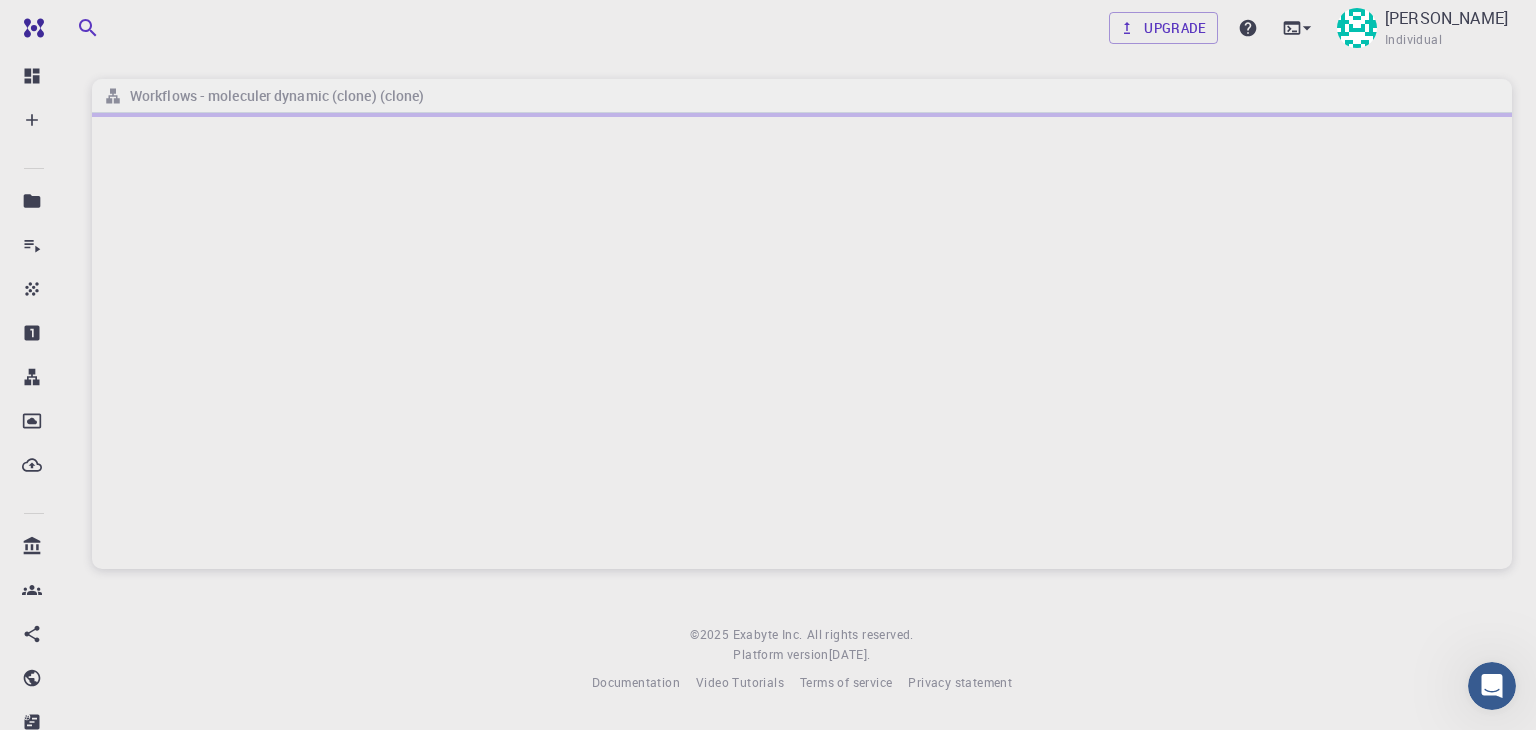 click at bounding box center [802, 341] 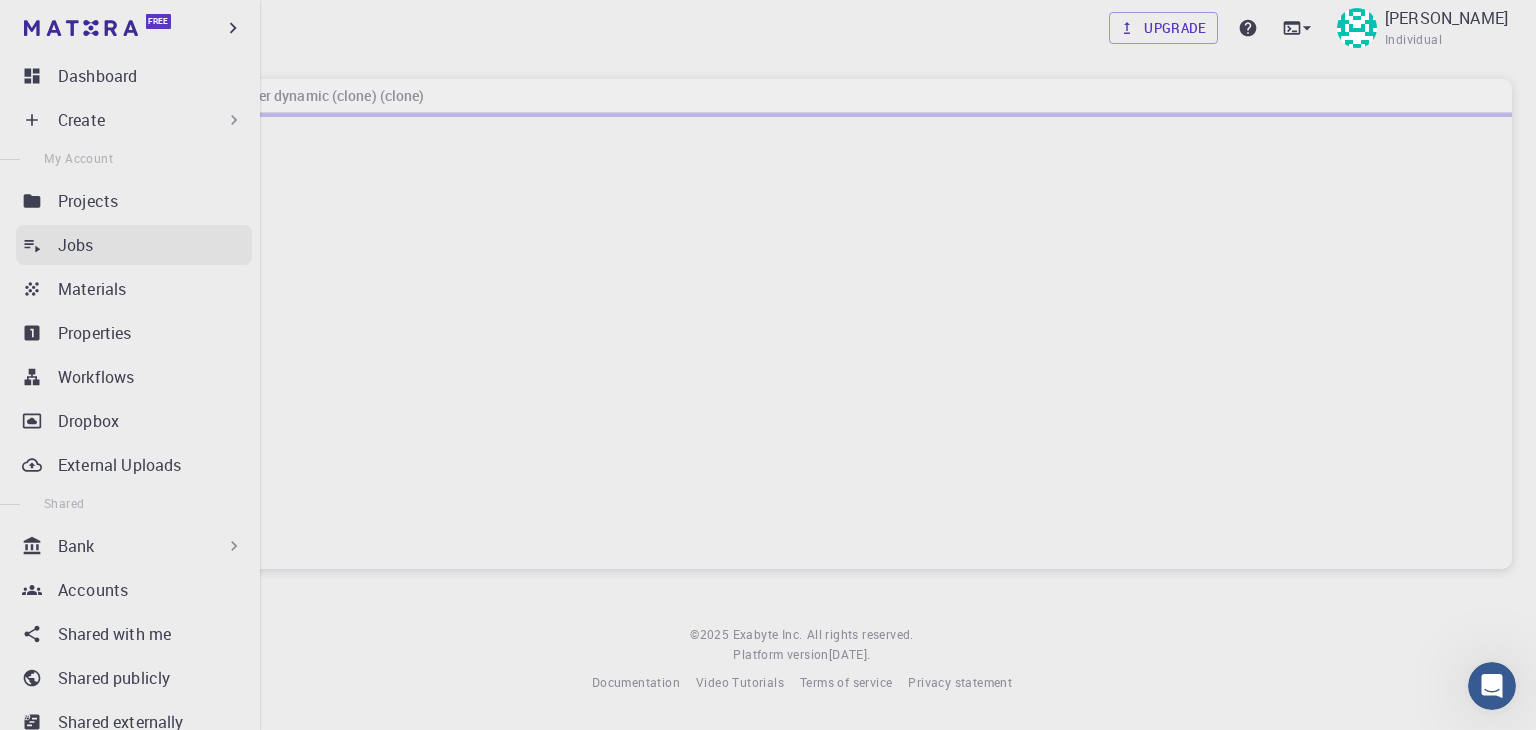 click on "Jobs" at bounding box center [76, 245] 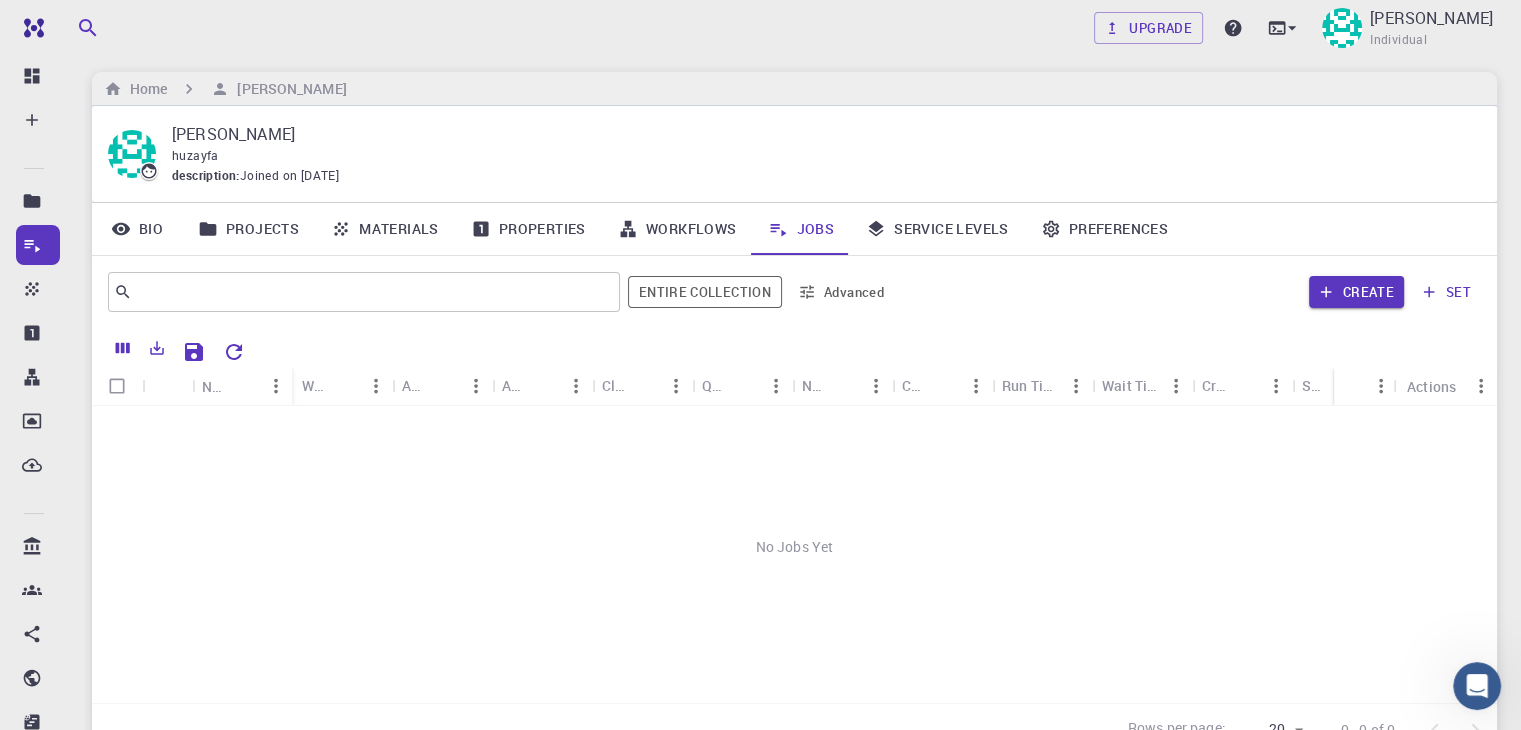 scroll, scrollTop: 0, scrollLeft: 0, axis: both 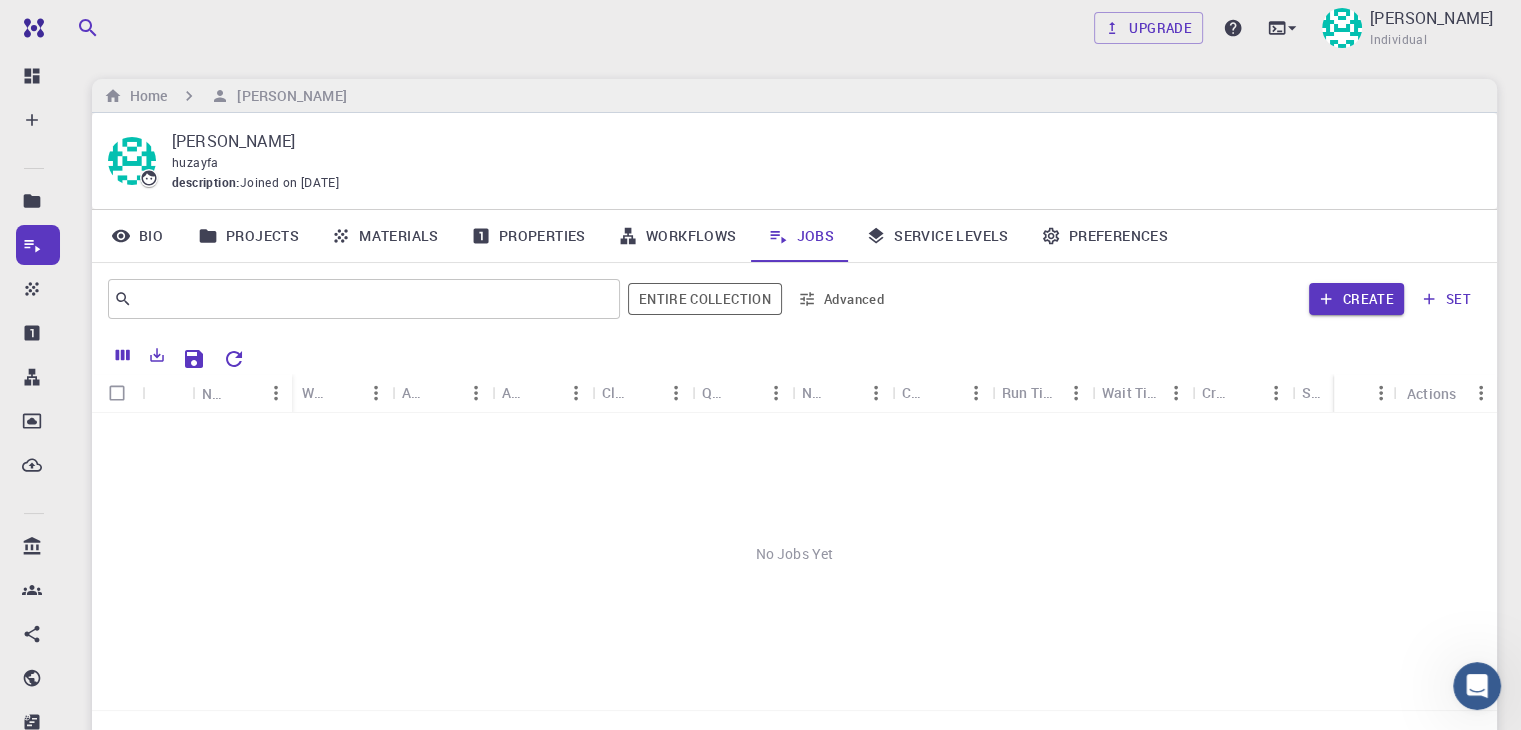 click on "Bio" at bounding box center (137, 236) 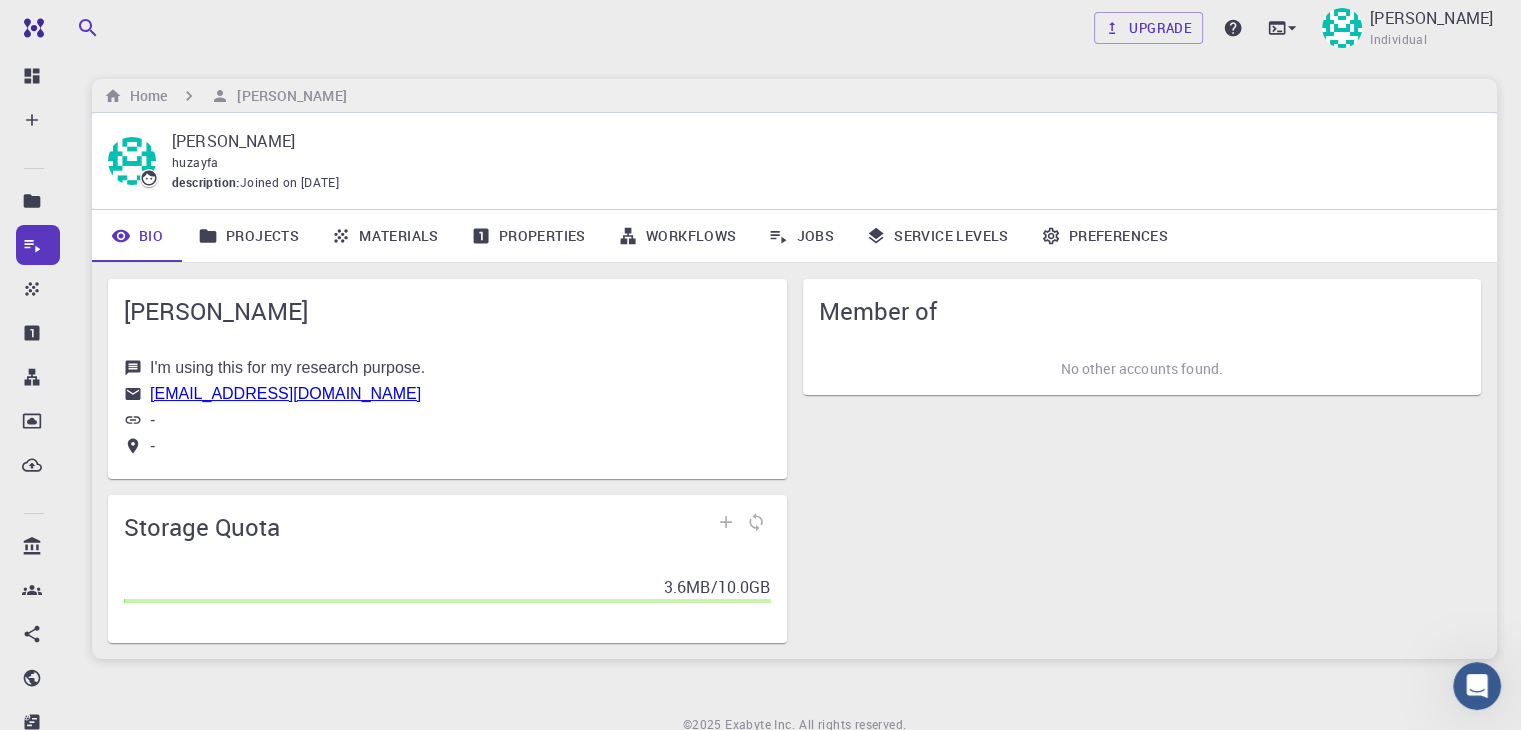 click on "Member of No other accounts found." at bounding box center [1134, 453] 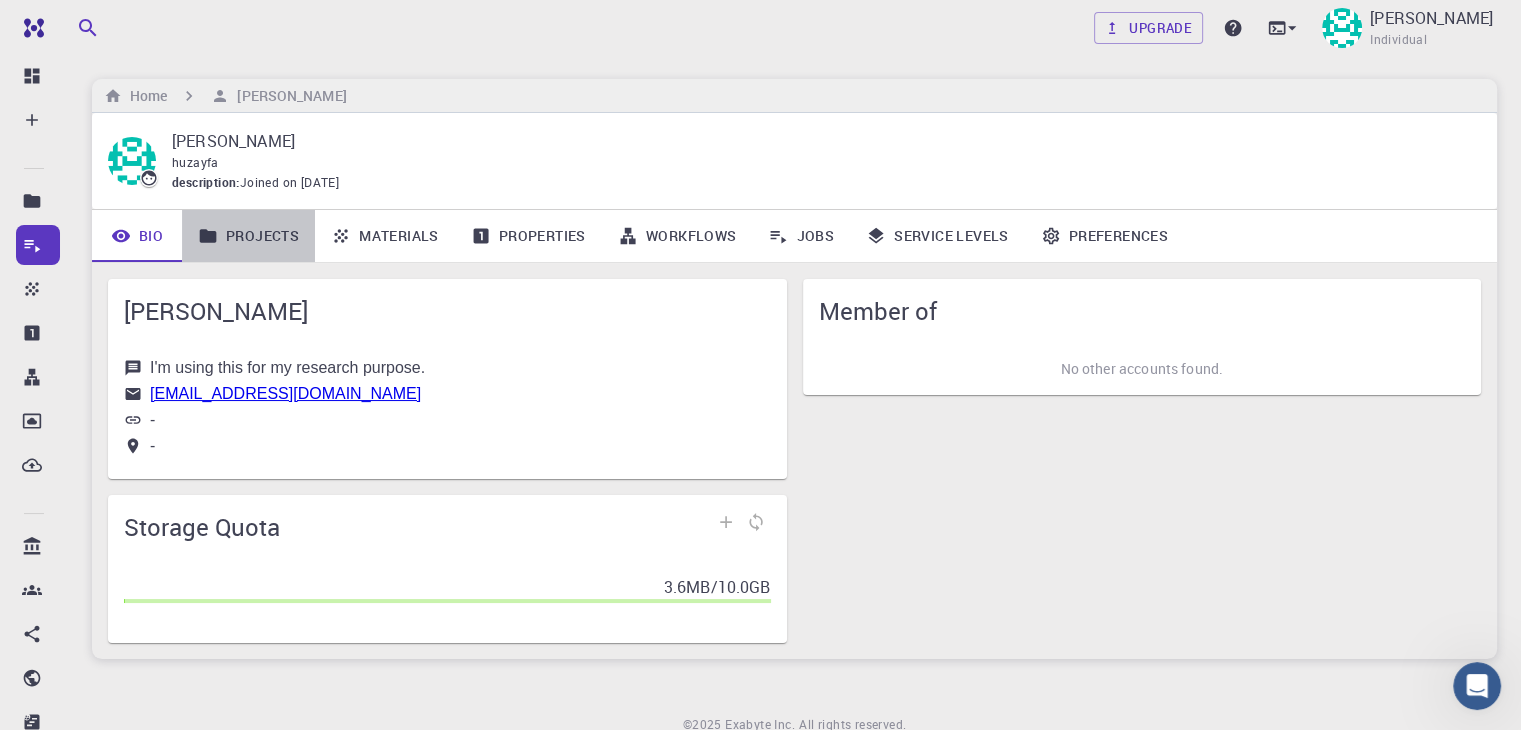click on "Projects" at bounding box center (248, 236) 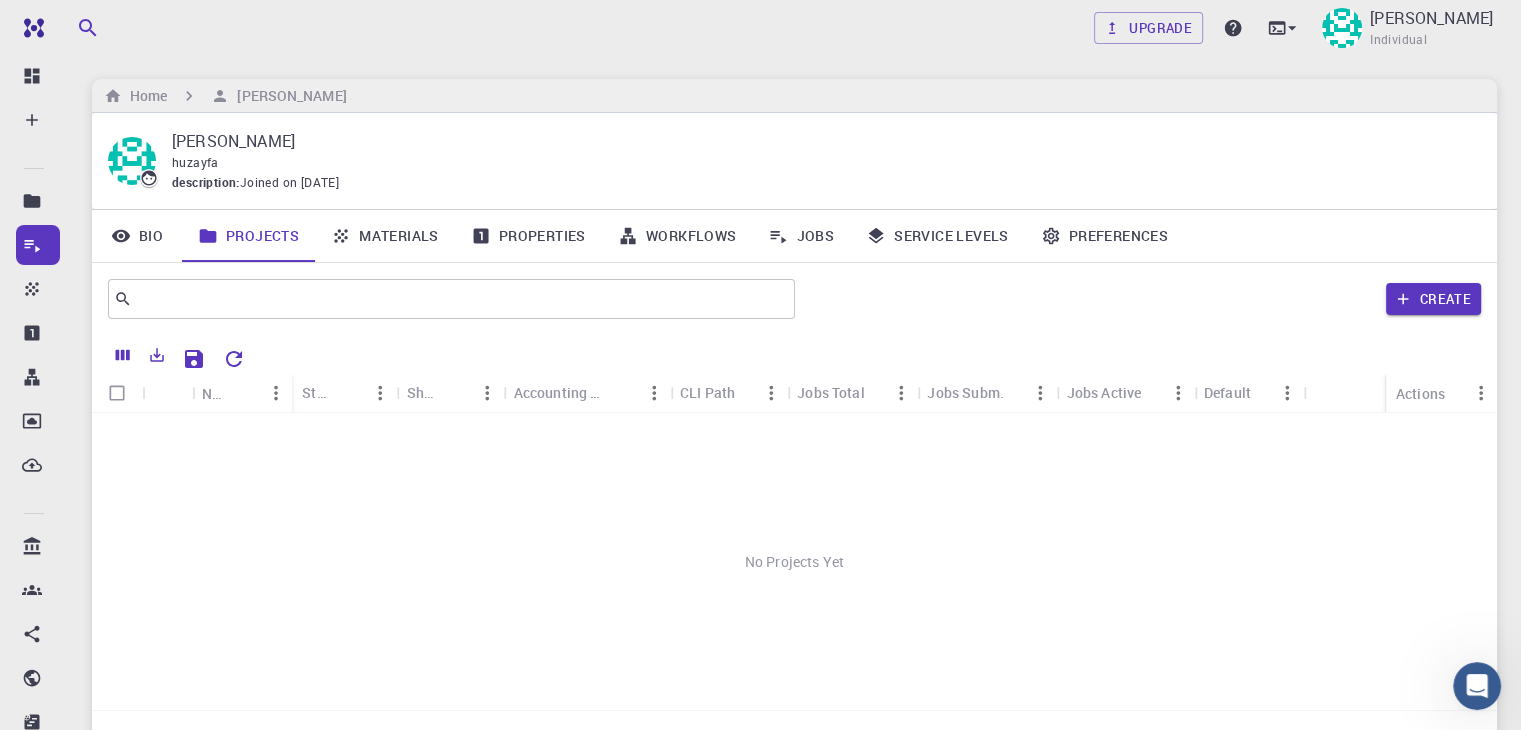click on "Materials" at bounding box center [385, 236] 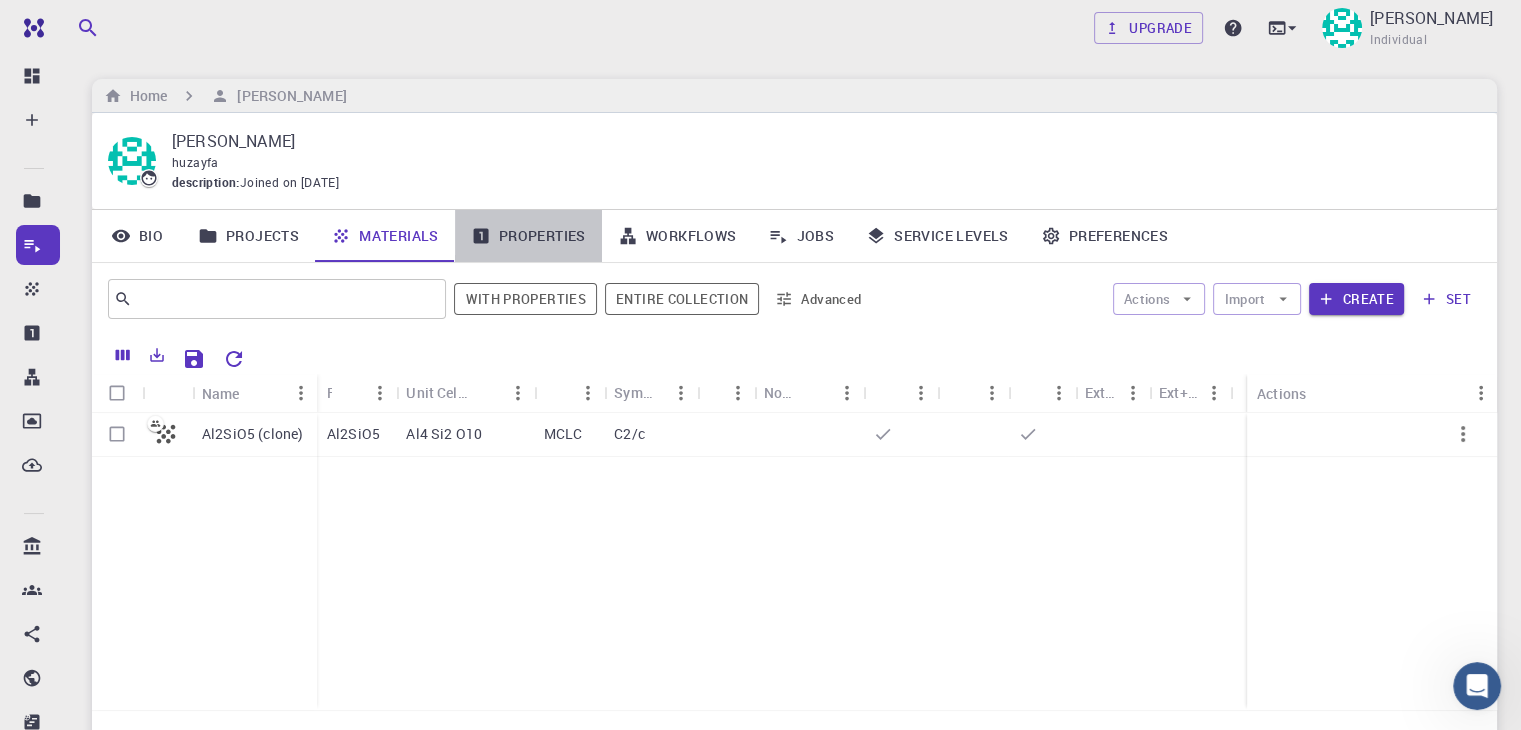 click on "Properties" at bounding box center [528, 236] 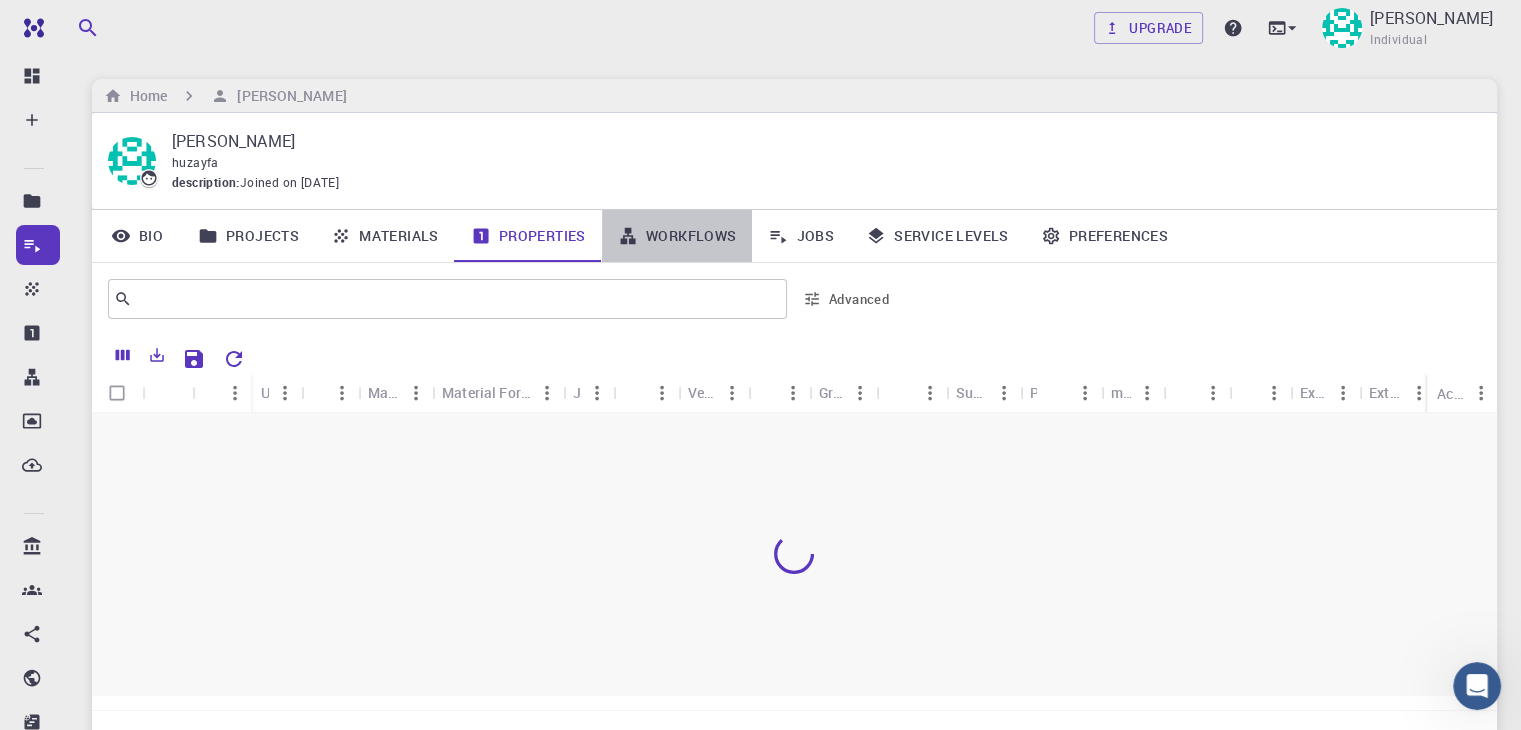 click on "Workflows" at bounding box center (677, 236) 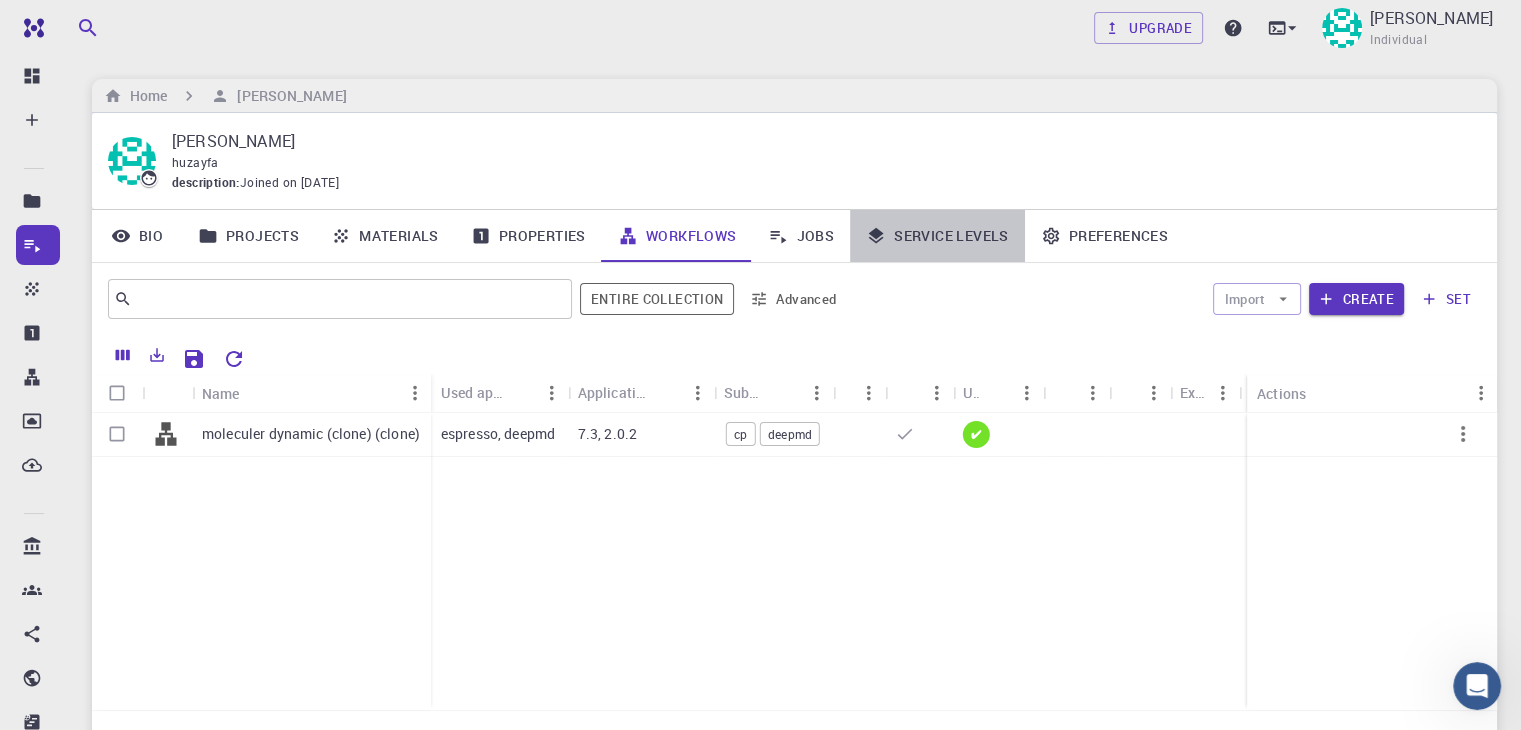 click on "Service Levels" at bounding box center (937, 236) 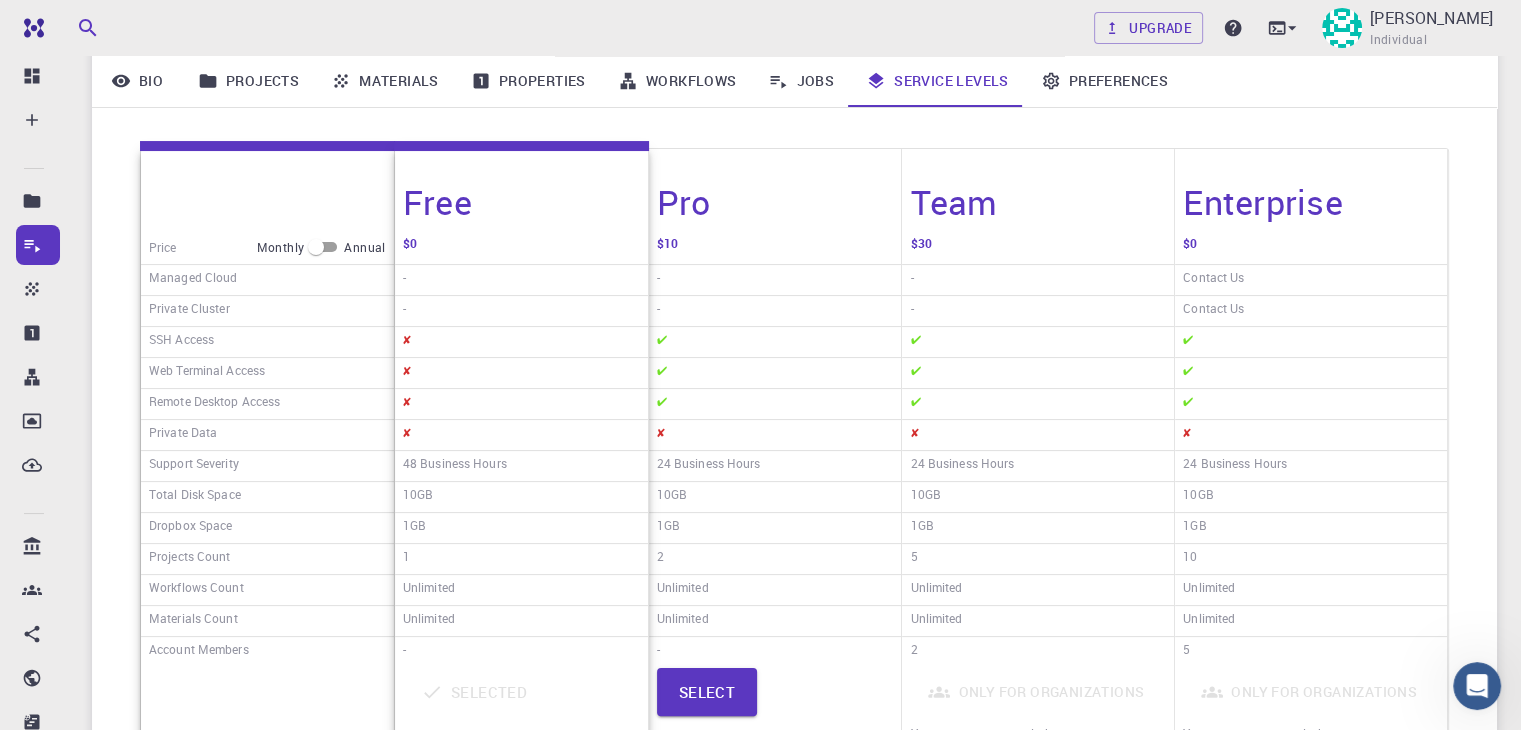 scroll, scrollTop: 300, scrollLeft: 0, axis: vertical 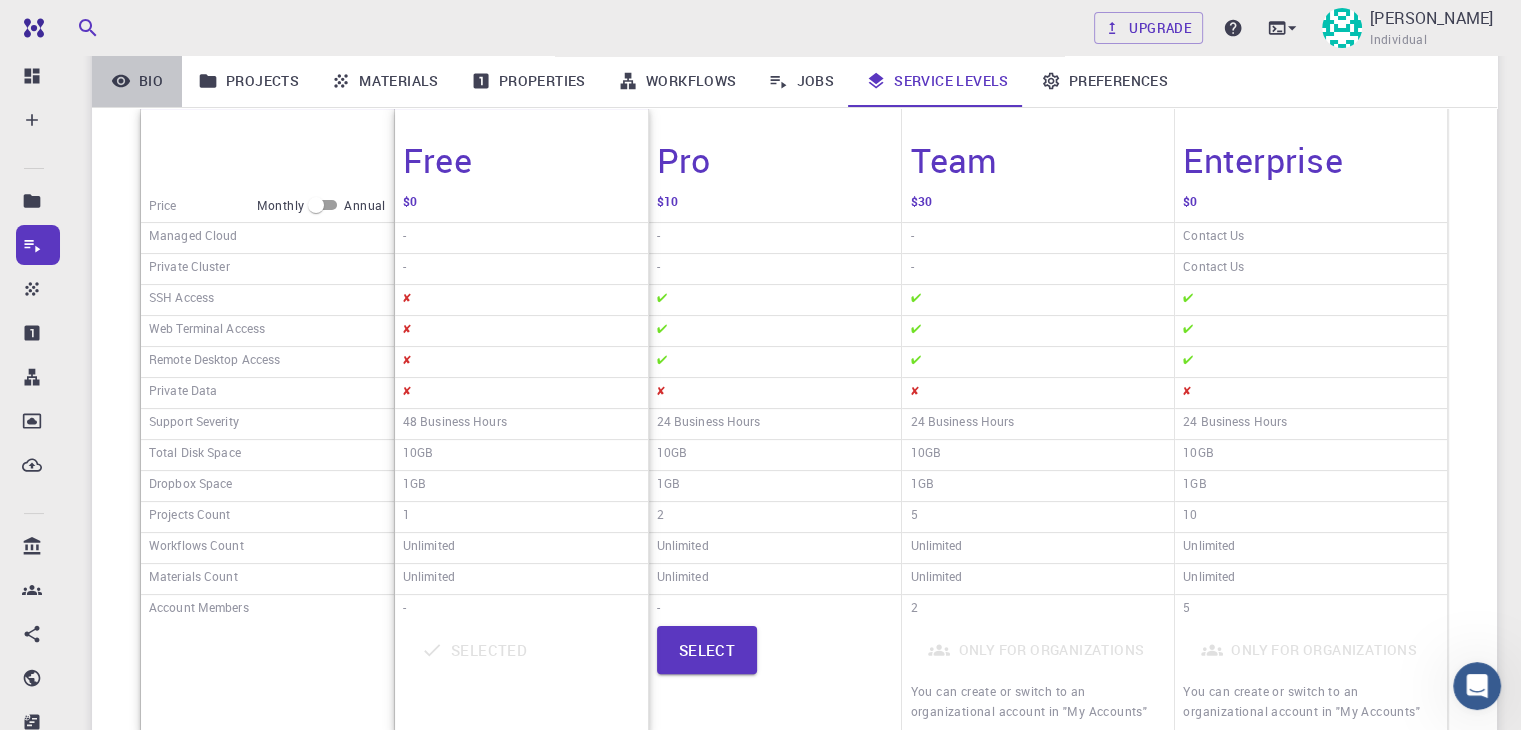 click on "Bio" at bounding box center [137, 81] 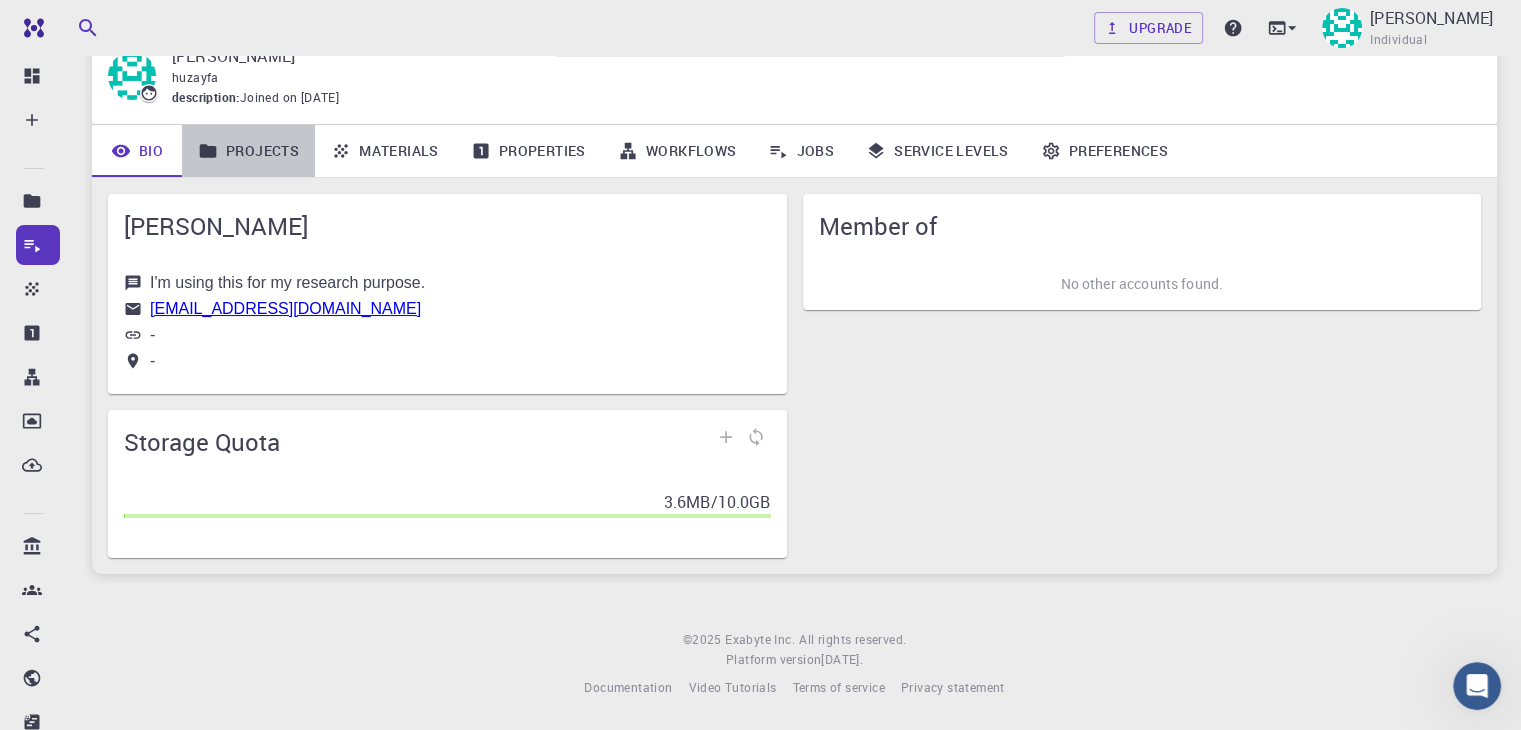 click on "Projects" at bounding box center [248, 151] 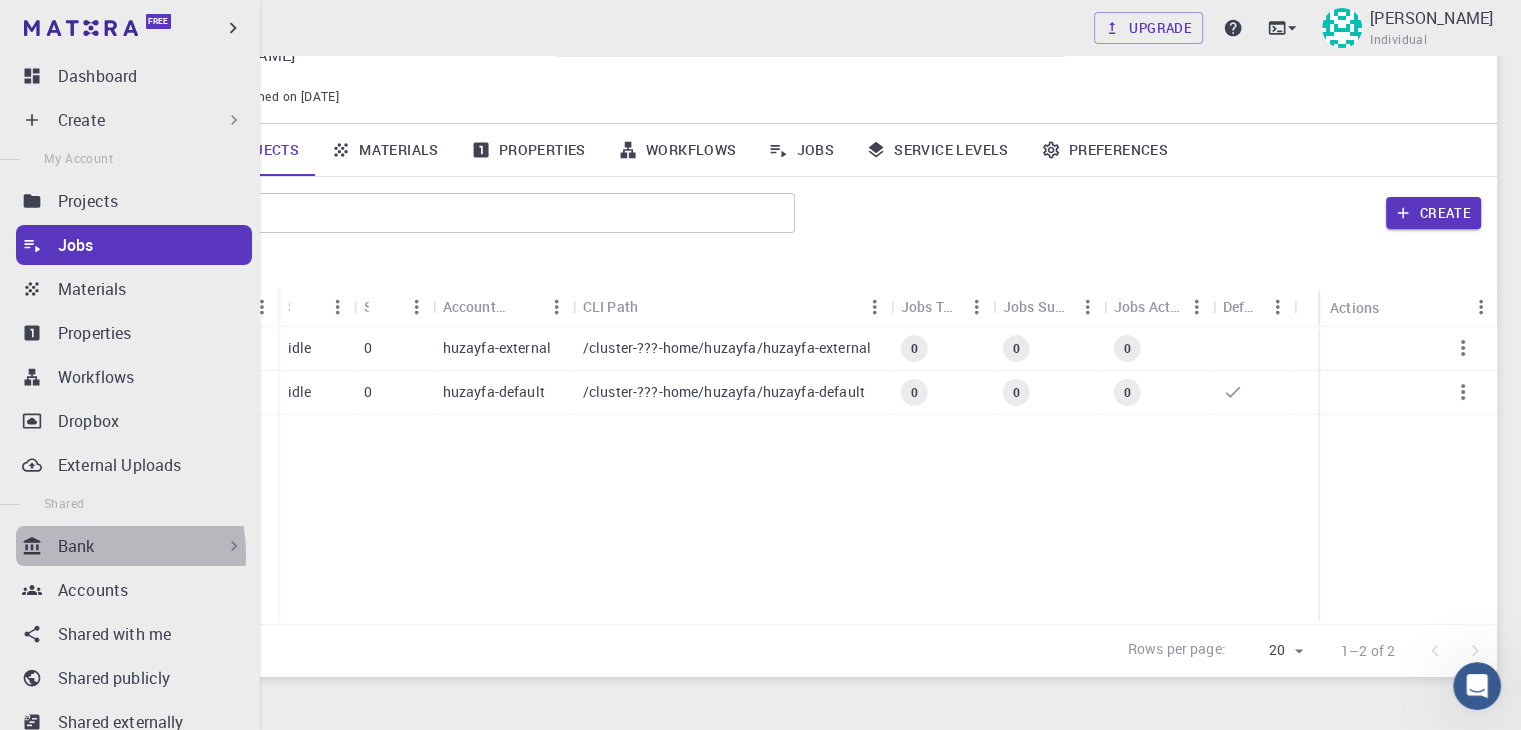 click on "Bank" at bounding box center [76, 546] 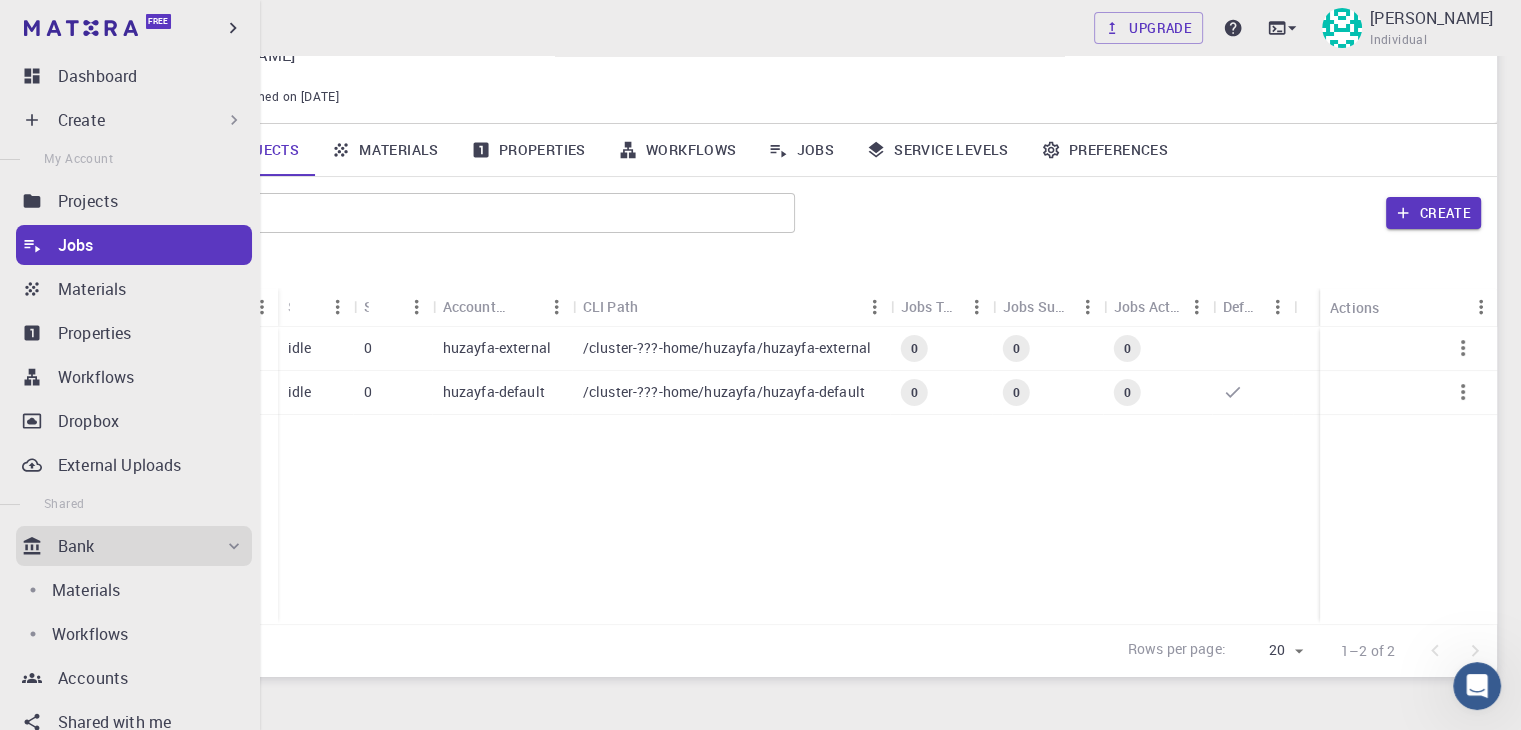 click on "Create" at bounding box center (151, 120) 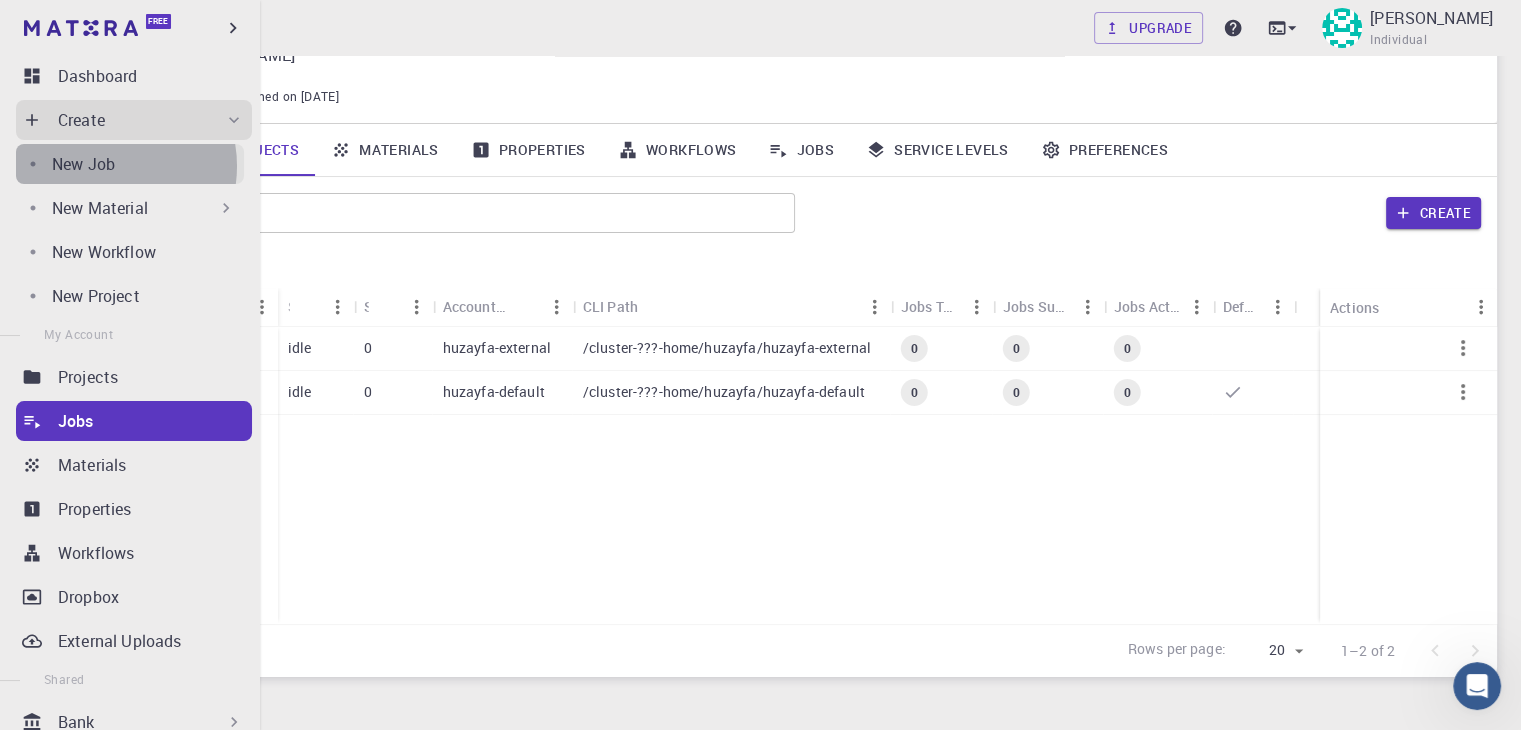 click on "New Job" at bounding box center (83, 164) 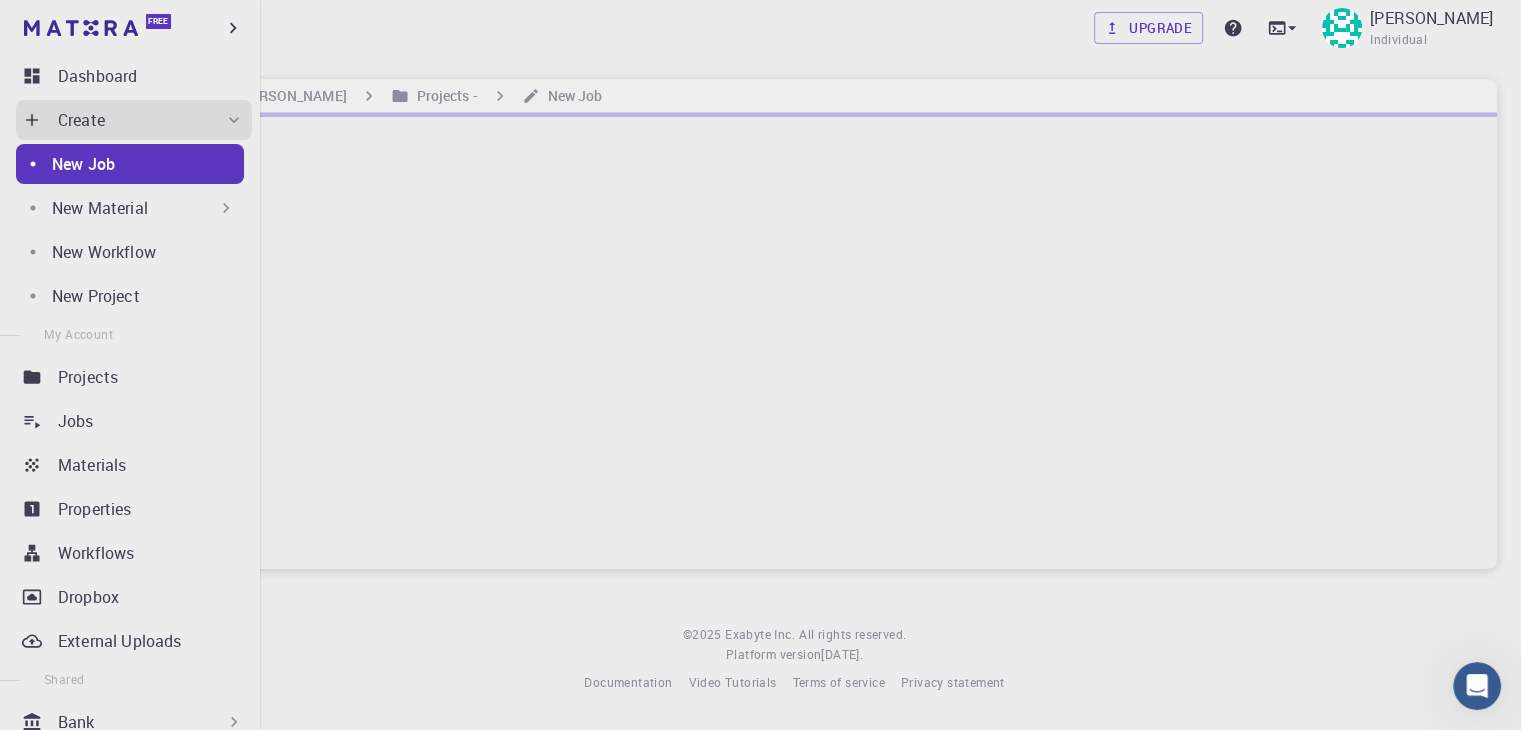 scroll, scrollTop: 0, scrollLeft: 0, axis: both 